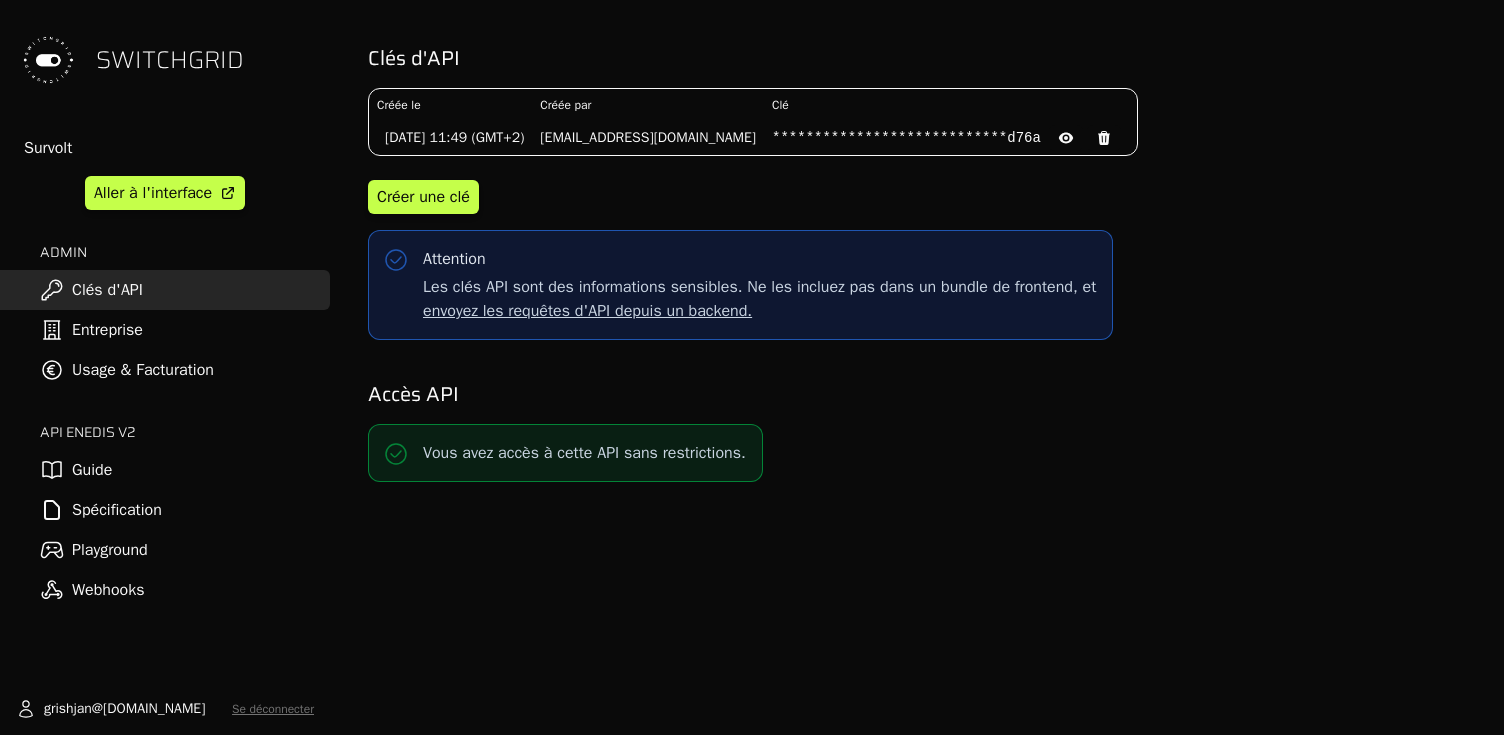 scroll, scrollTop: 0, scrollLeft: 0, axis: both 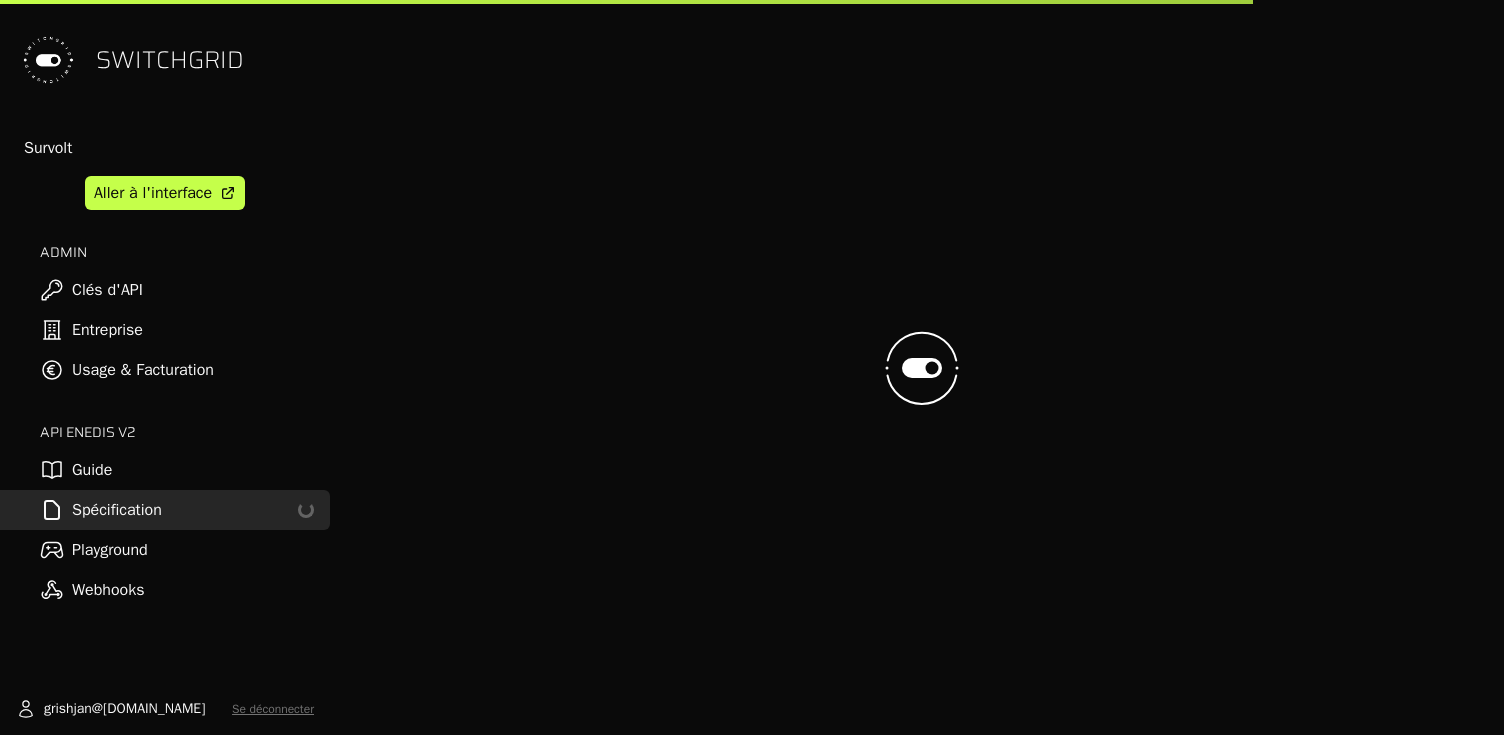 select on "**********" 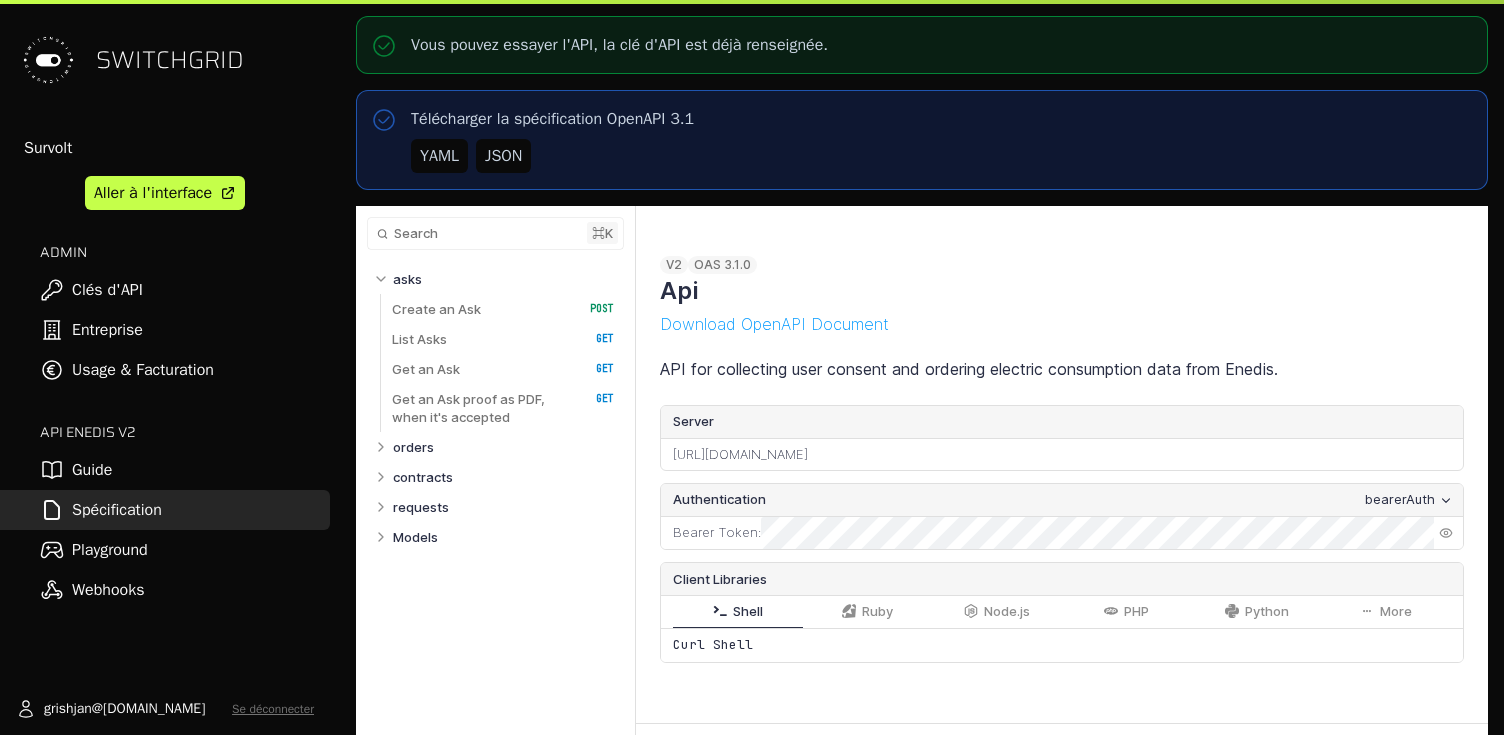 select on "**********" 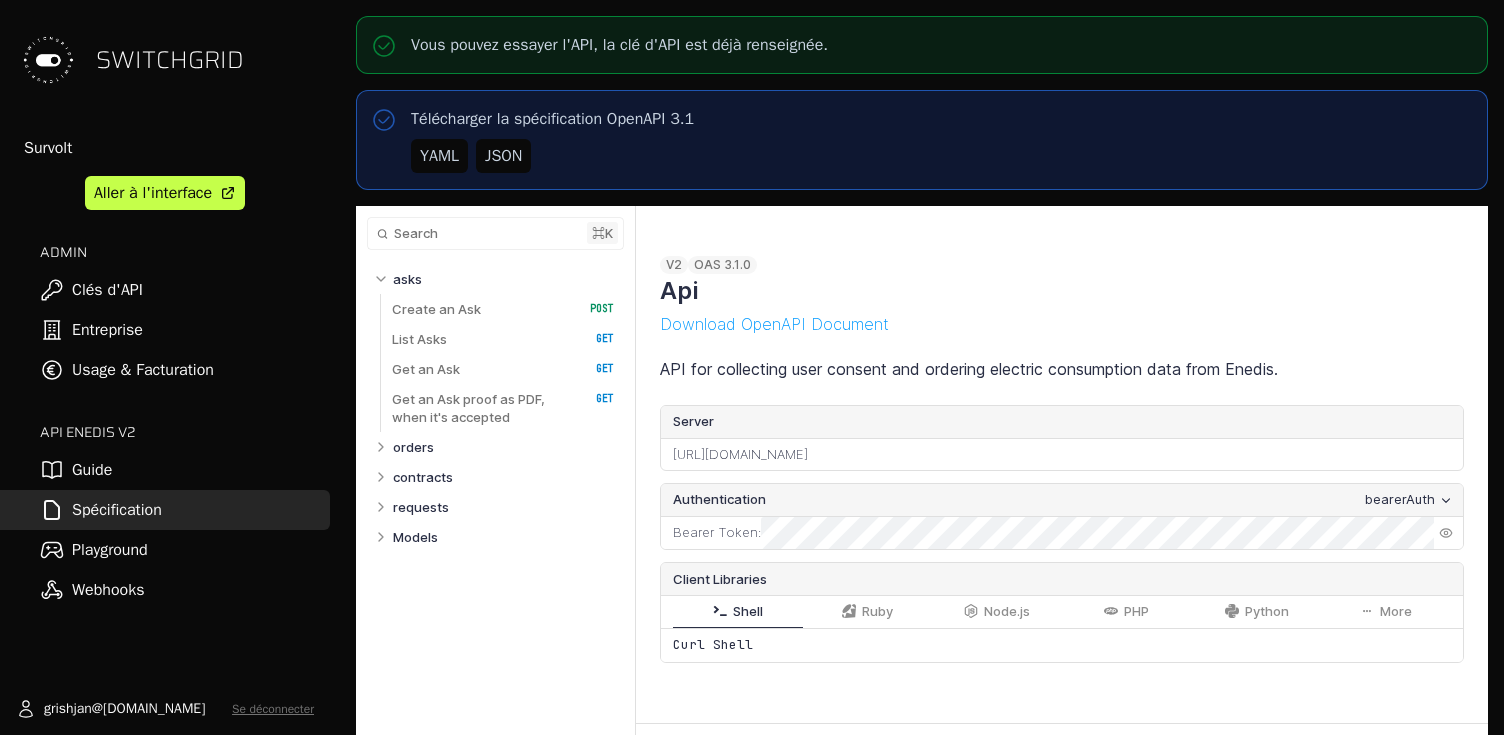 select on "**********" 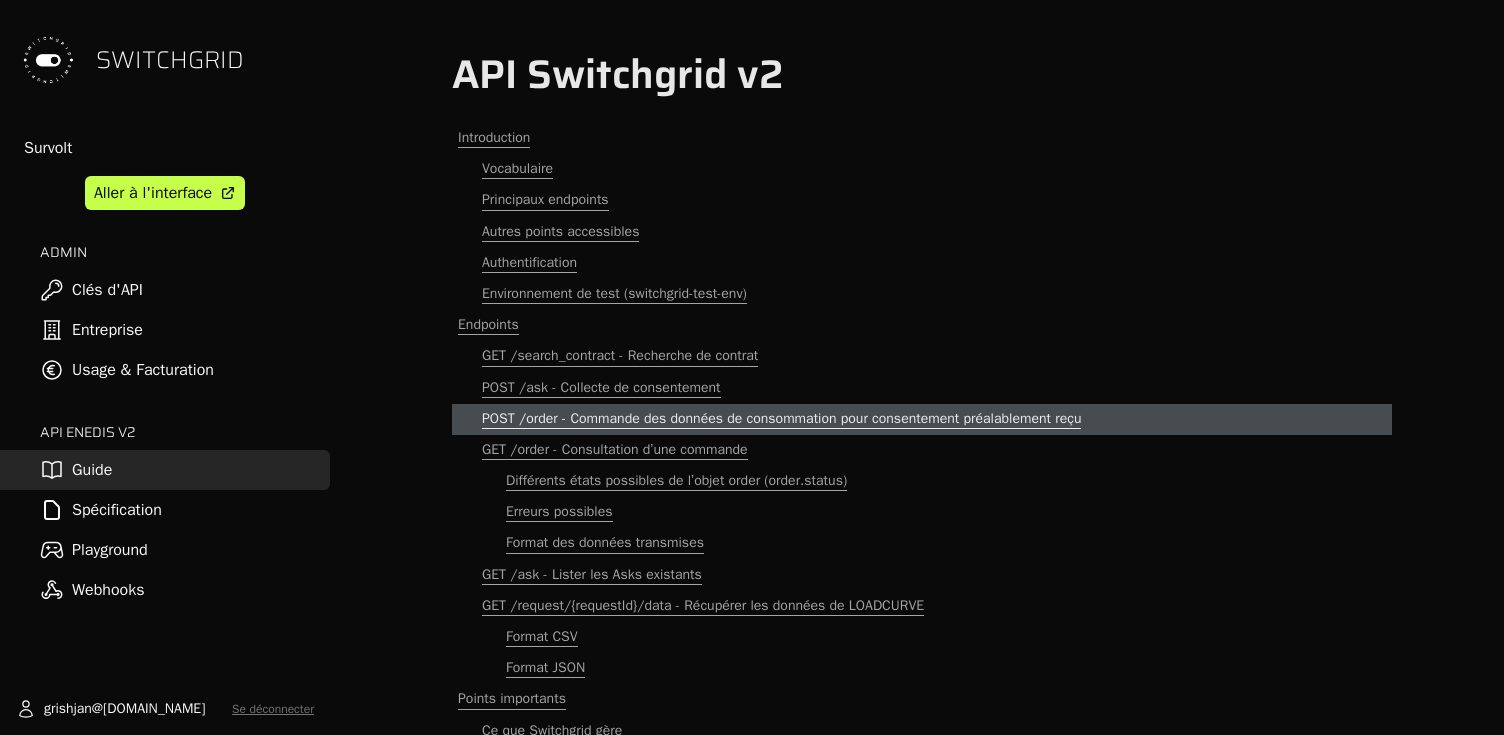 click on "POST /order - Commande des données de consommation pour consentement préalablement reçu" at bounding box center [781, 419] 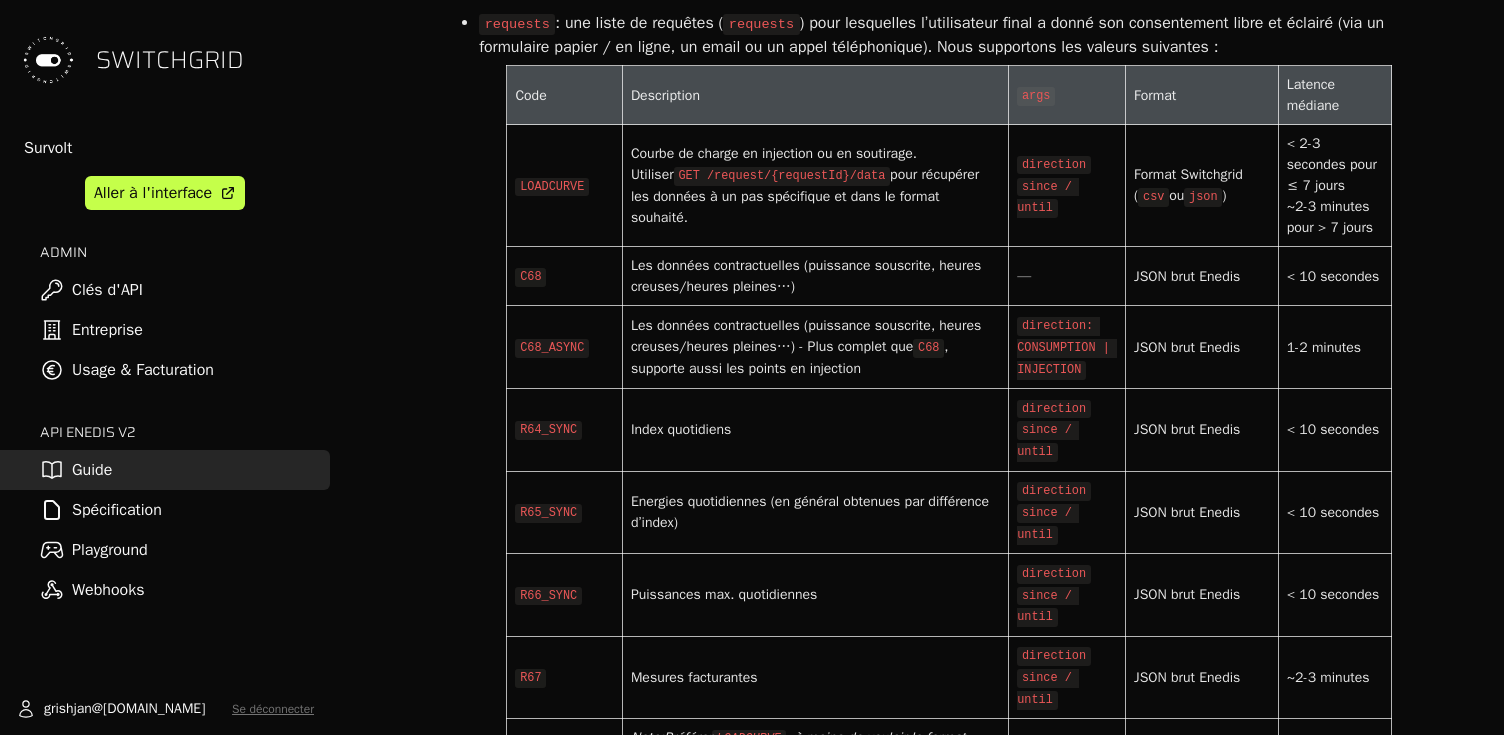scroll, scrollTop: 7241, scrollLeft: 0, axis: vertical 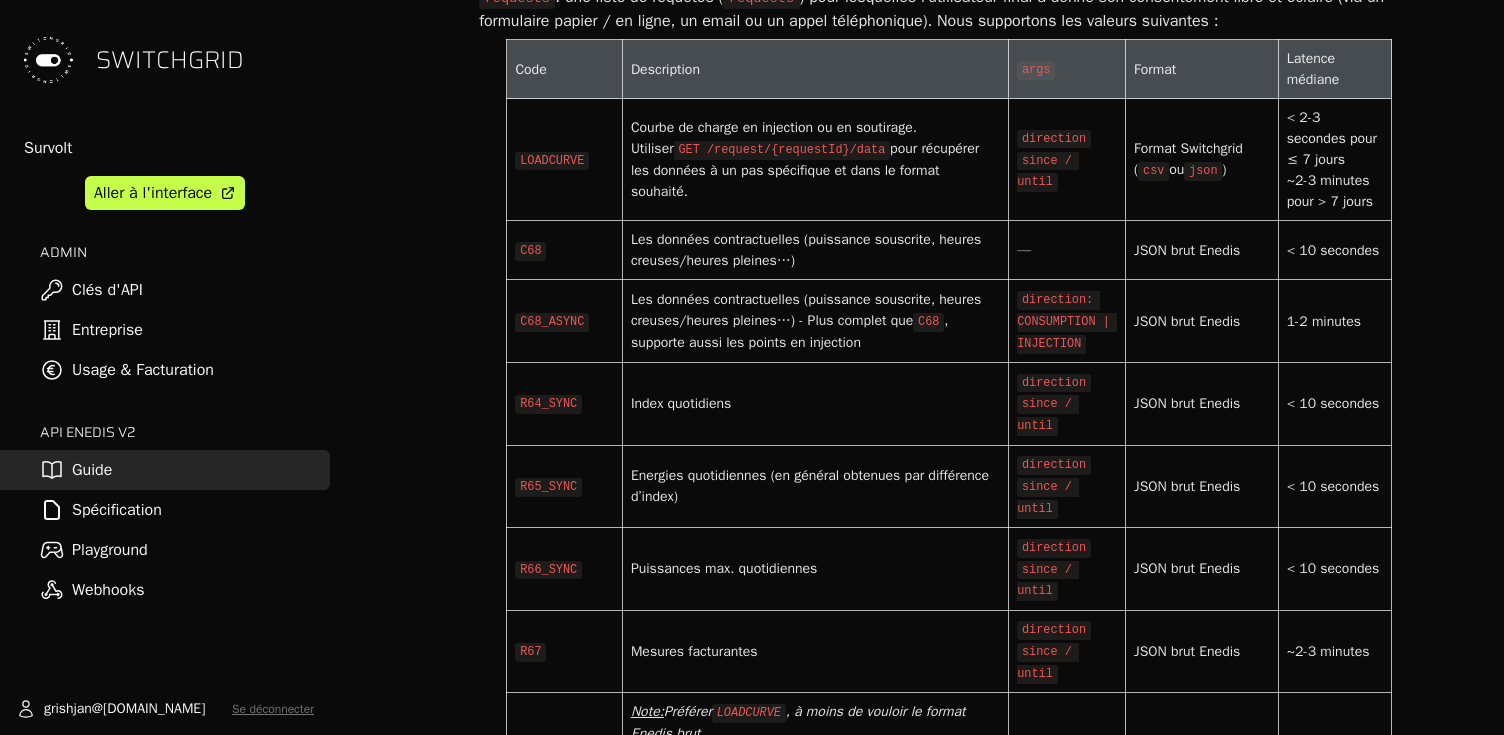 click on "R66_SYNC" at bounding box center [548, 570] 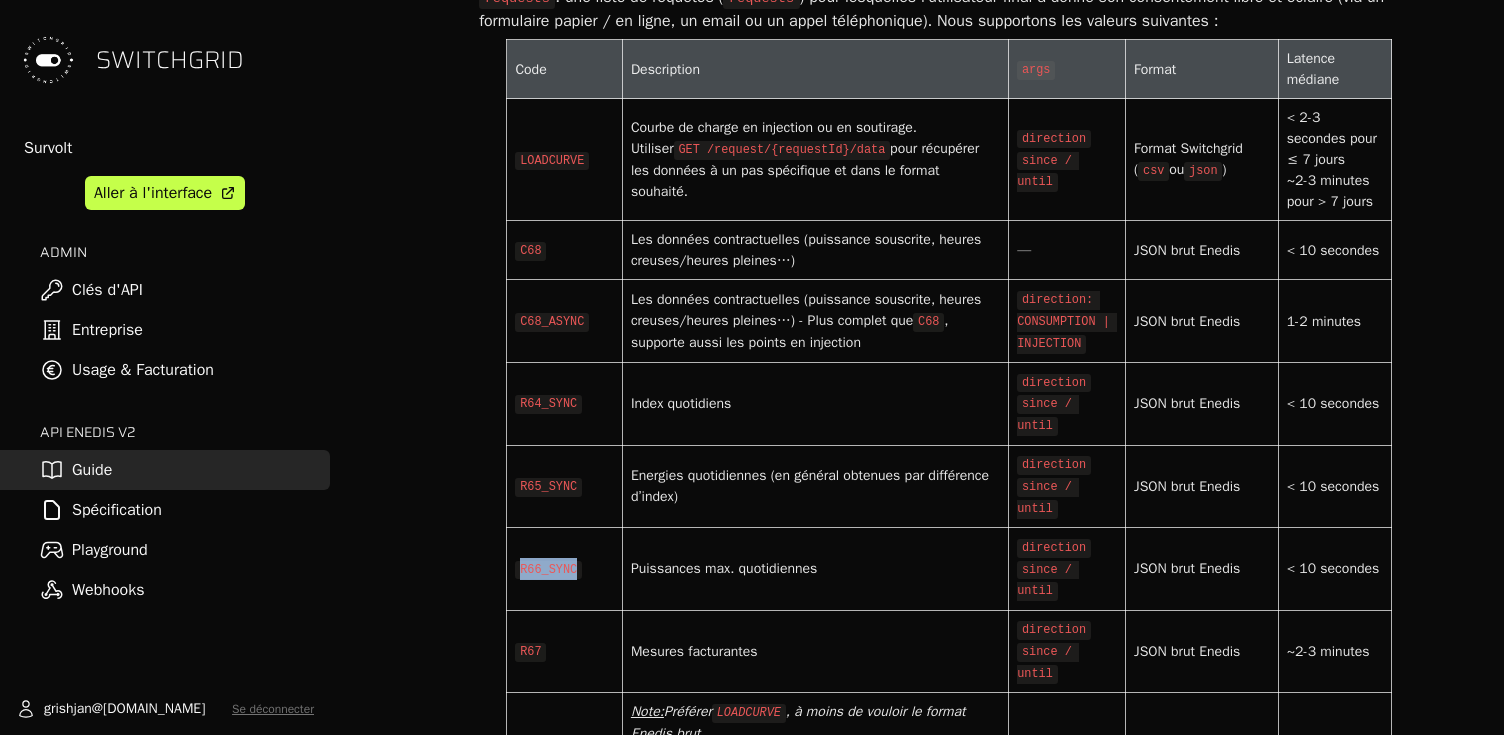 click on "R66_SYNC" at bounding box center (548, 570) 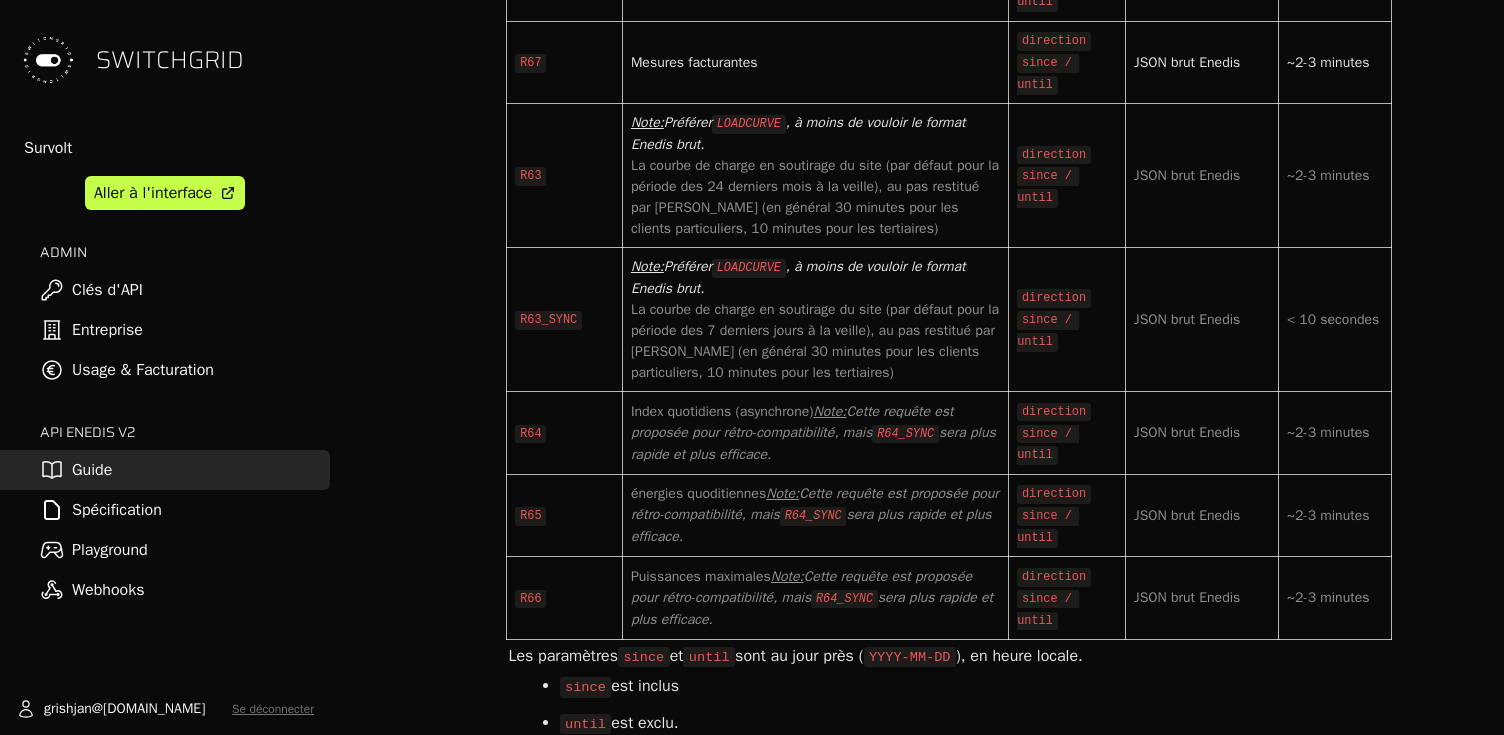scroll, scrollTop: 7846, scrollLeft: 0, axis: vertical 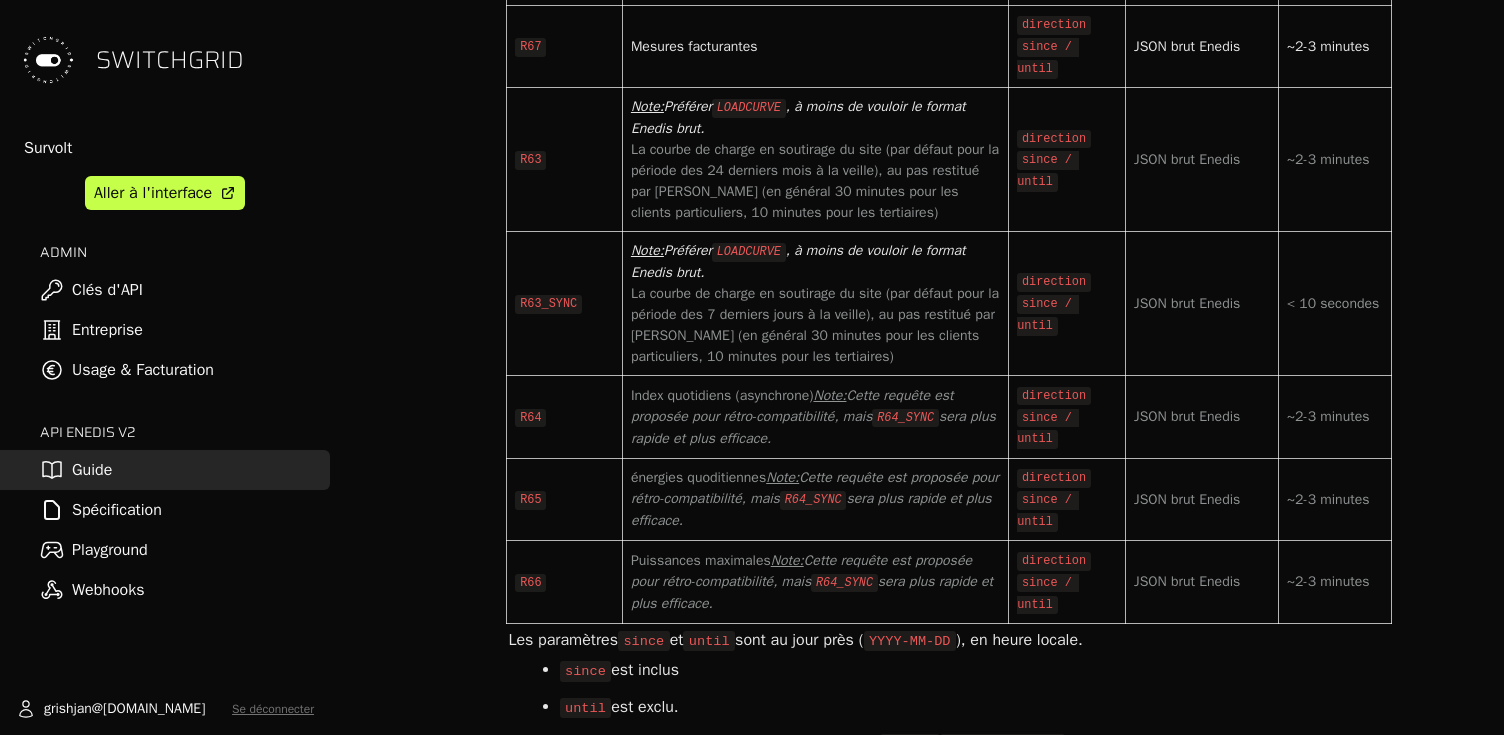 click on "R66" at bounding box center (530, 583) 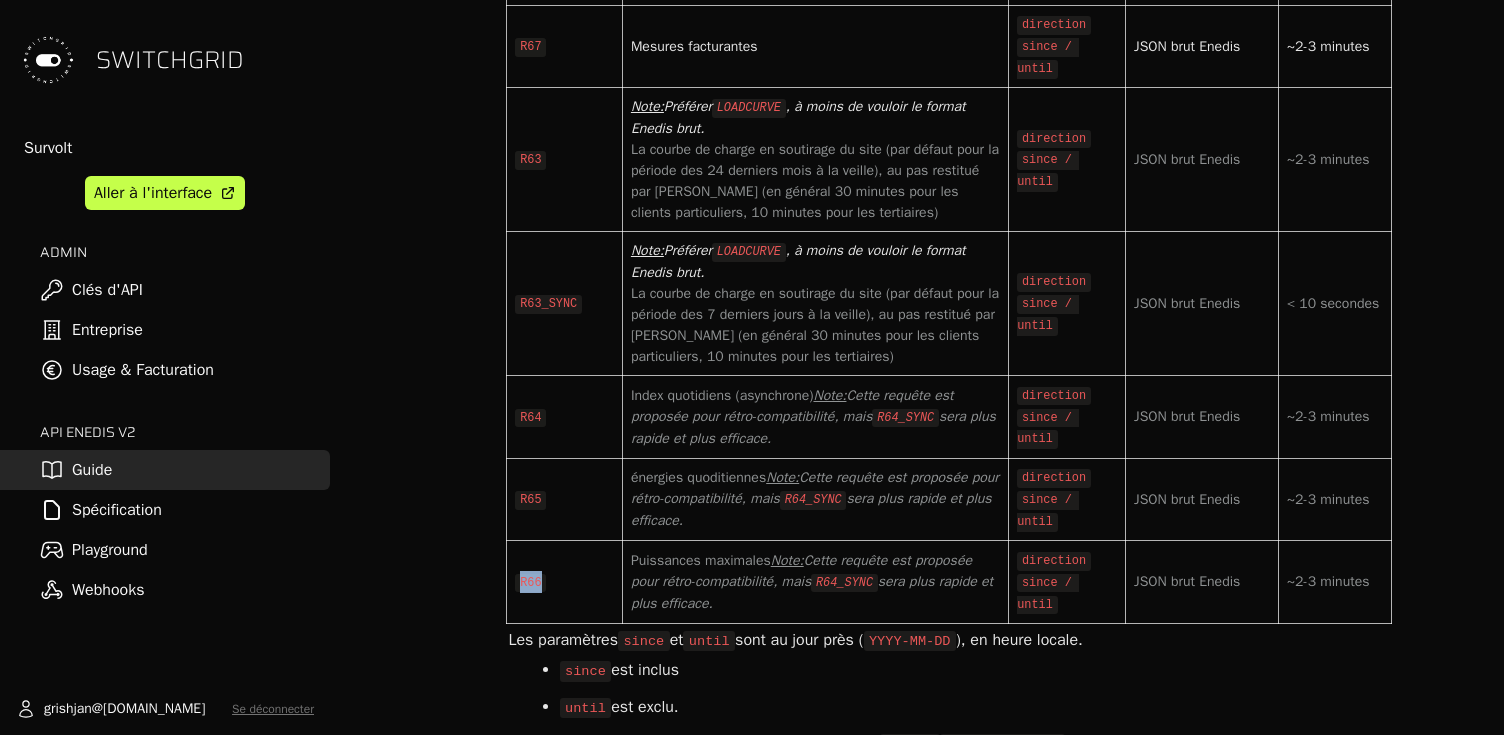 click on "R66" at bounding box center [530, 583] 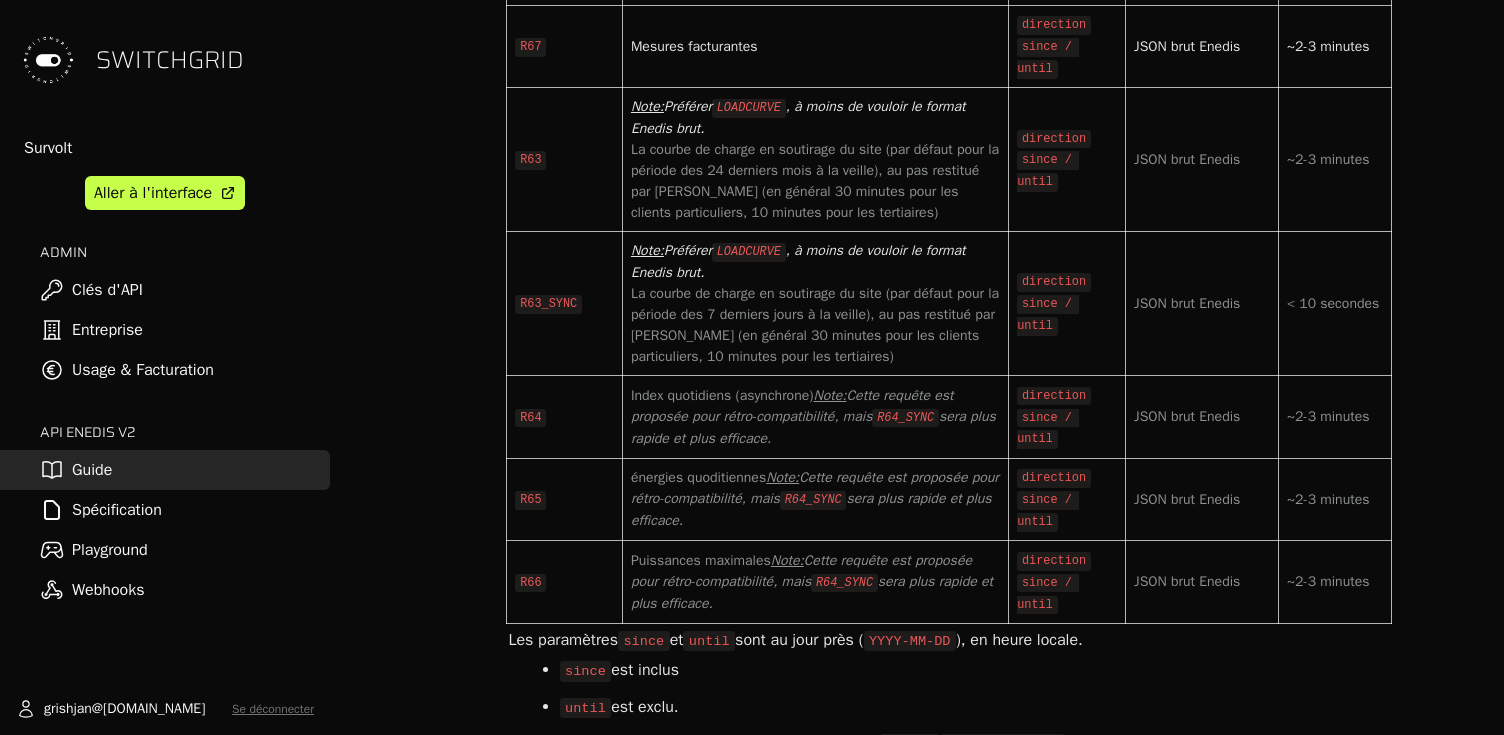 click on "R64_SYNC" at bounding box center (844, 583) 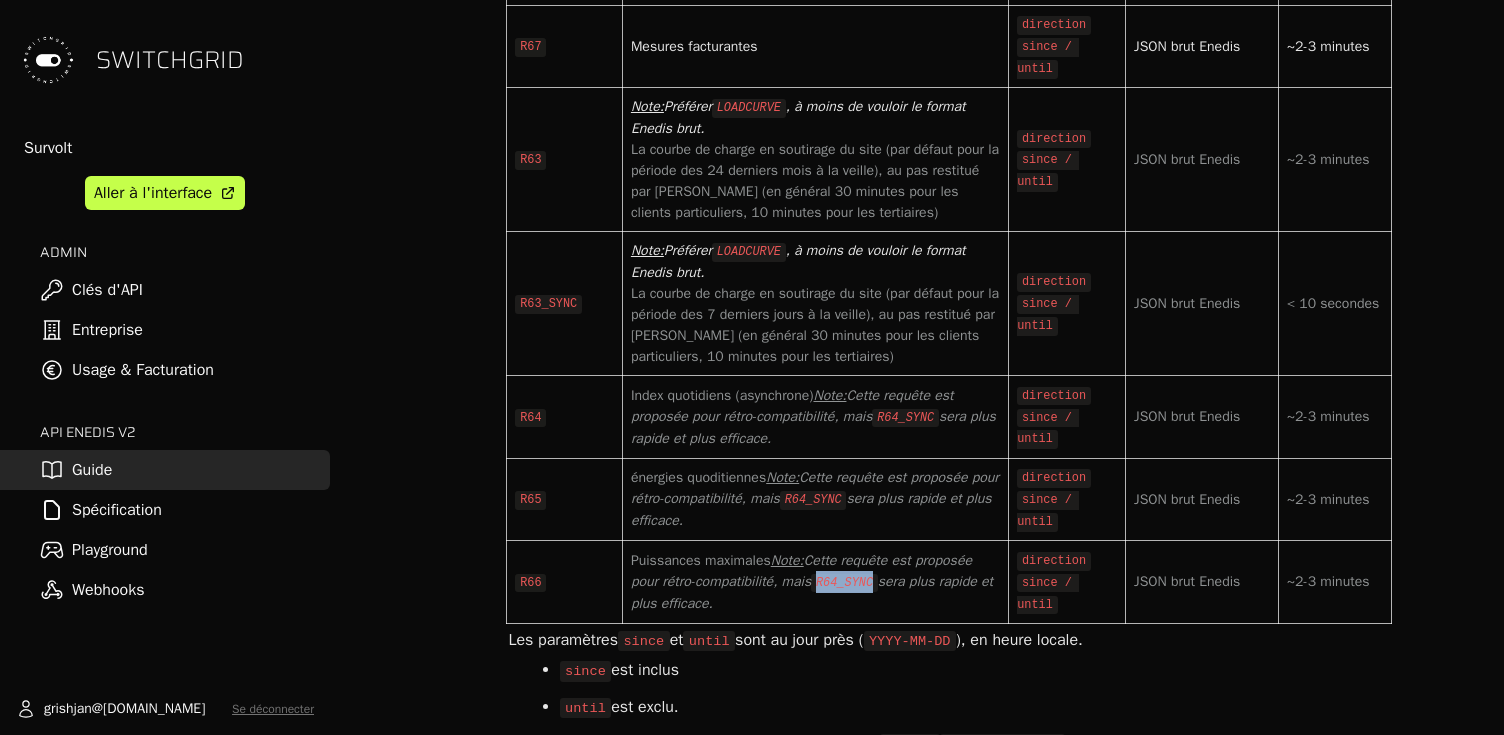 click on "R64_SYNC" at bounding box center [844, 583] 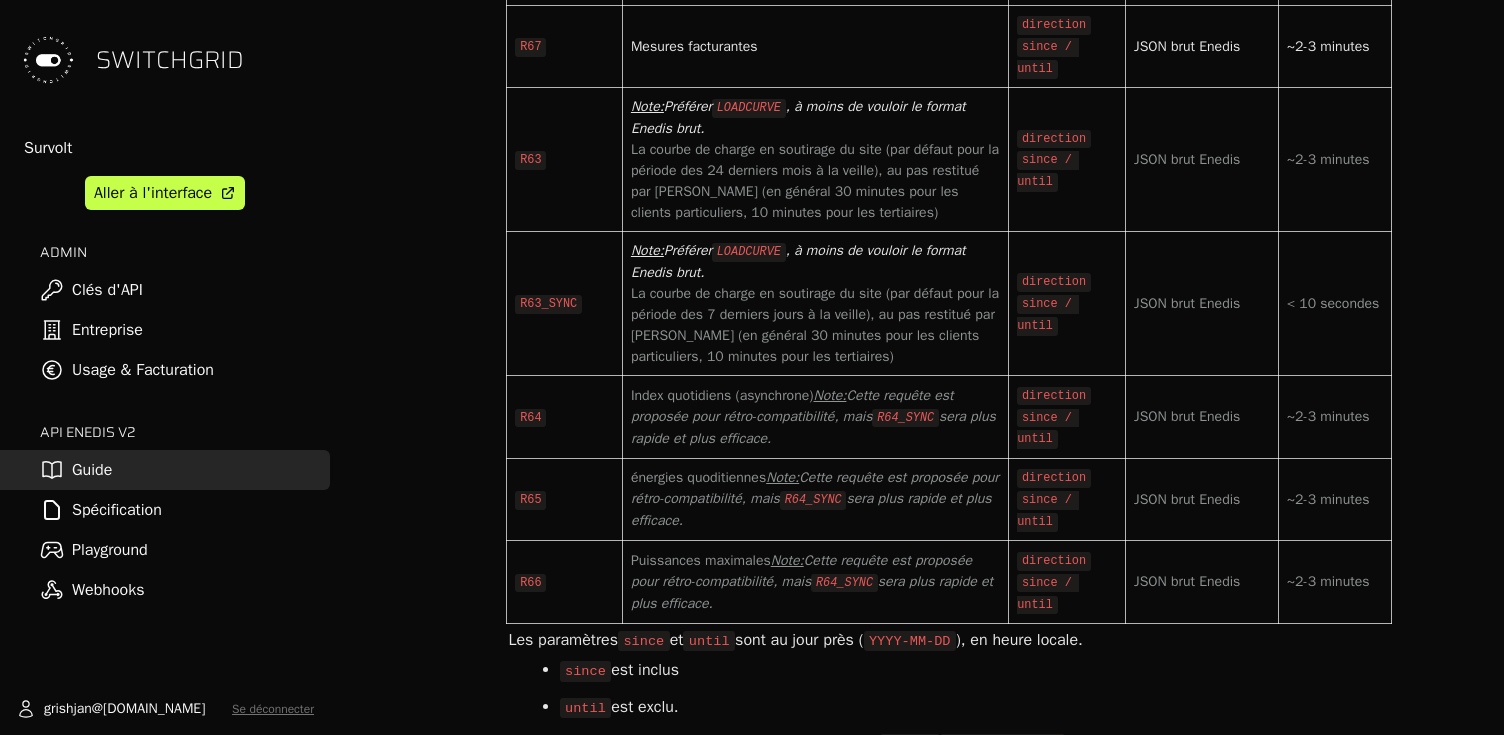 click on "Puissances maximales
Note:  Cette requête est proposée pour rétro-compatibilité, mais  R64_SYNC  sera plus rapide et plus efficace." at bounding box center [815, 582] 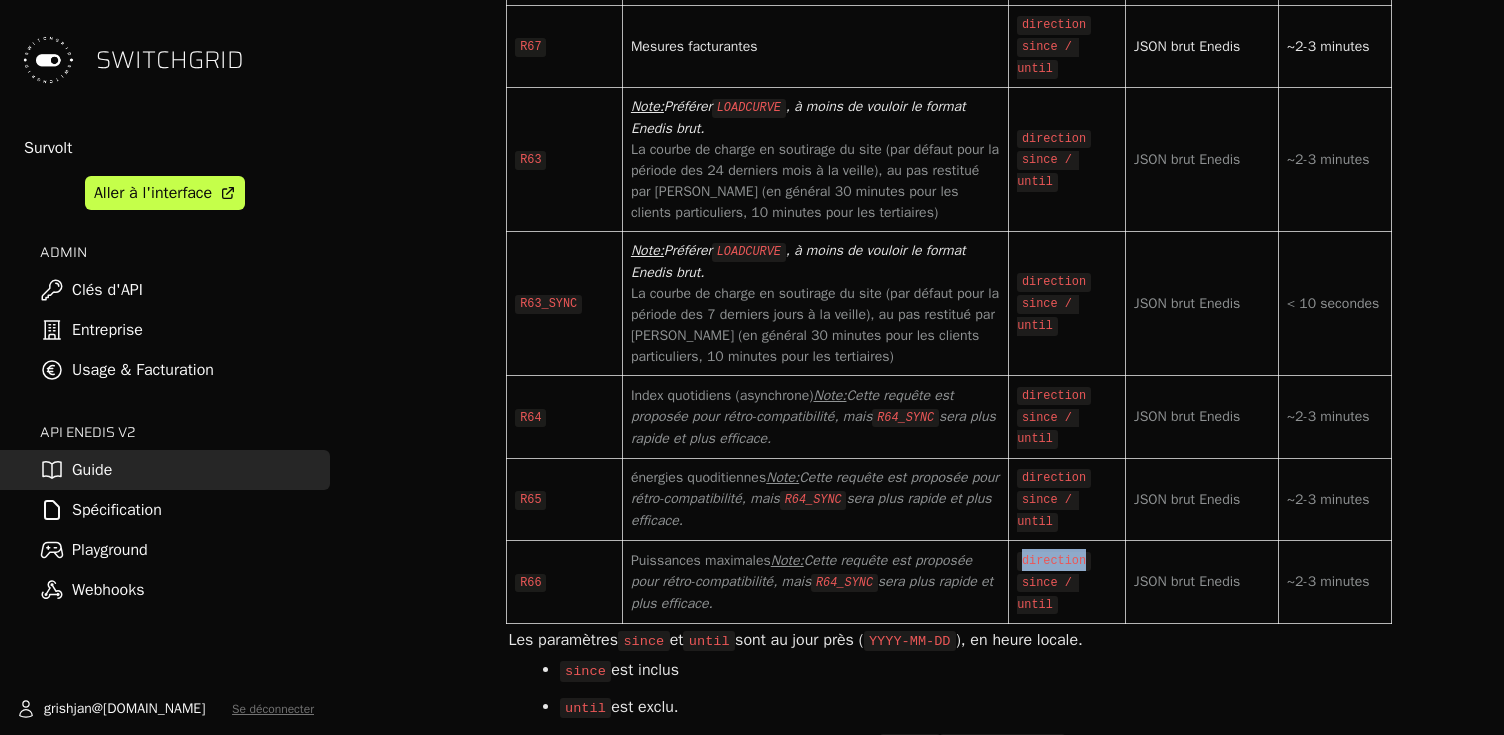 click on "direction" at bounding box center (1054, 561) 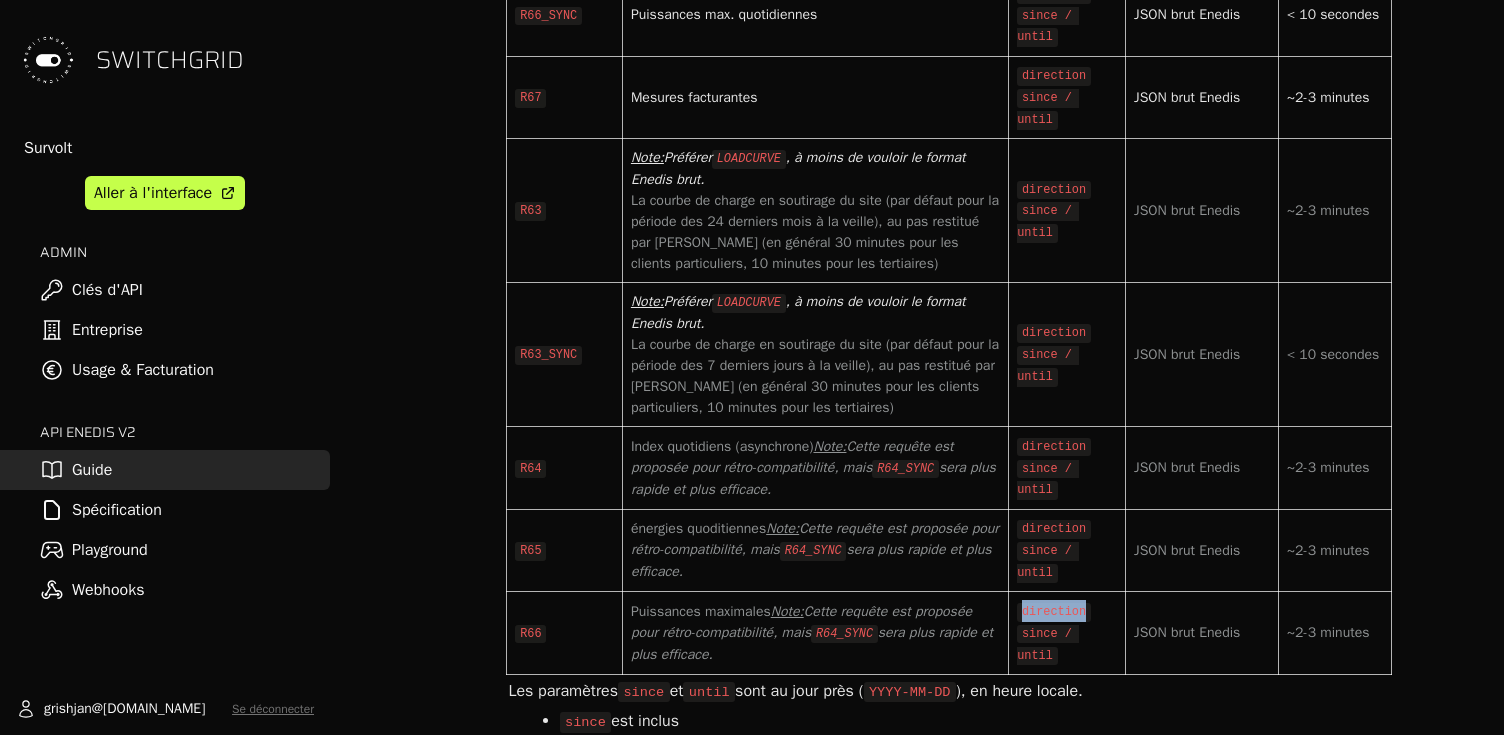 scroll, scrollTop: 7797, scrollLeft: 0, axis: vertical 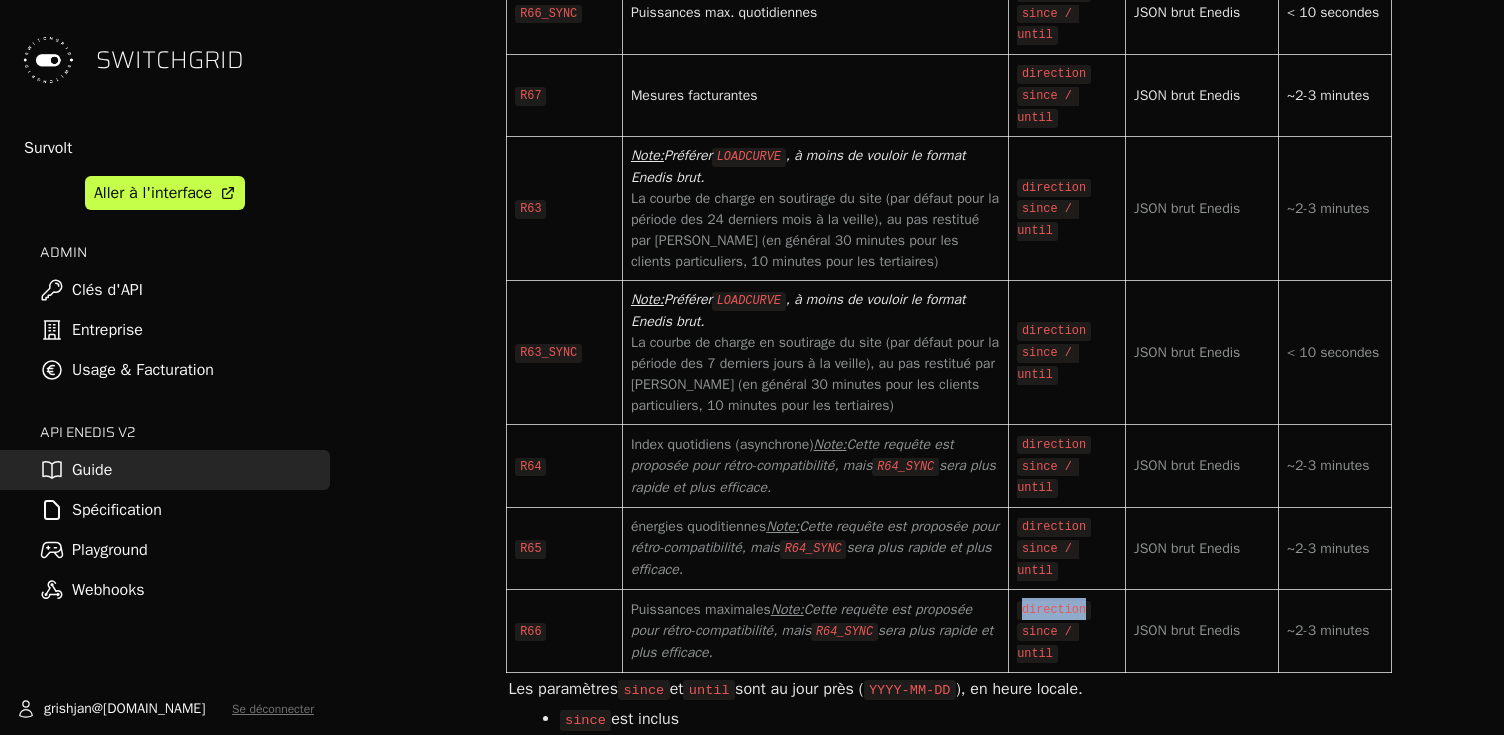 copy on "direction" 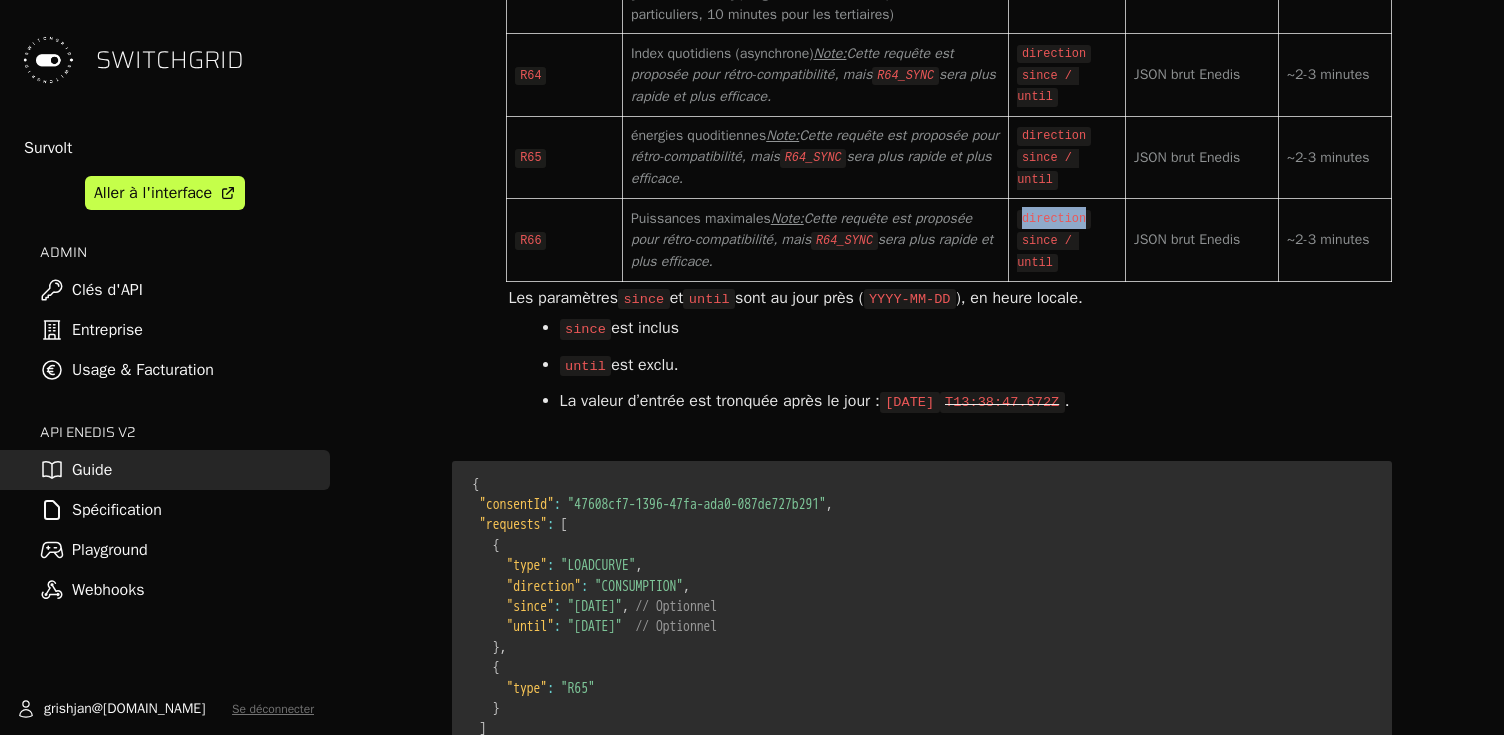 scroll, scrollTop: 8186, scrollLeft: 0, axis: vertical 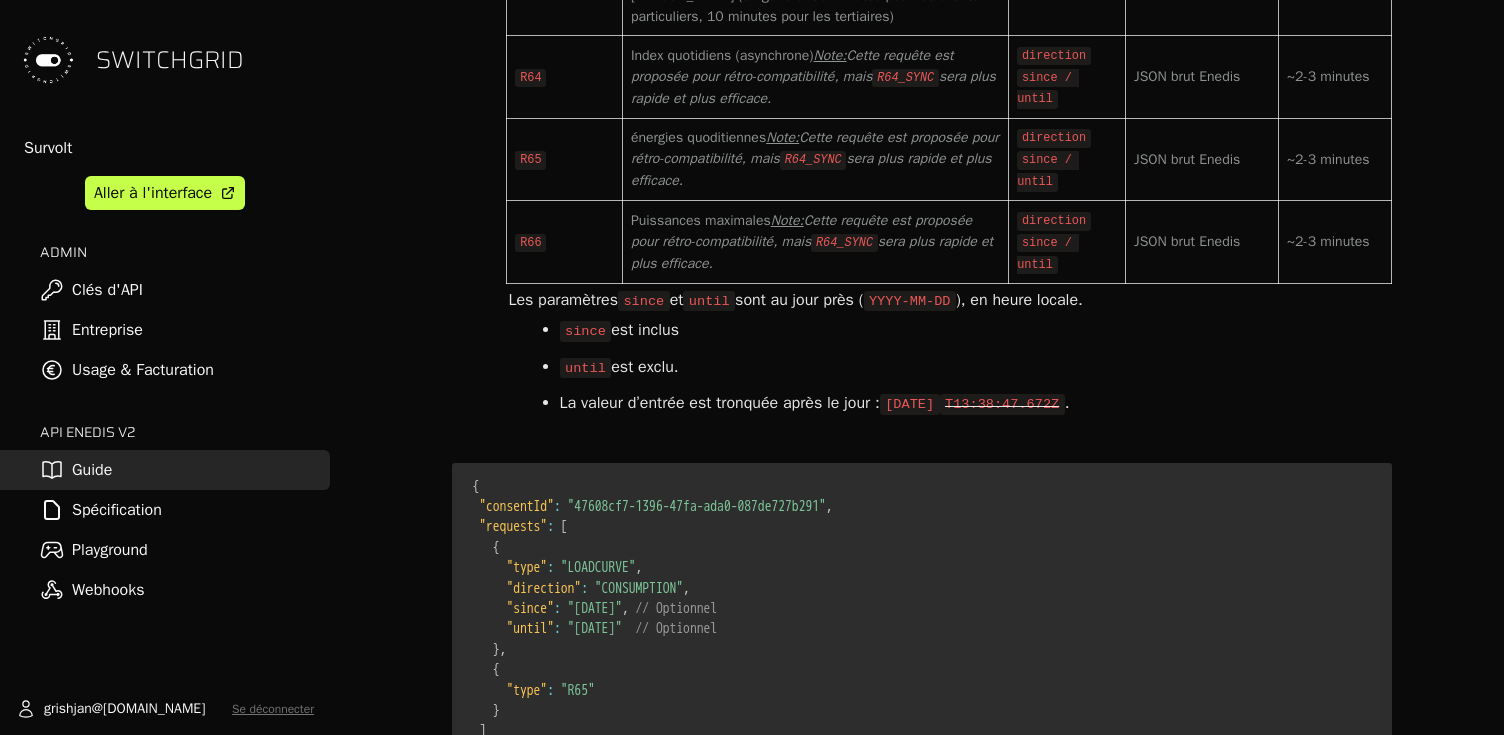 click on "Puissances maximales
Note:  Cette requête est proposée pour rétro-compatibilité, mais  R64_SYNC  sera plus rapide et plus efficace." at bounding box center (815, 242) 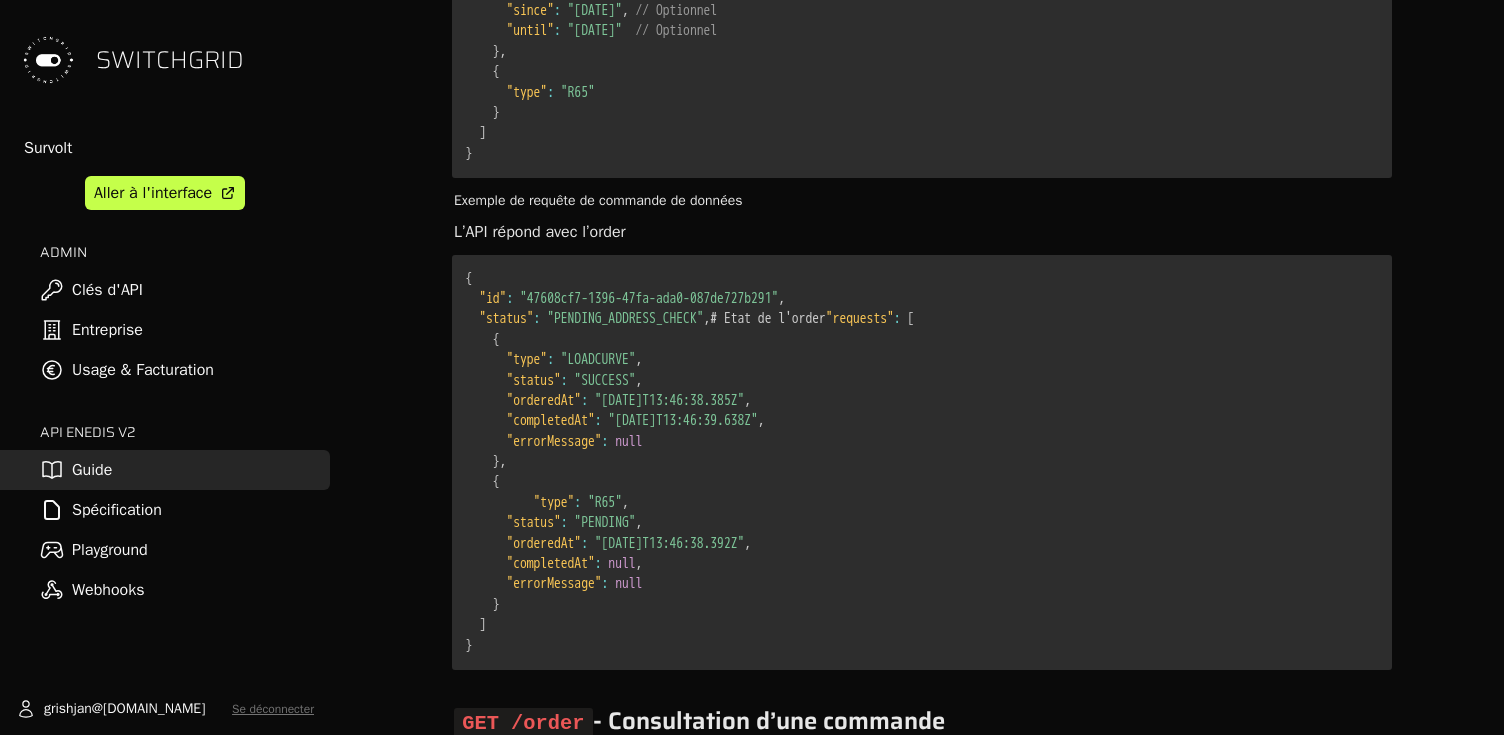 scroll, scrollTop: 8785, scrollLeft: 0, axis: vertical 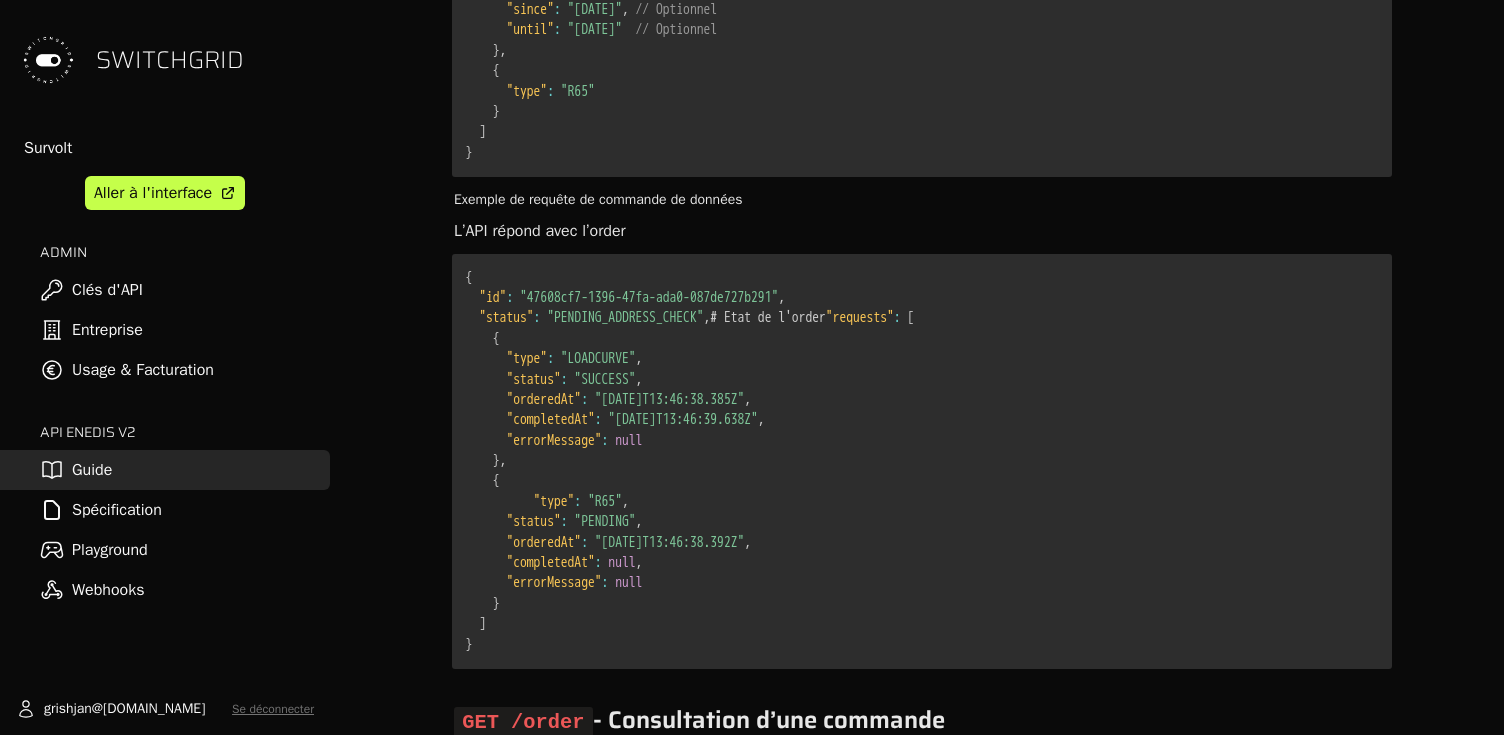 click on ""CONSUMPTION"" at bounding box center [639, -11] 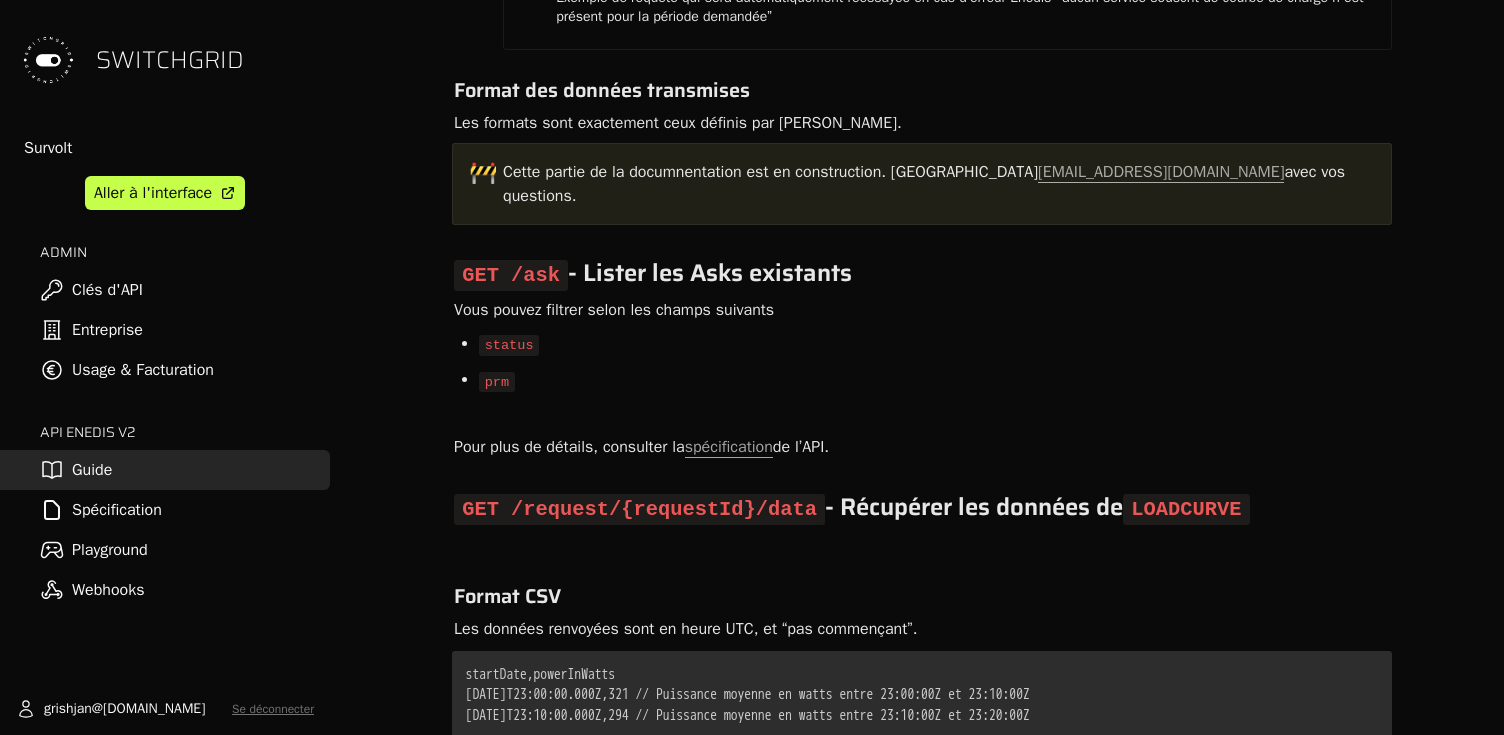 scroll, scrollTop: 4660, scrollLeft: 0, axis: vertical 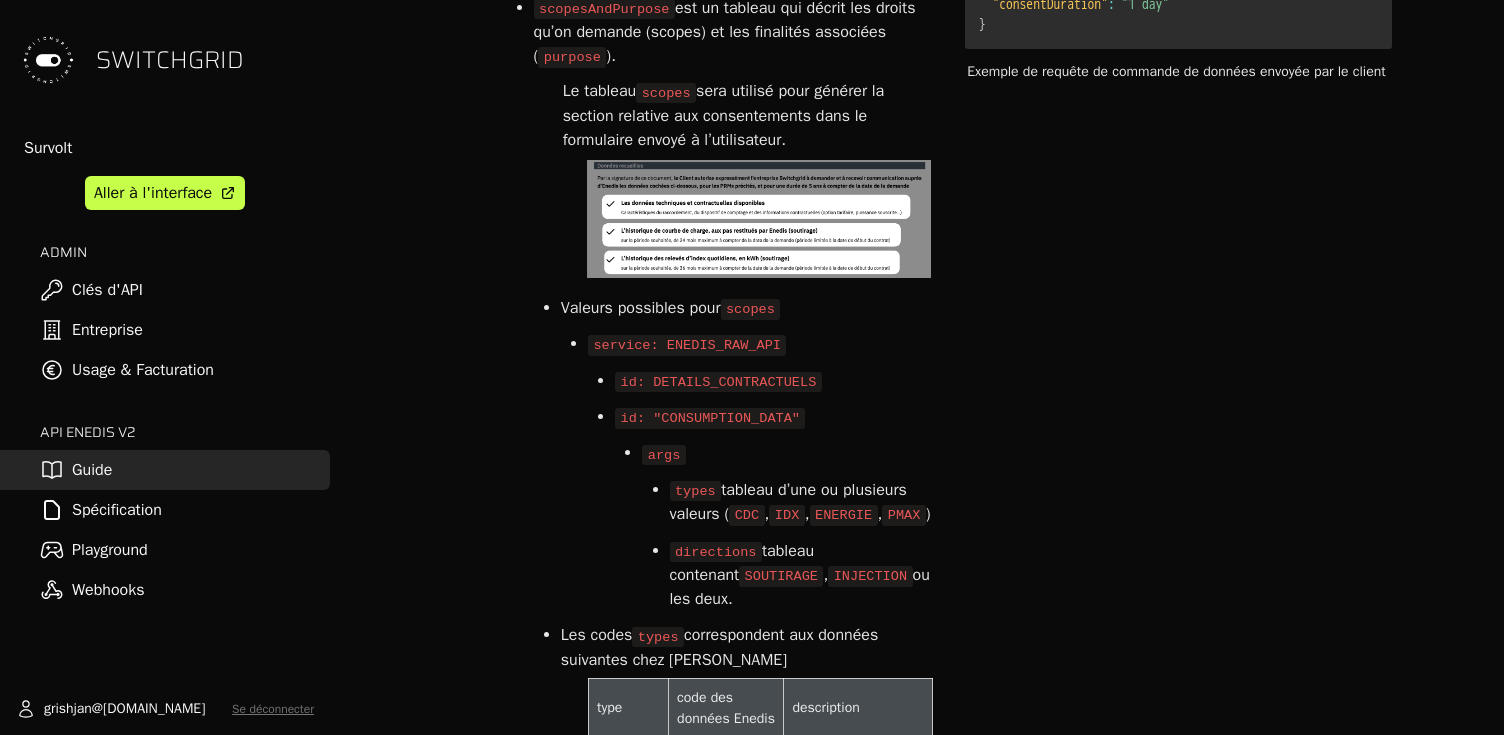 click on "SOUTIRAGE" at bounding box center (781, 576) 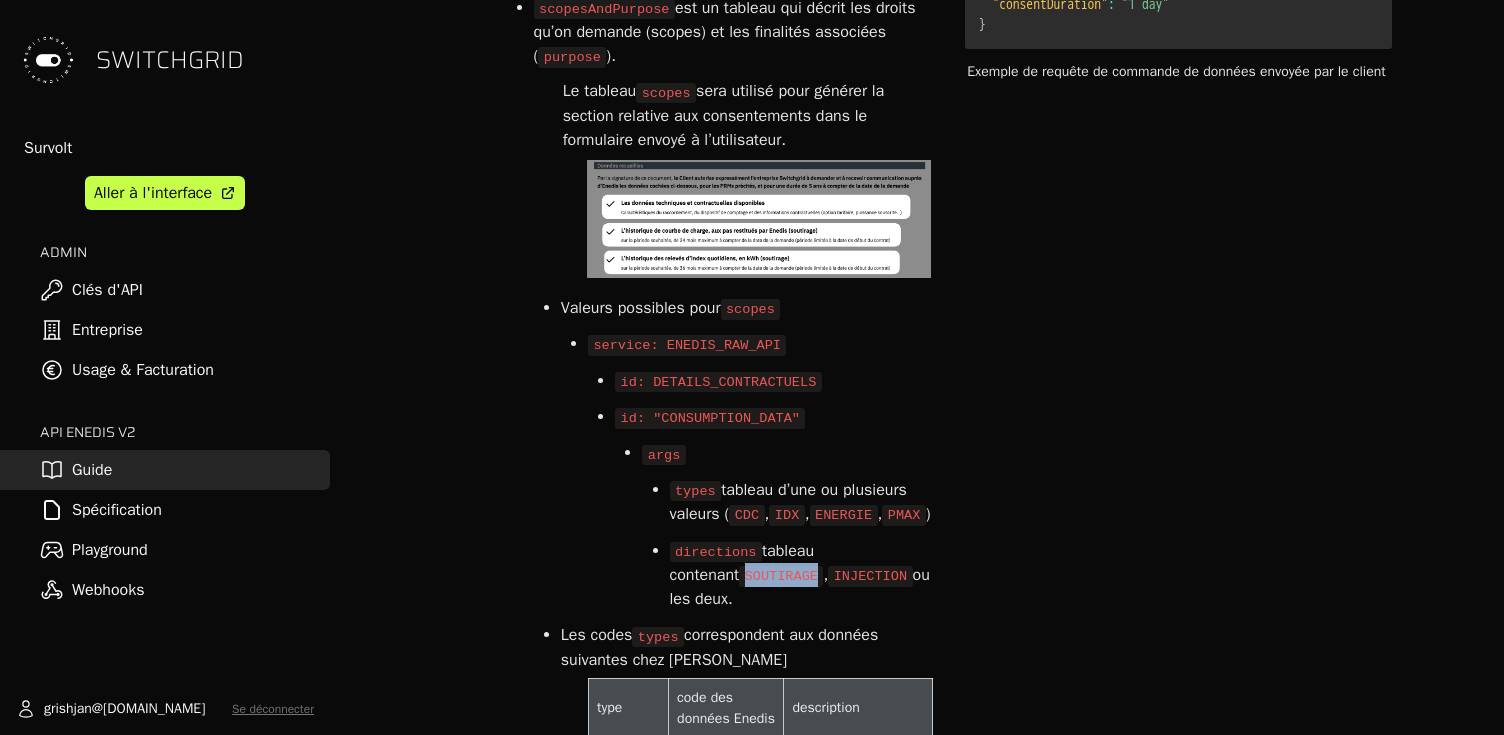 click on "SOUTIRAGE" at bounding box center [781, 576] 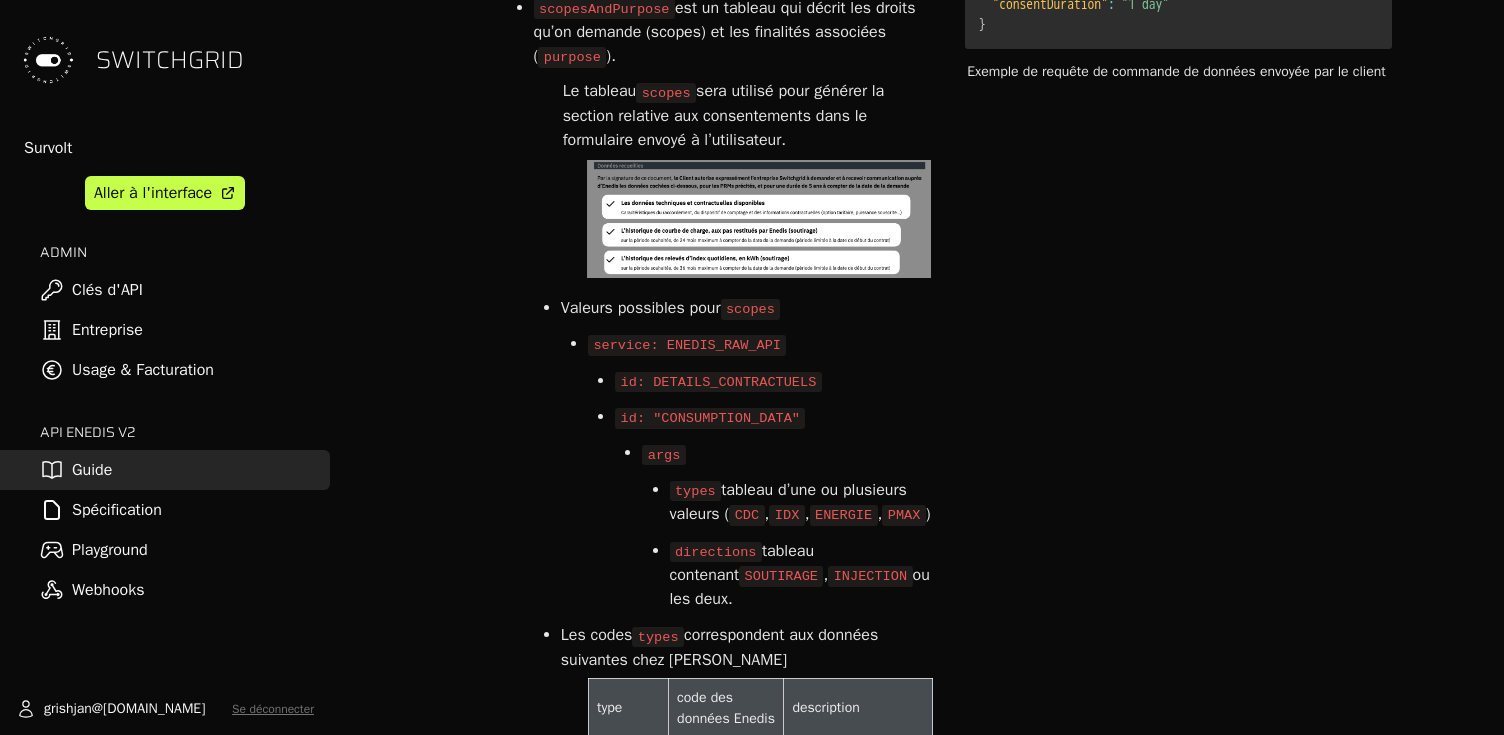 click at bounding box center (949, 225) 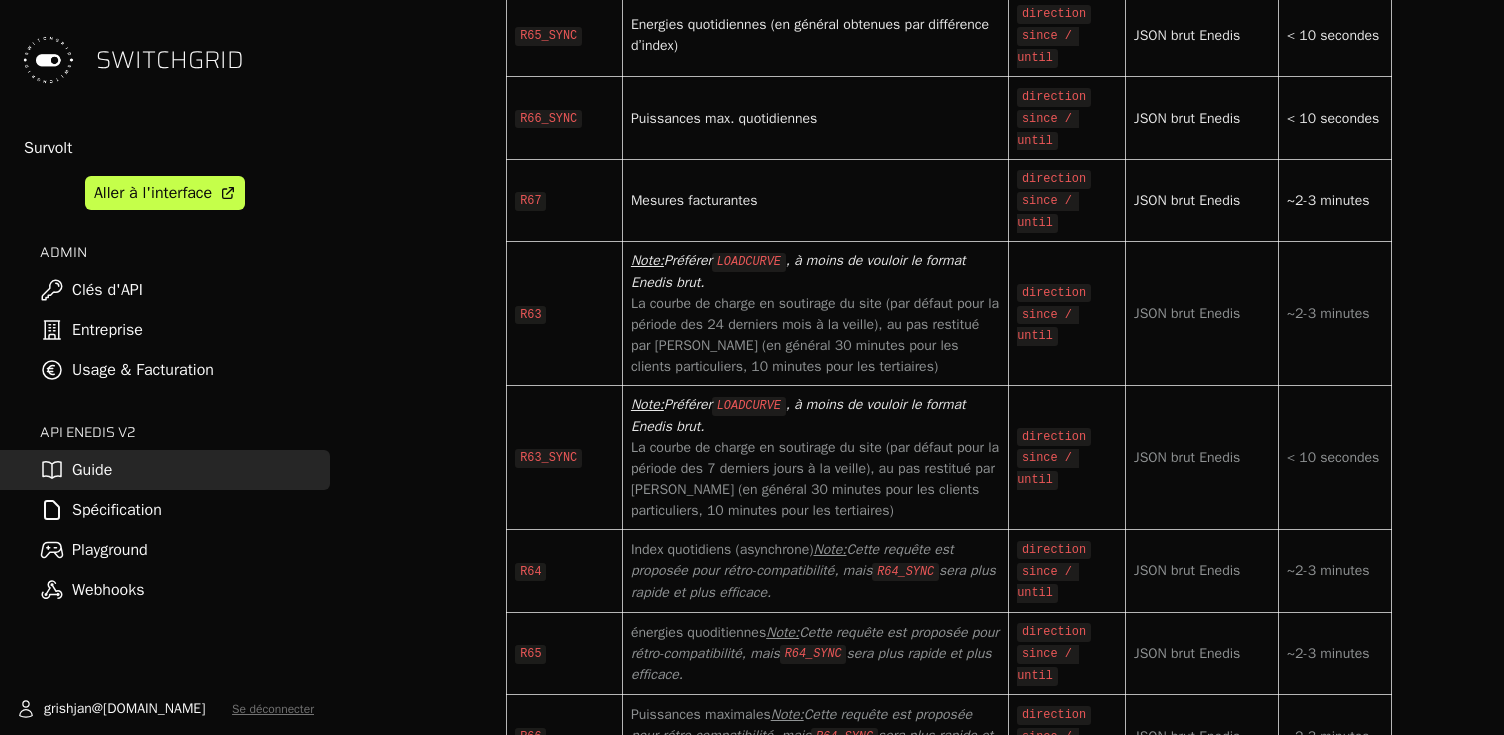 scroll, scrollTop: 7855, scrollLeft: 0, axis: vertical 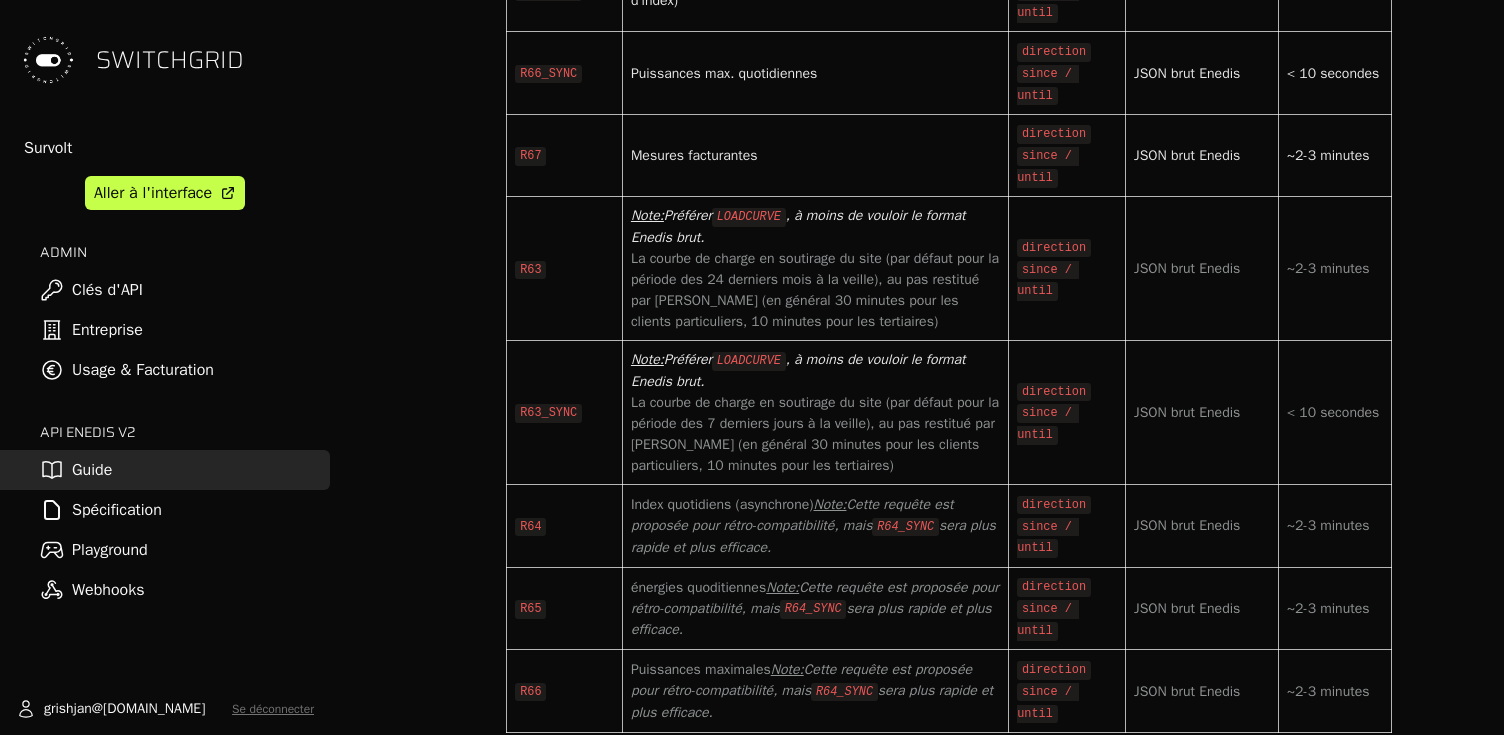 click on "R63_SYNC" at bounding box center [565, 413] 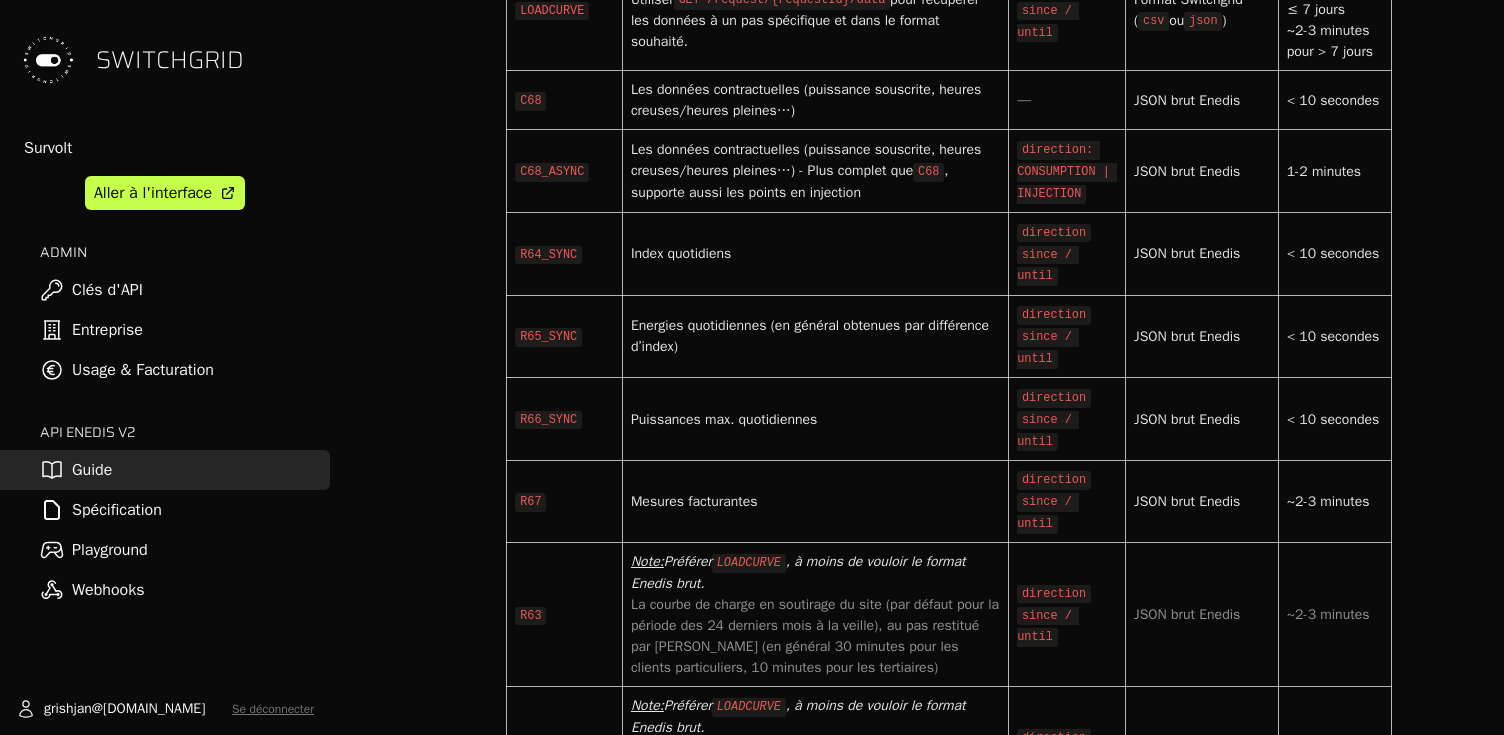 scroll, scrollTop: 7483, scrollLeft: 0, axis: vertical 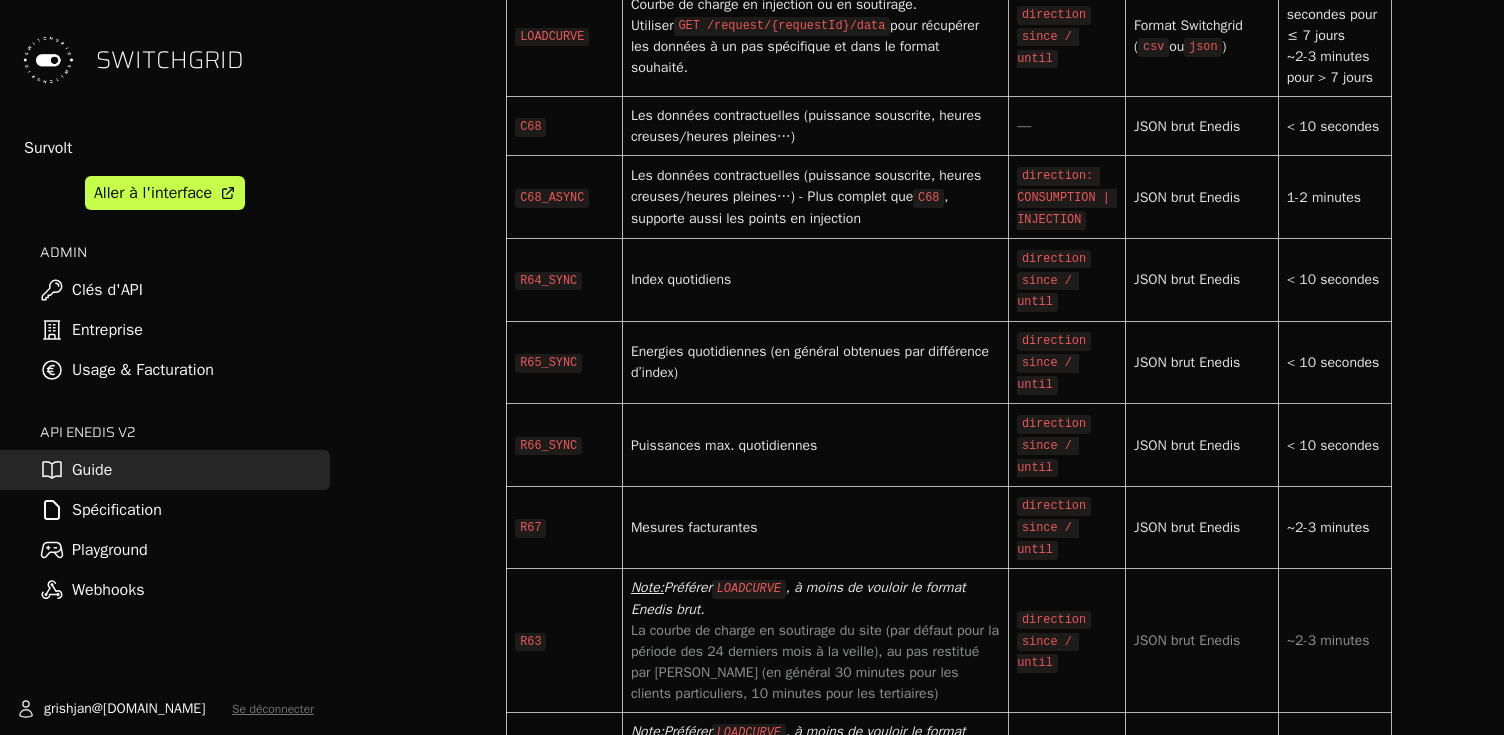 click on "R66_SYNC" at bounding box center (548, 446) 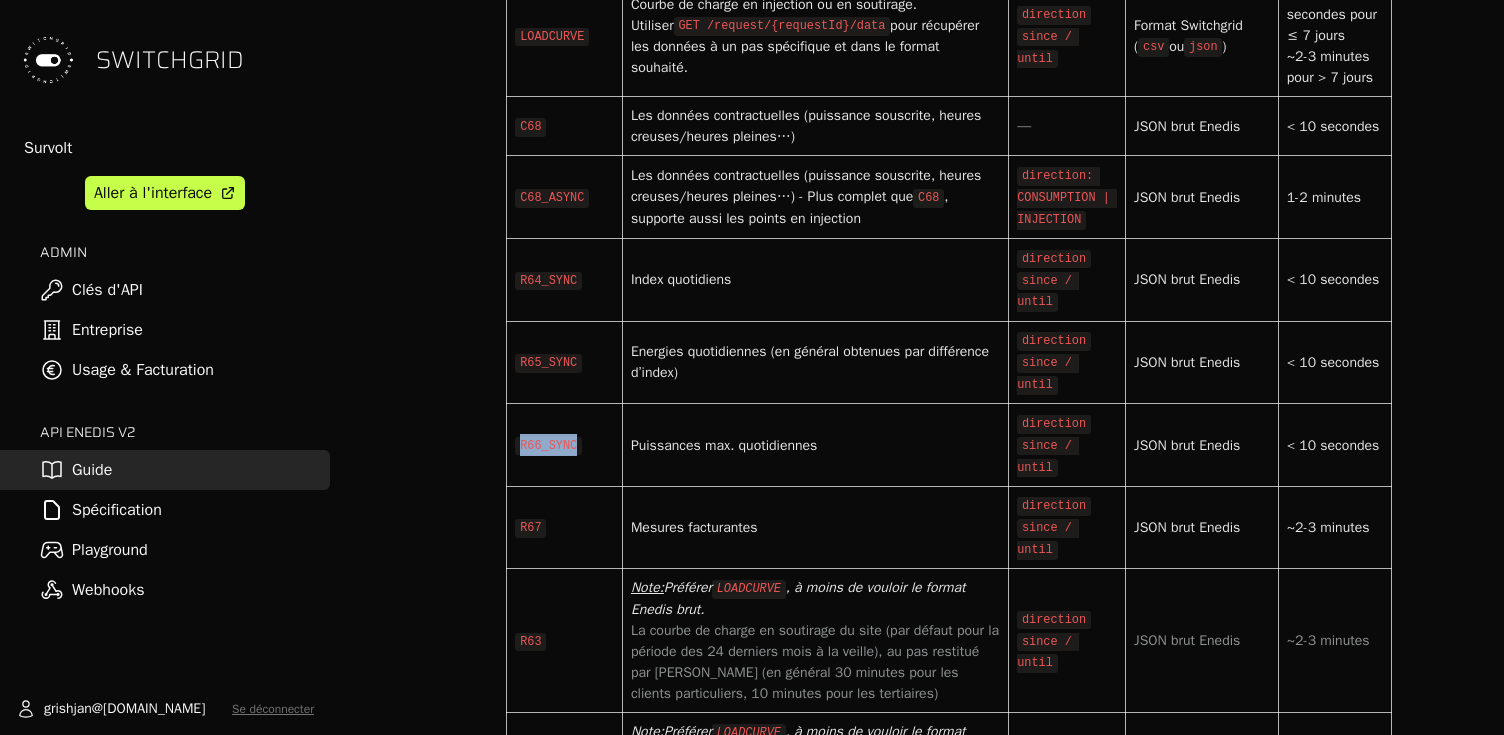 click on "R66_SYNC" at bounding box center (548, 446) 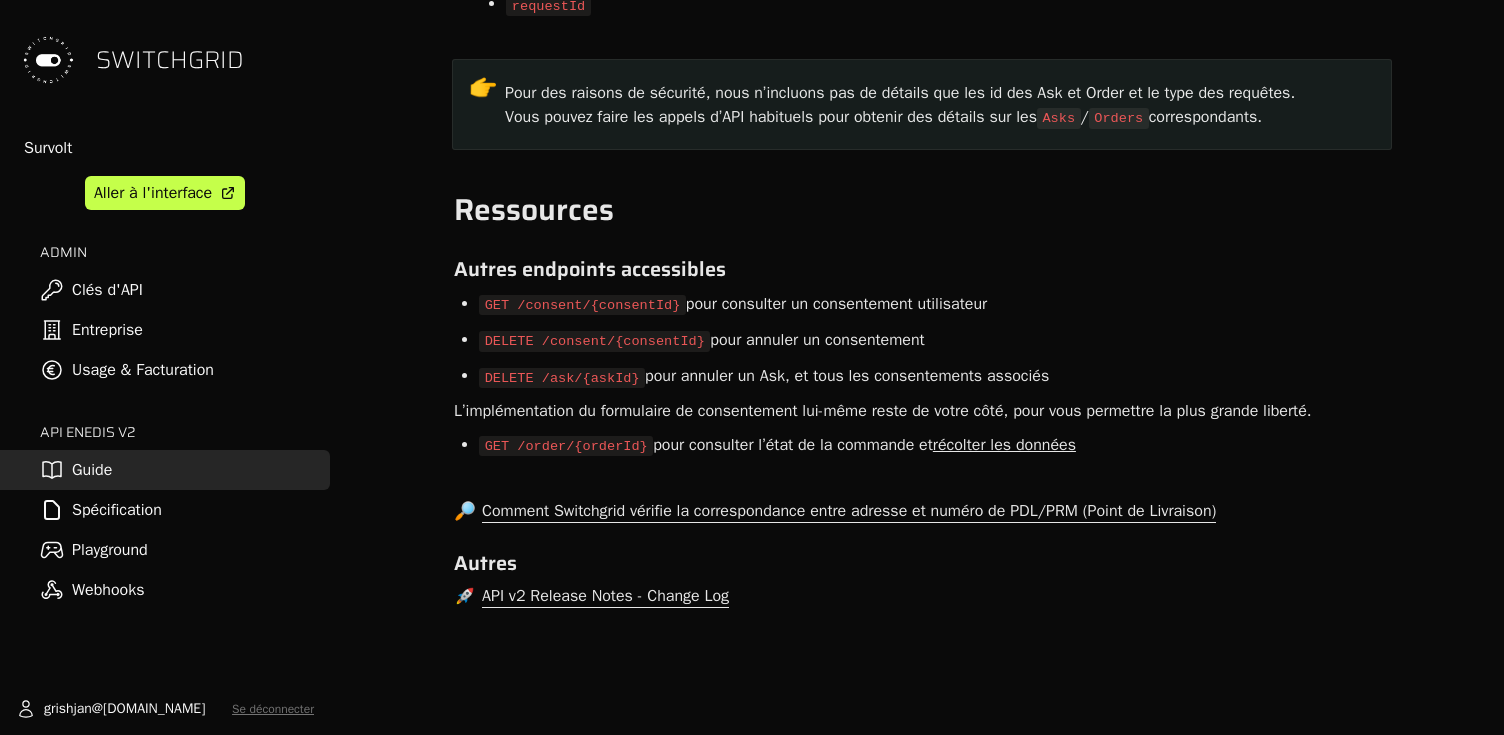 scroll, scrollTop: 15130, scrollLeft: 0, axis: vertical 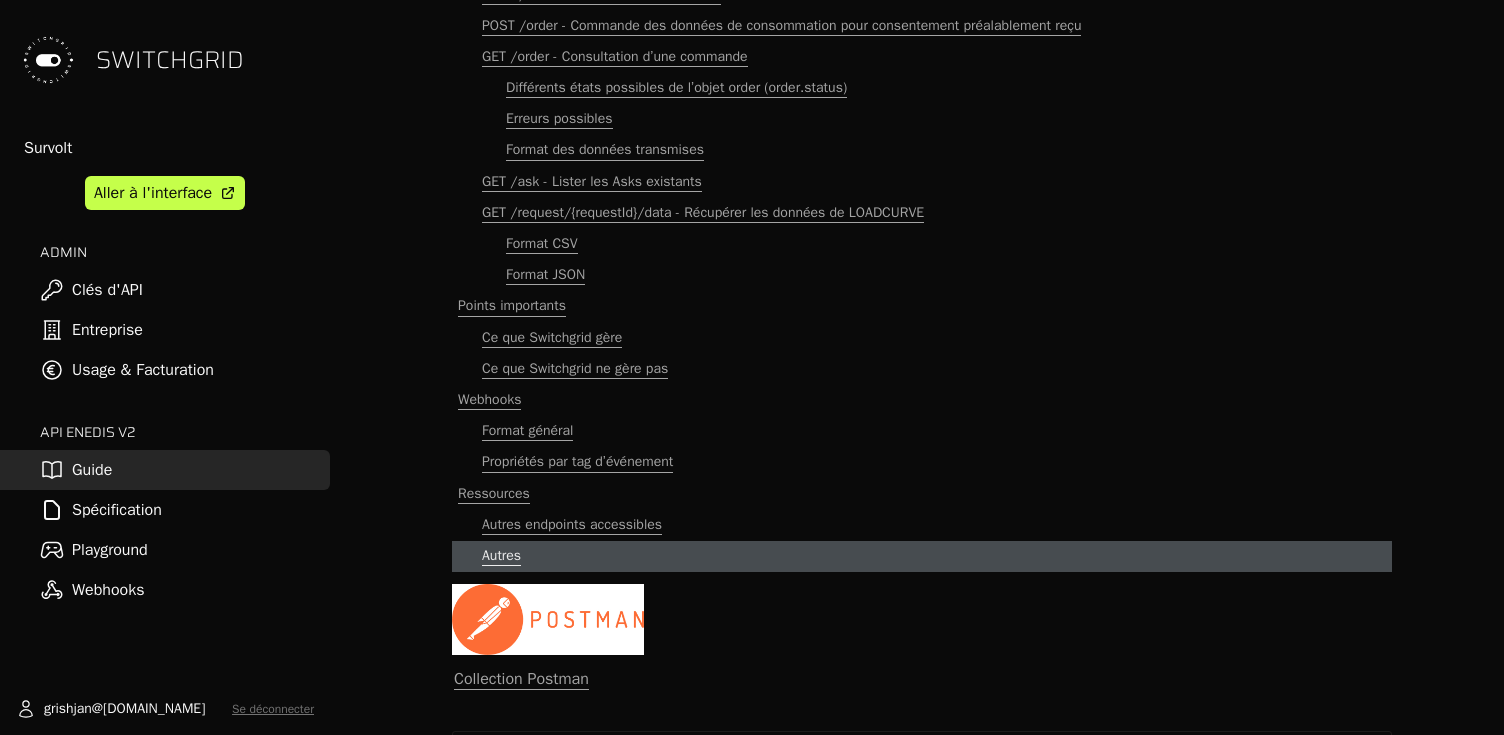 click on "Autres" at bounding box center [501, 556] 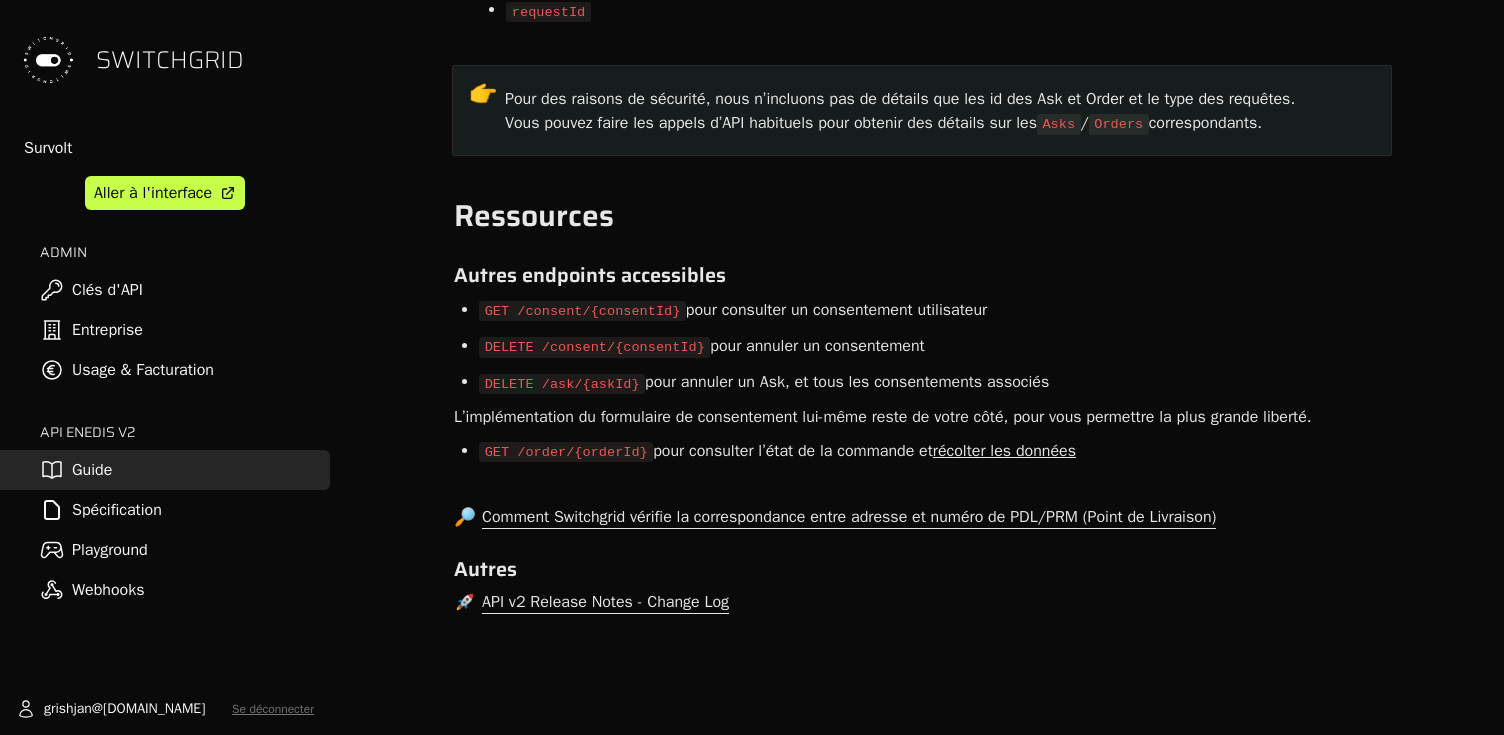 scroll, scrollTop: 15130, scrollLeft: 0, axis: vertical 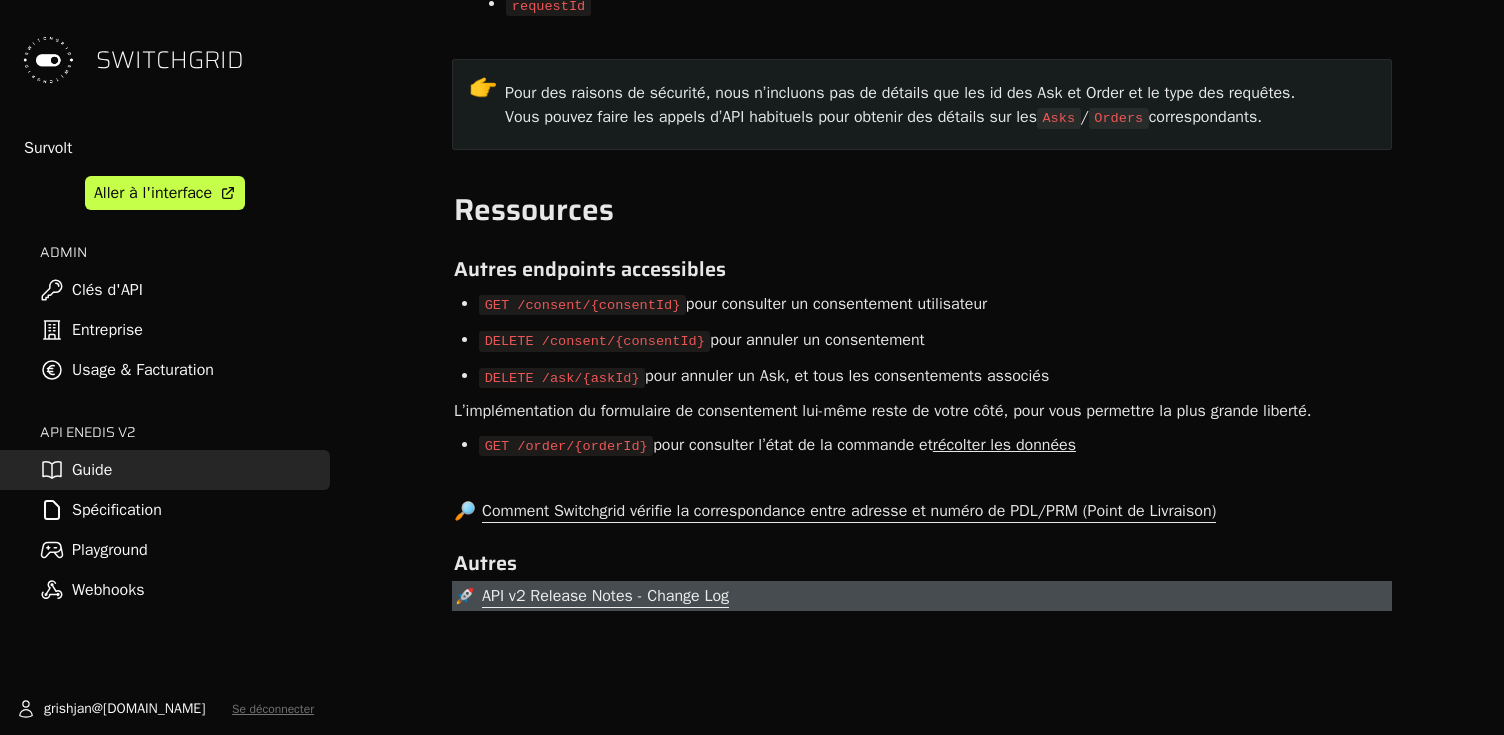 click on "API v2 Release Notes - Change Log" at bounding box center [605, 597] 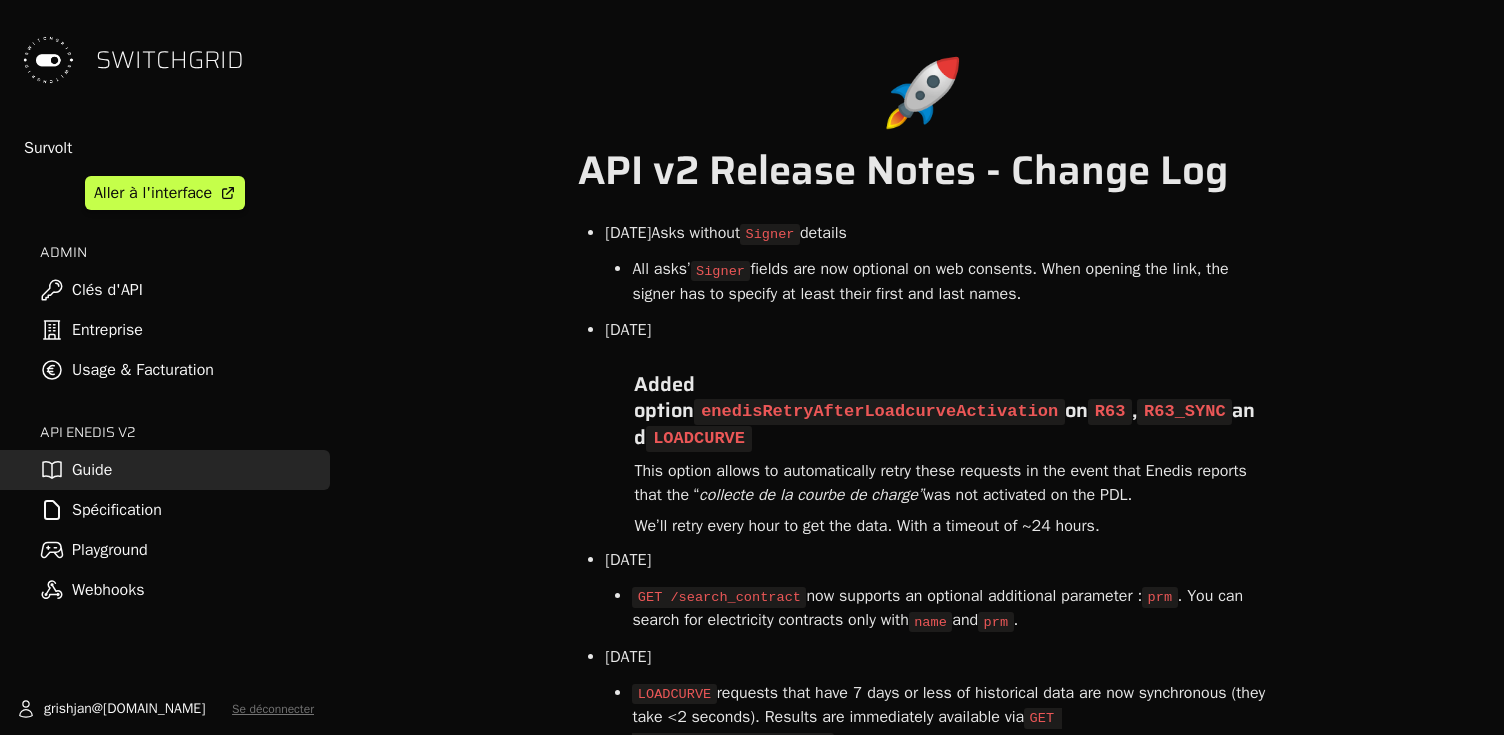 scroll, scrollTop: 0, scrollLeft: 0, axis: both 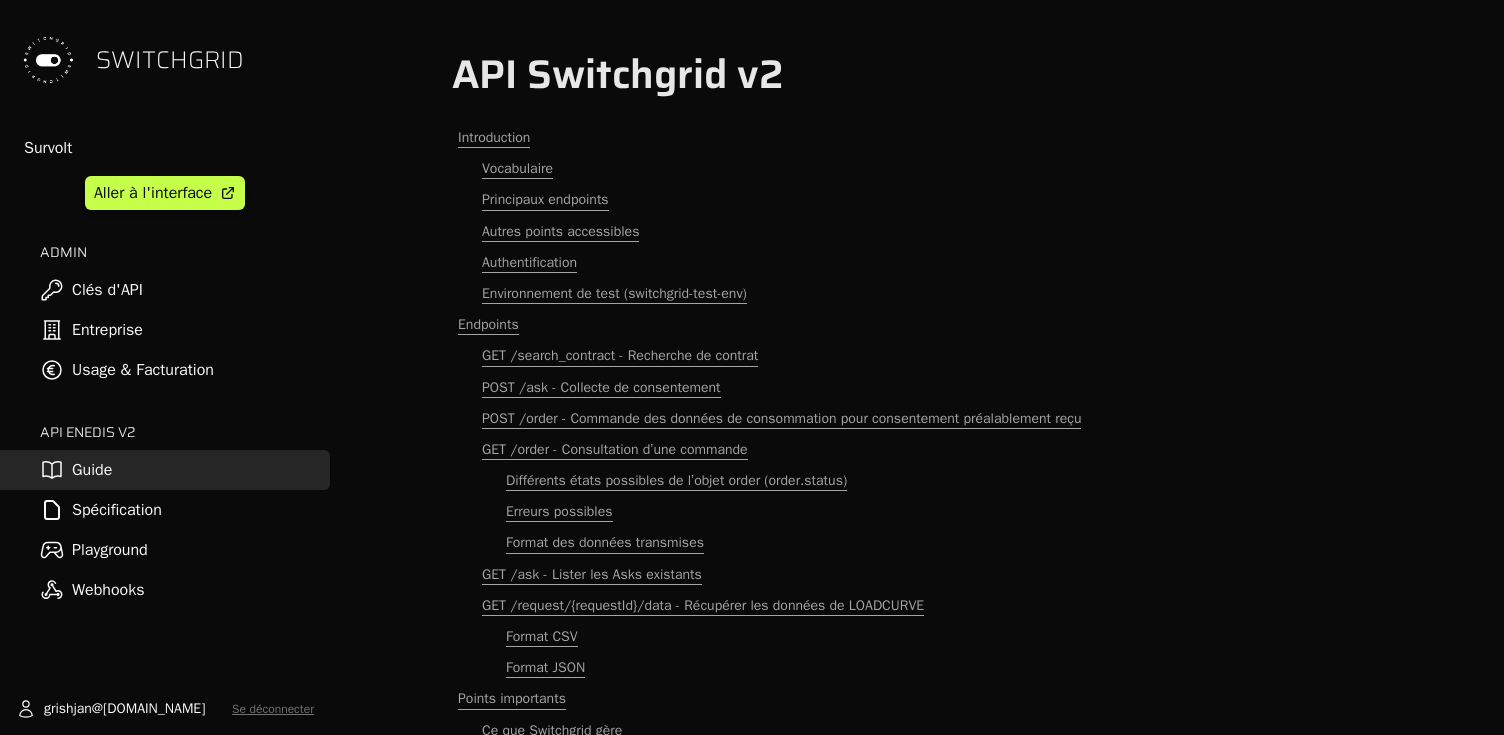 click on "Playground" at bounding box center (165, 550) 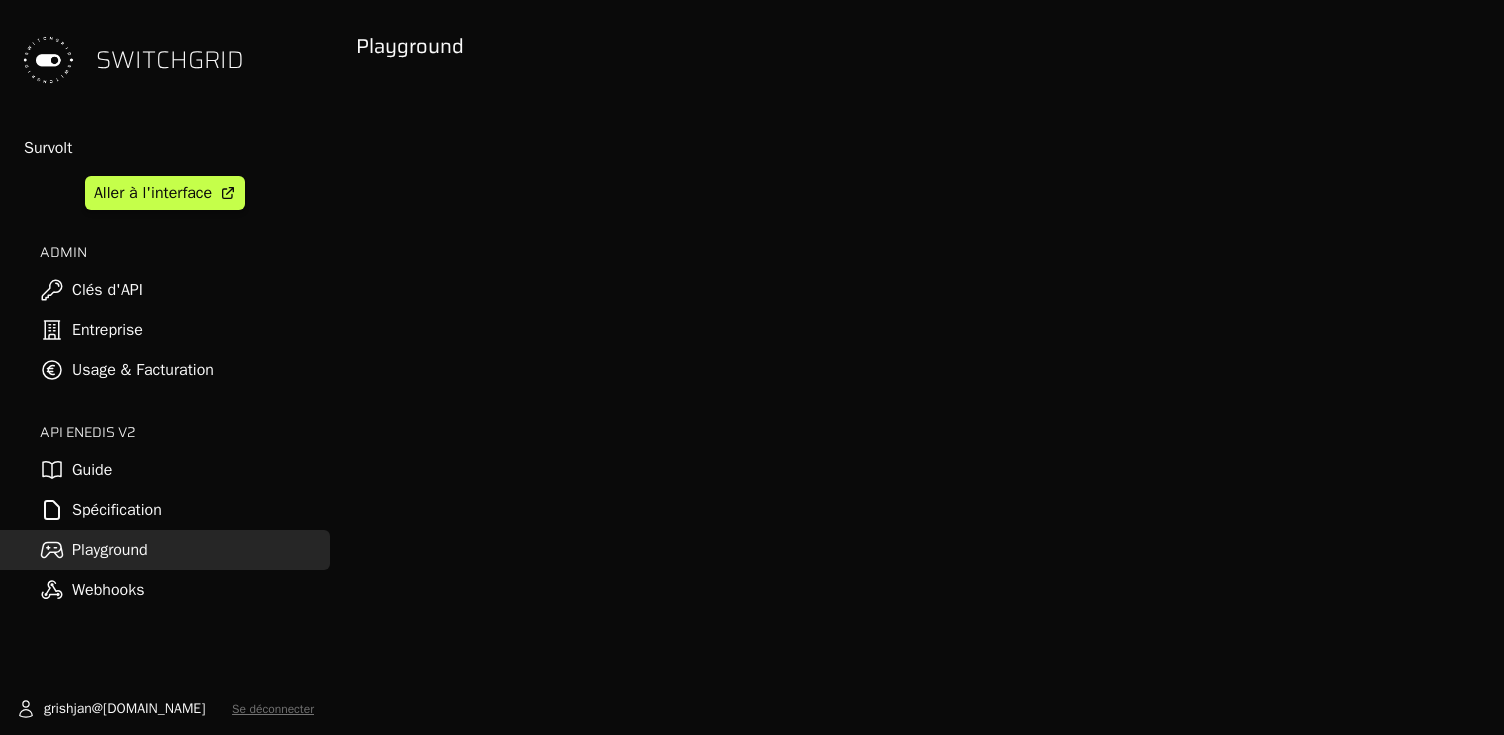 click on "Guide" at bounding box center [165, 470] 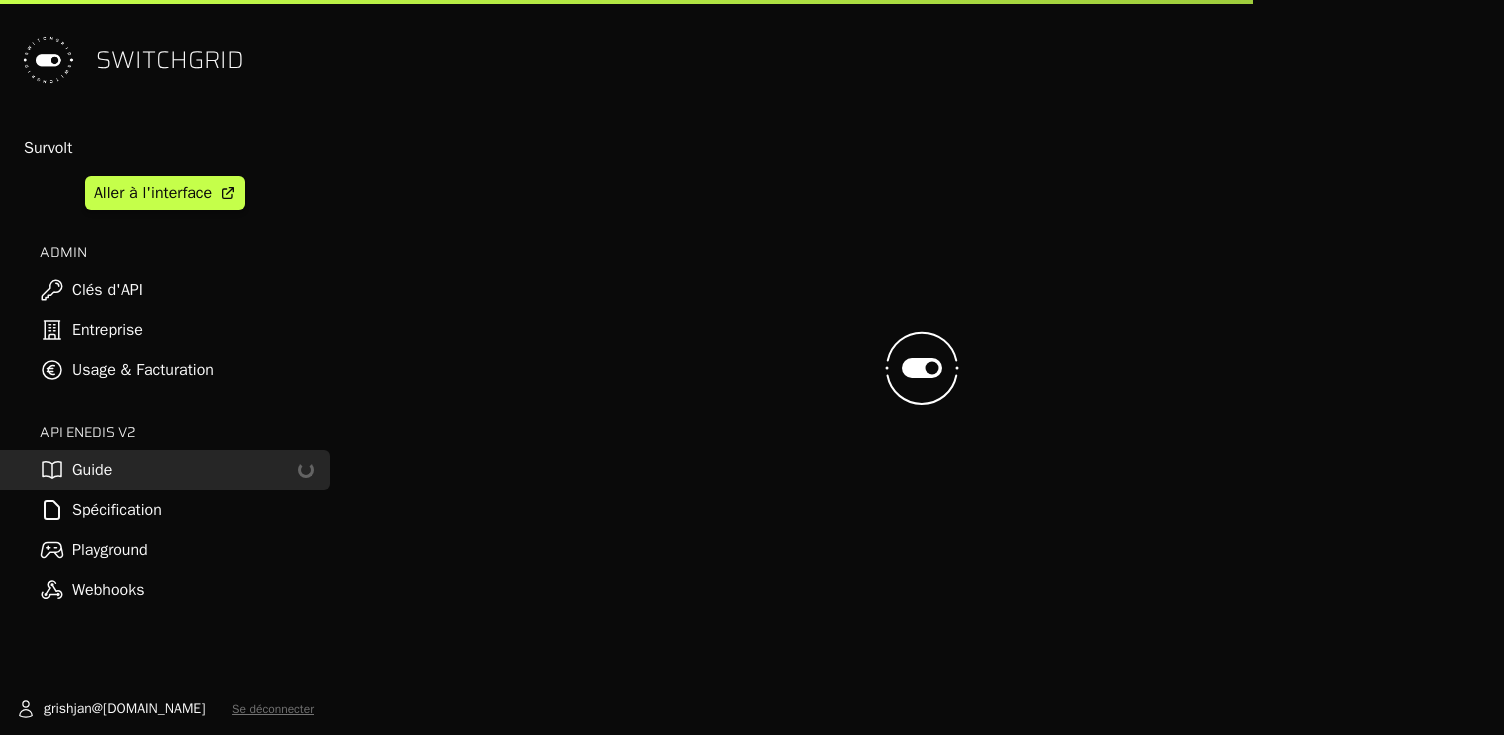 click on "Spécification" at bounding box center (165, 510) 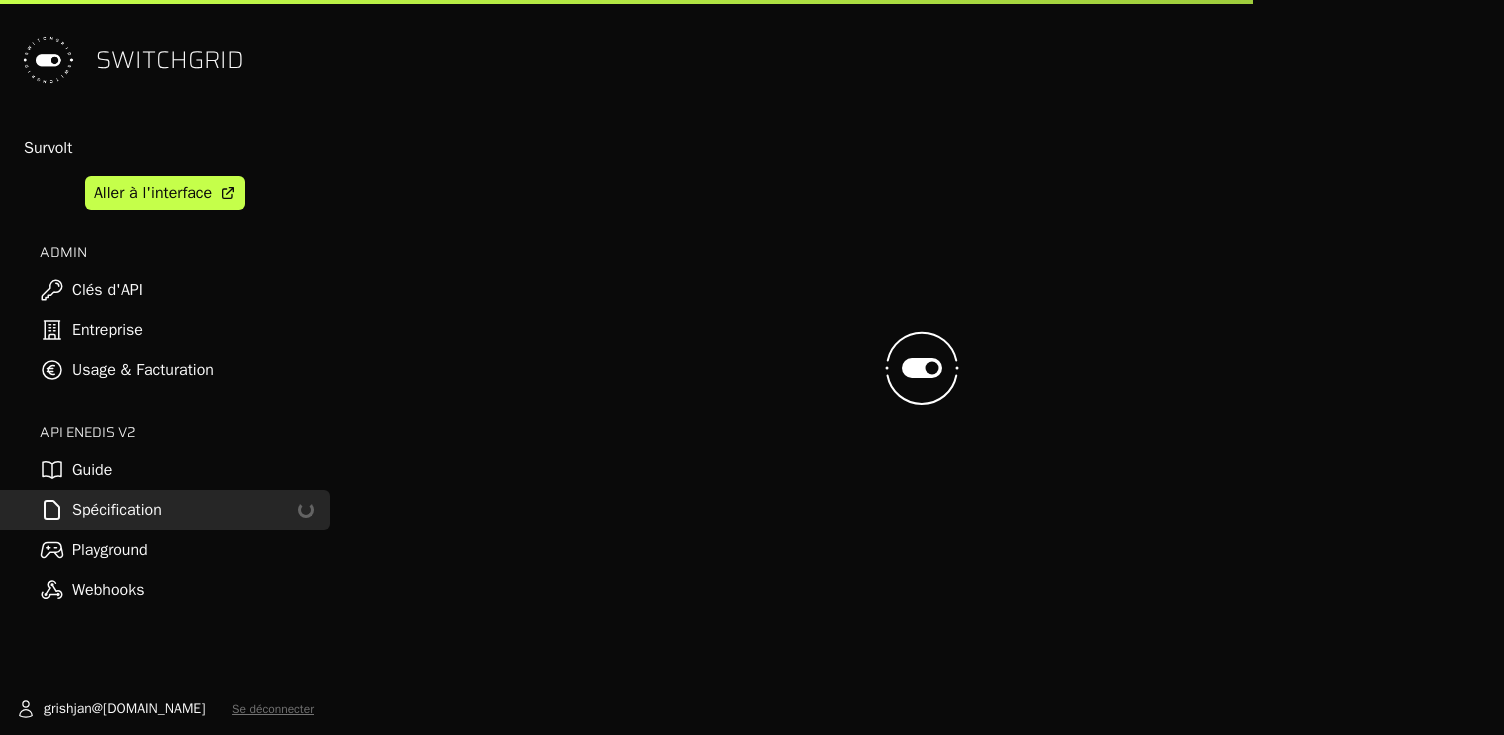 select on "**********" 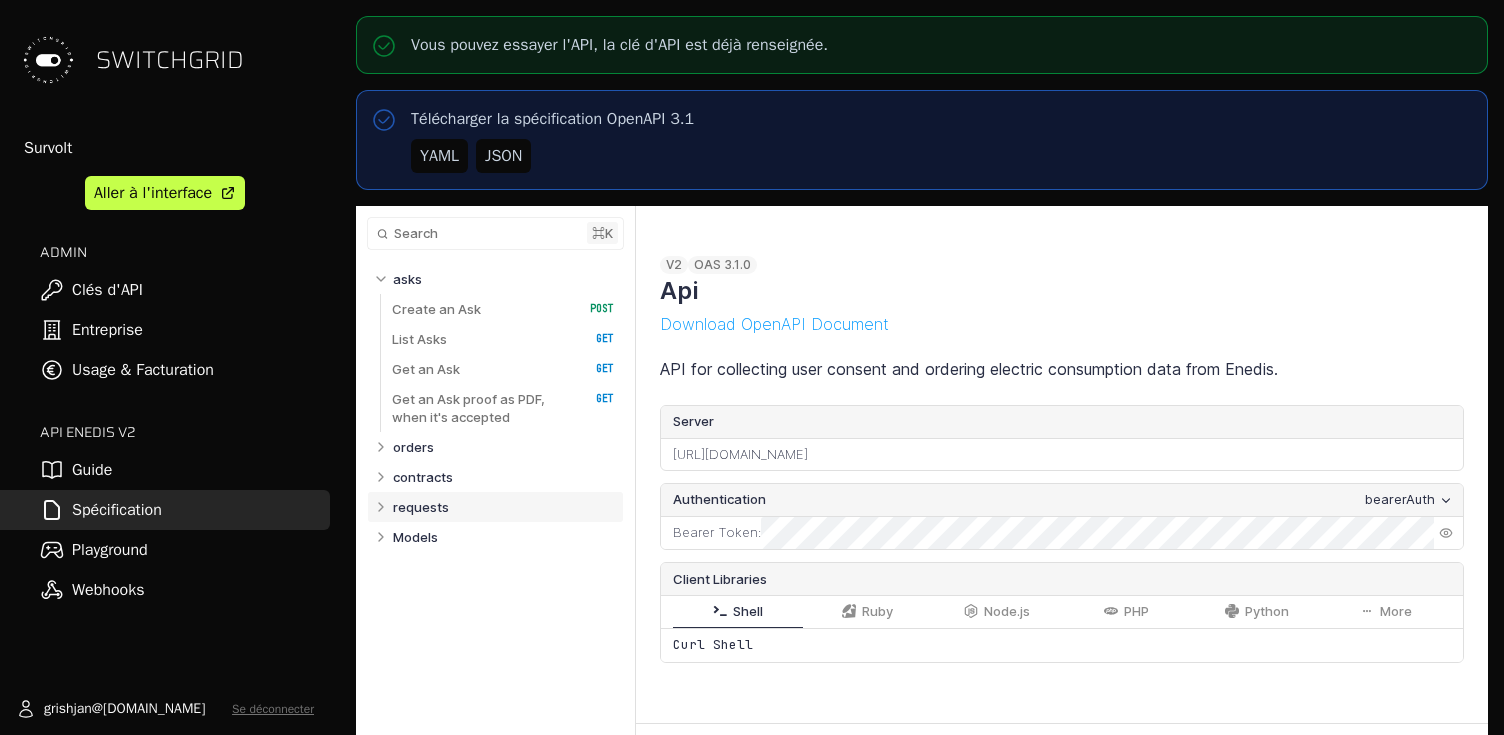 select on "**********" 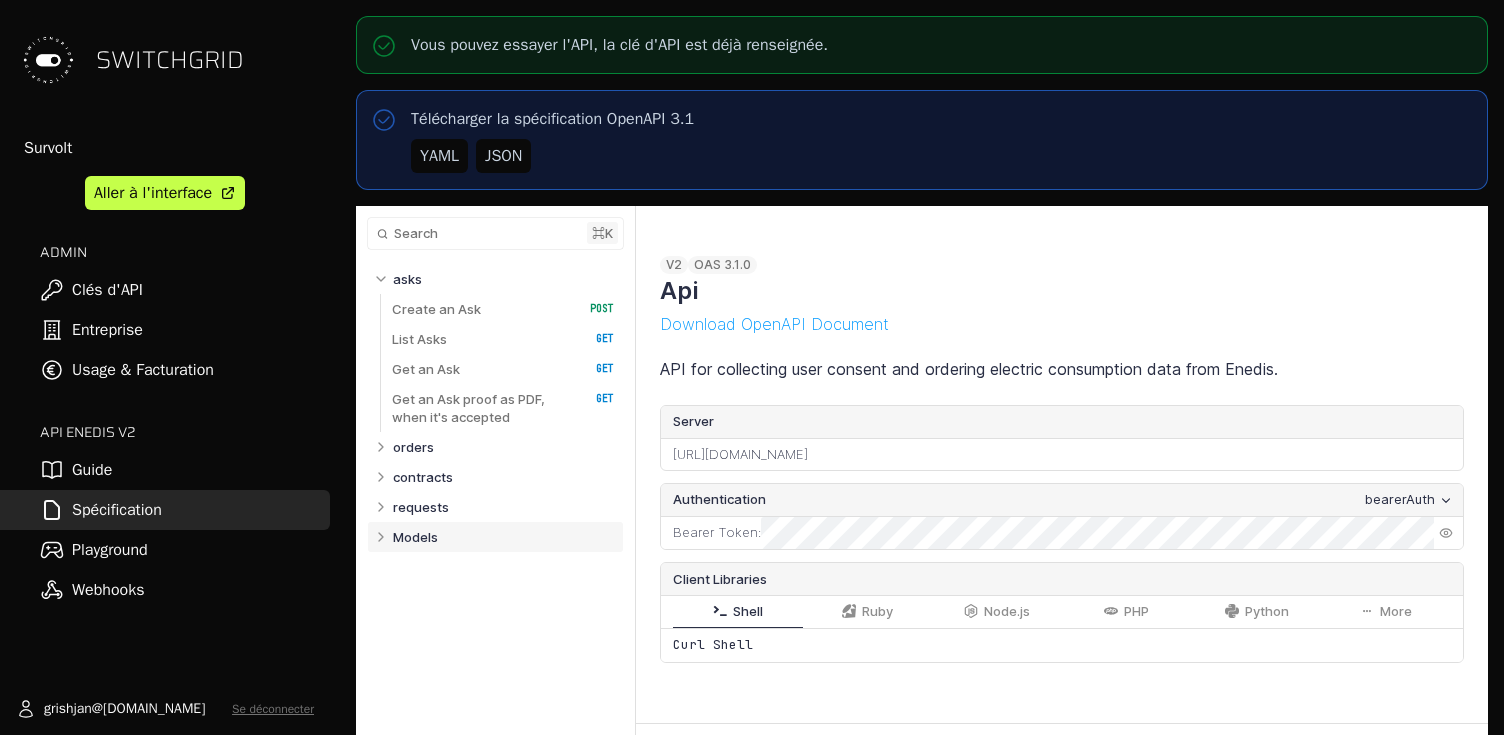 click on "Models" at bounding box center [415, 537] 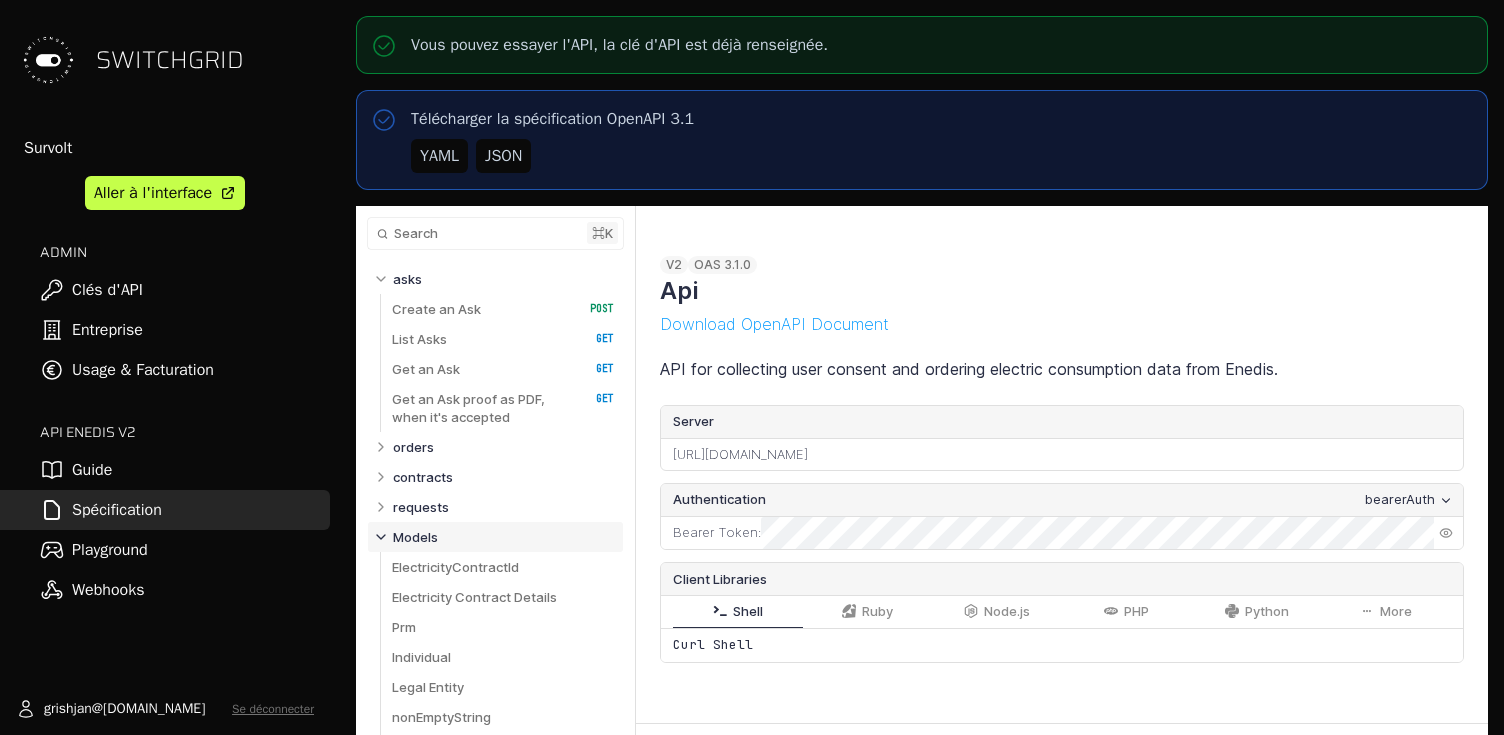 scroll, scrollTop: 8289, scrollLeft: 0, axis: vertical 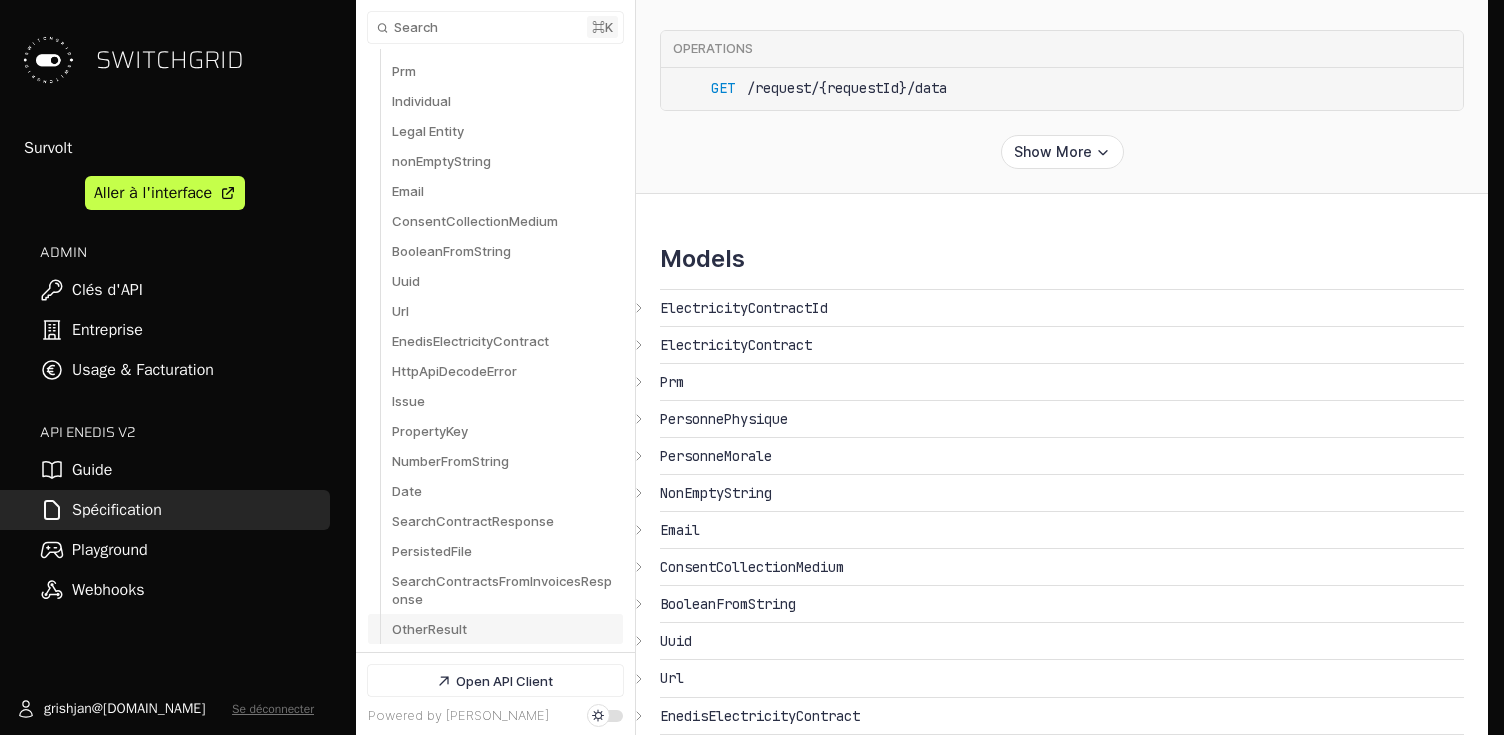 click on "OtherResult" at bounding box center [503, 629] 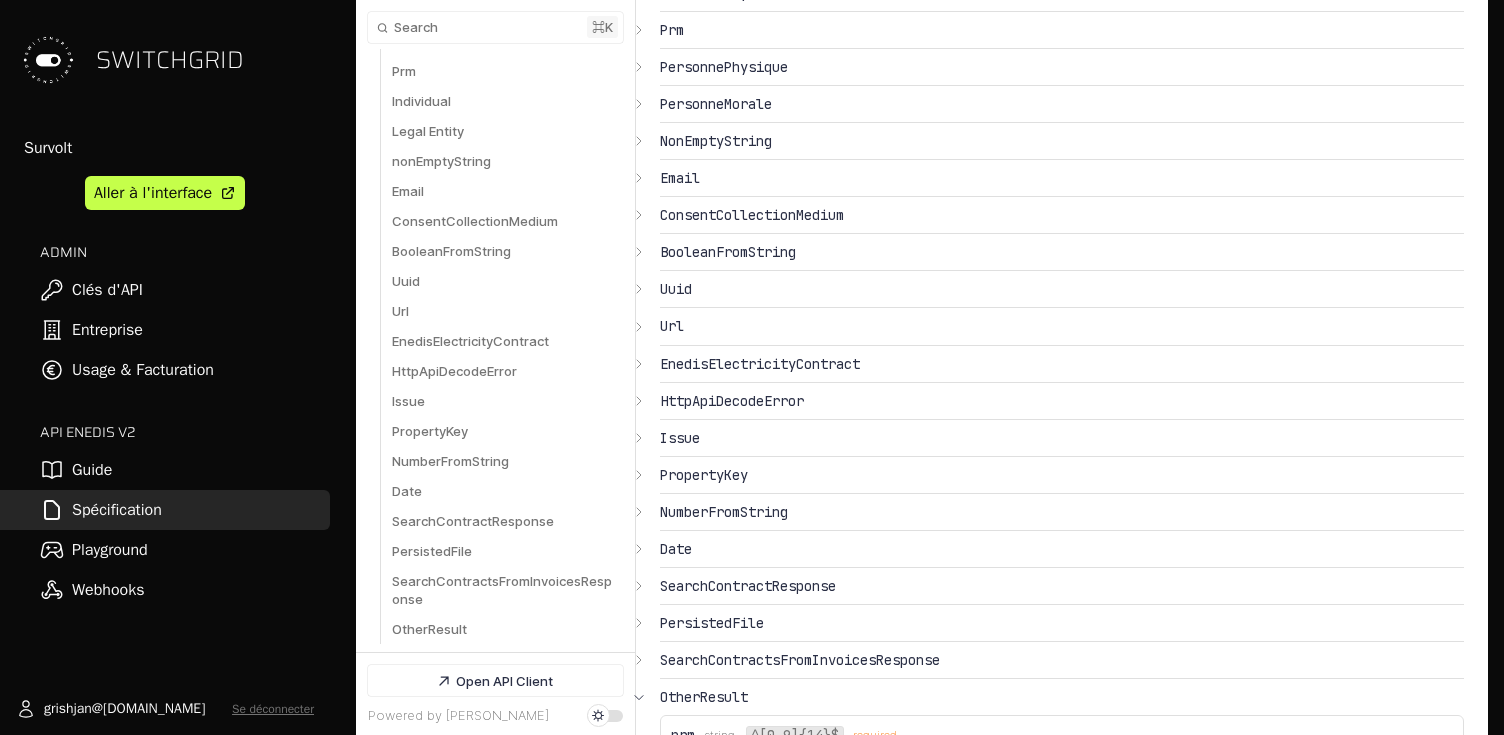 scroll, scrollTop: 8623, scrollLeft: 0, axis: vertical 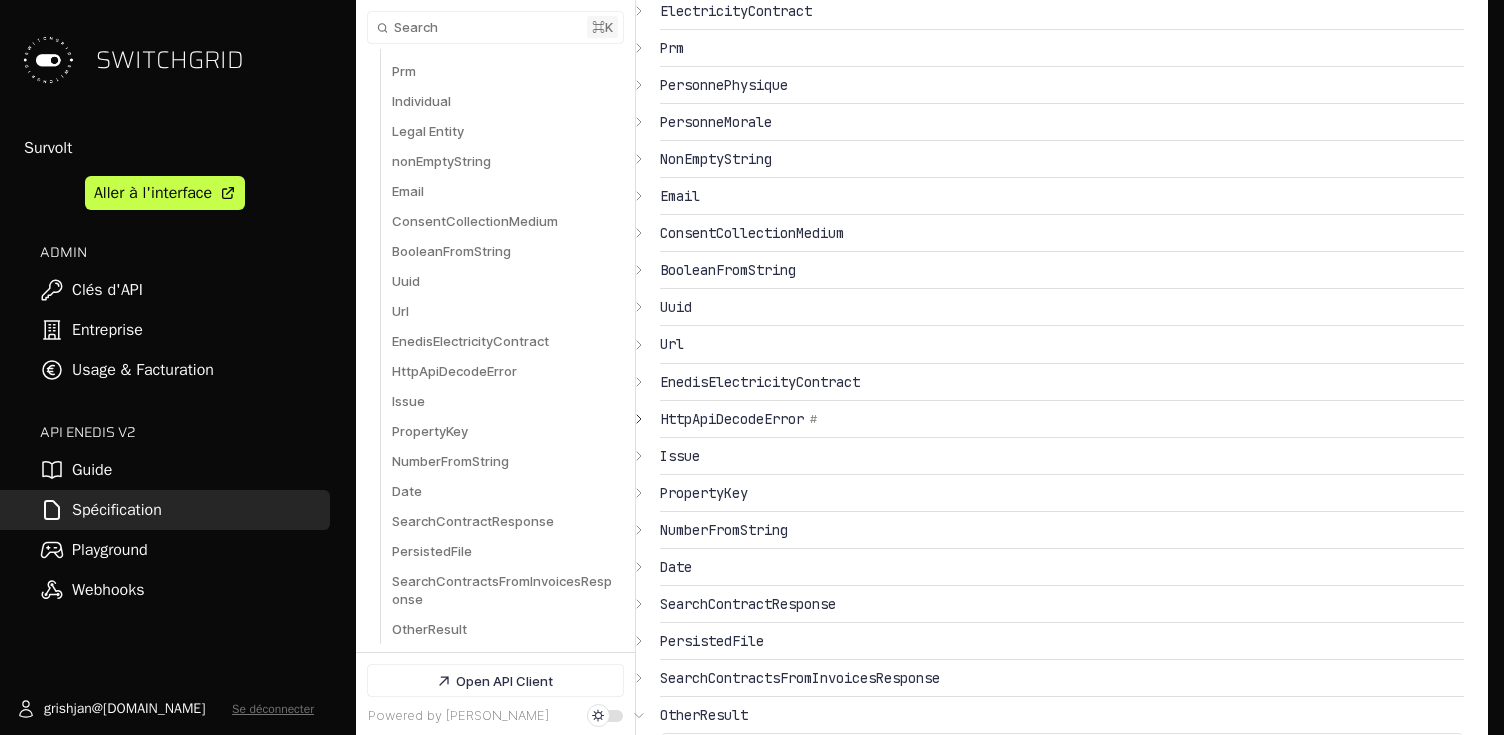 click on "{}  HttpApiDecodeError" 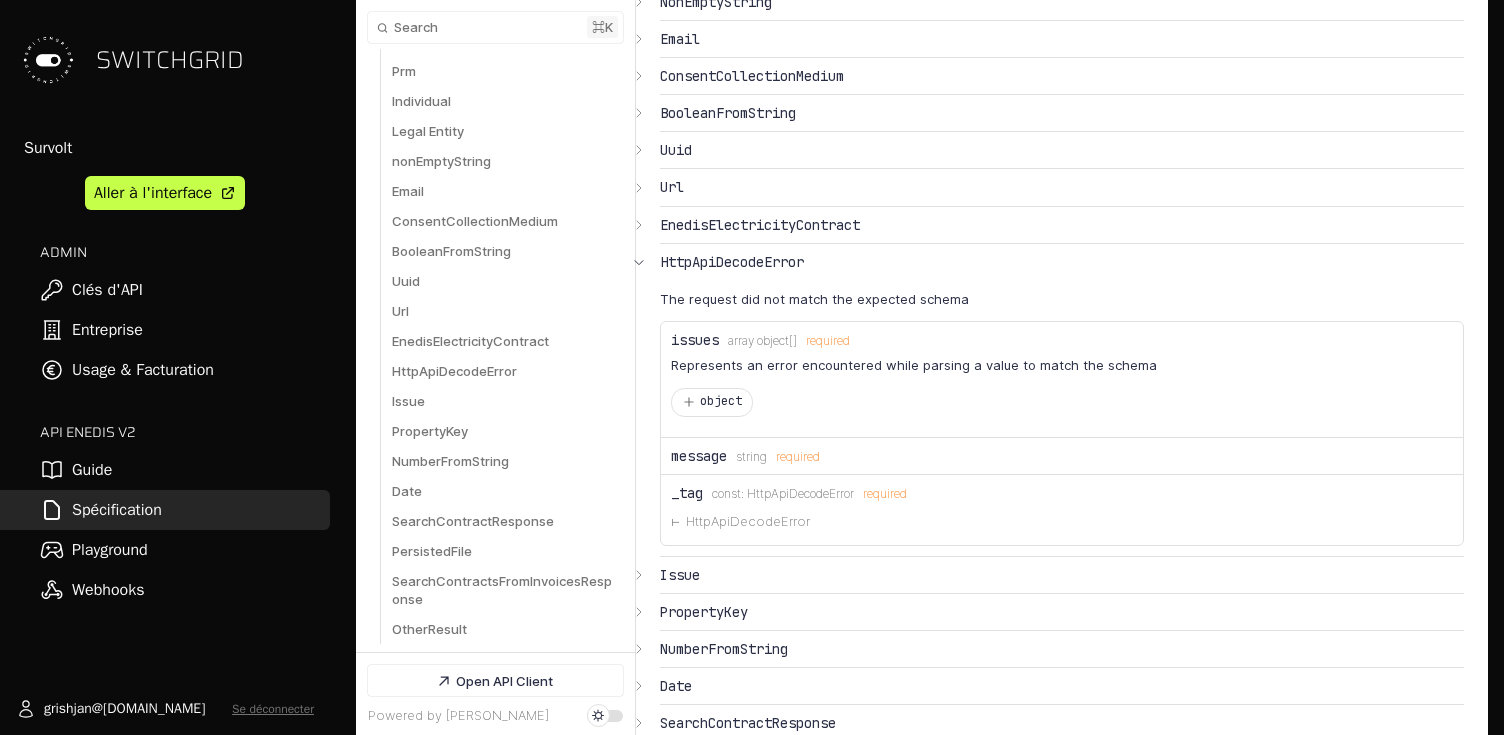 scroll, scrollTop: 8791, scrollLeft: 0, axis: vertical 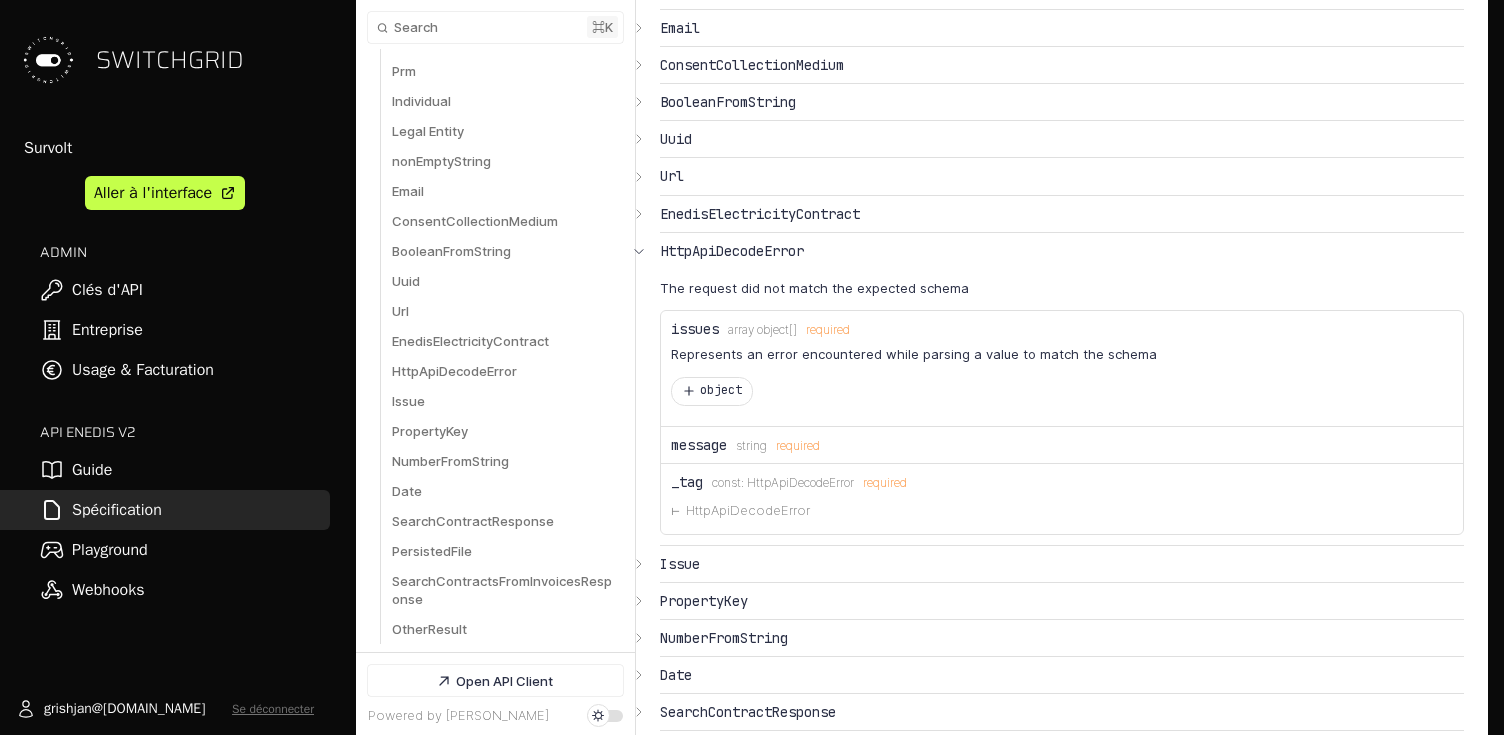 click on "{}  object" 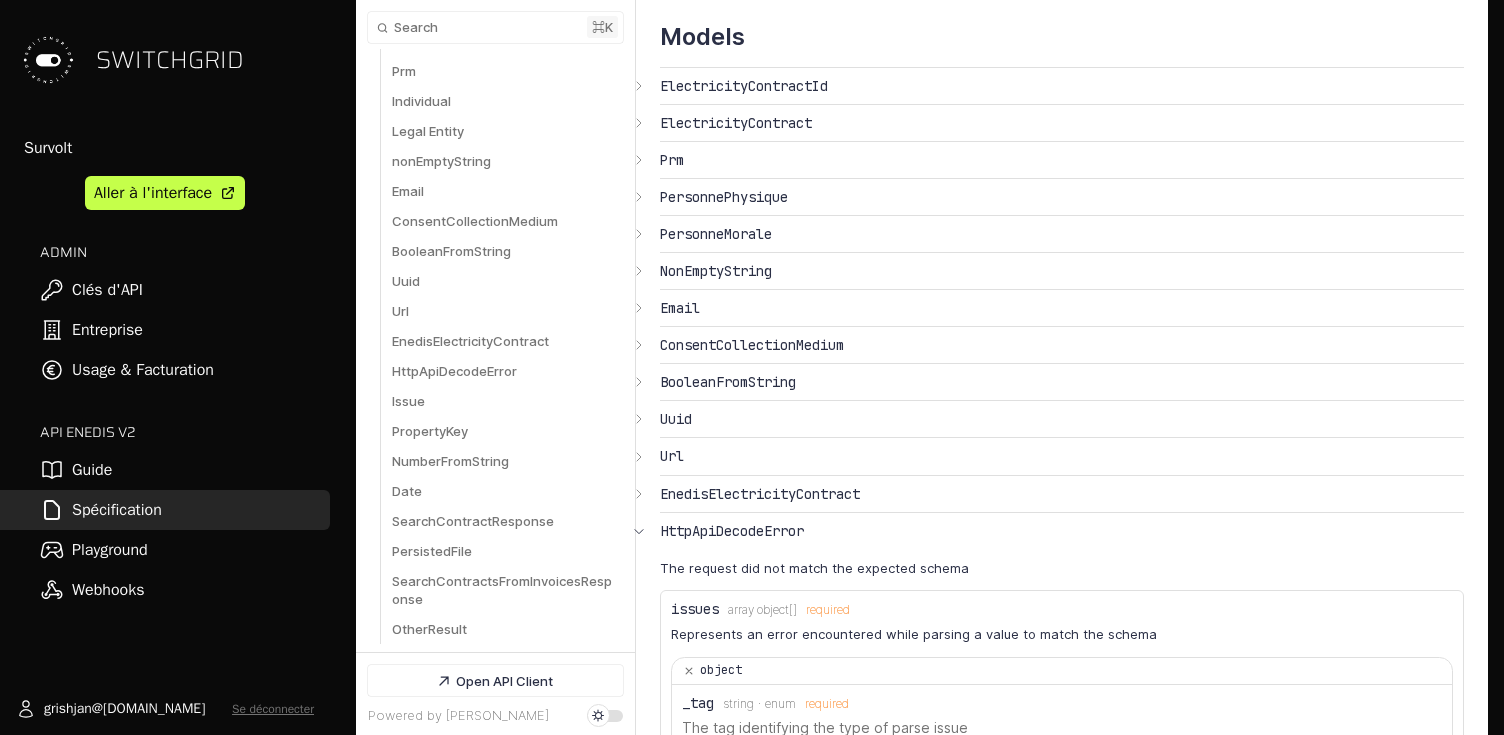 scroll, scrollTop: 8476, scrollLeft: 0, axis: vertical 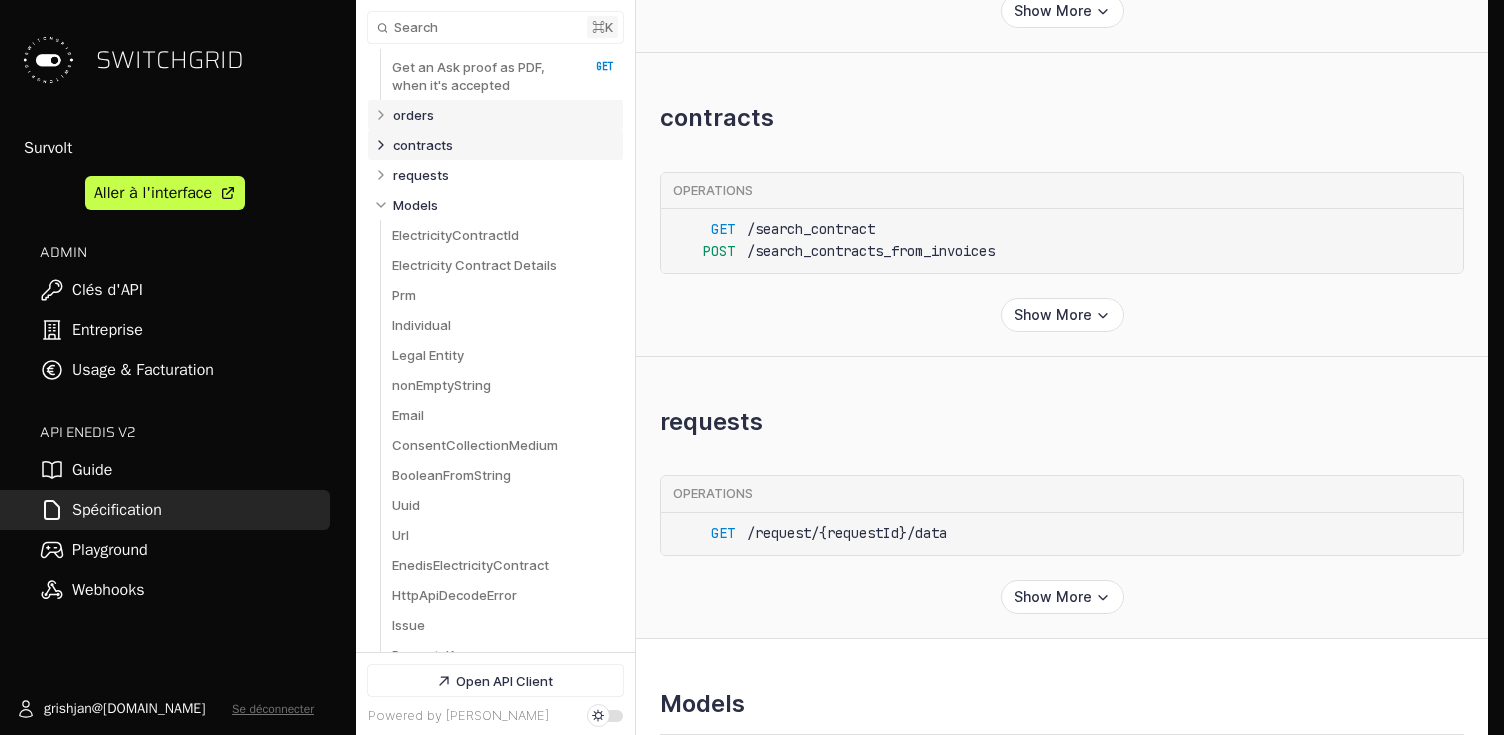 click on "orders" at bounding box center (413, 115) 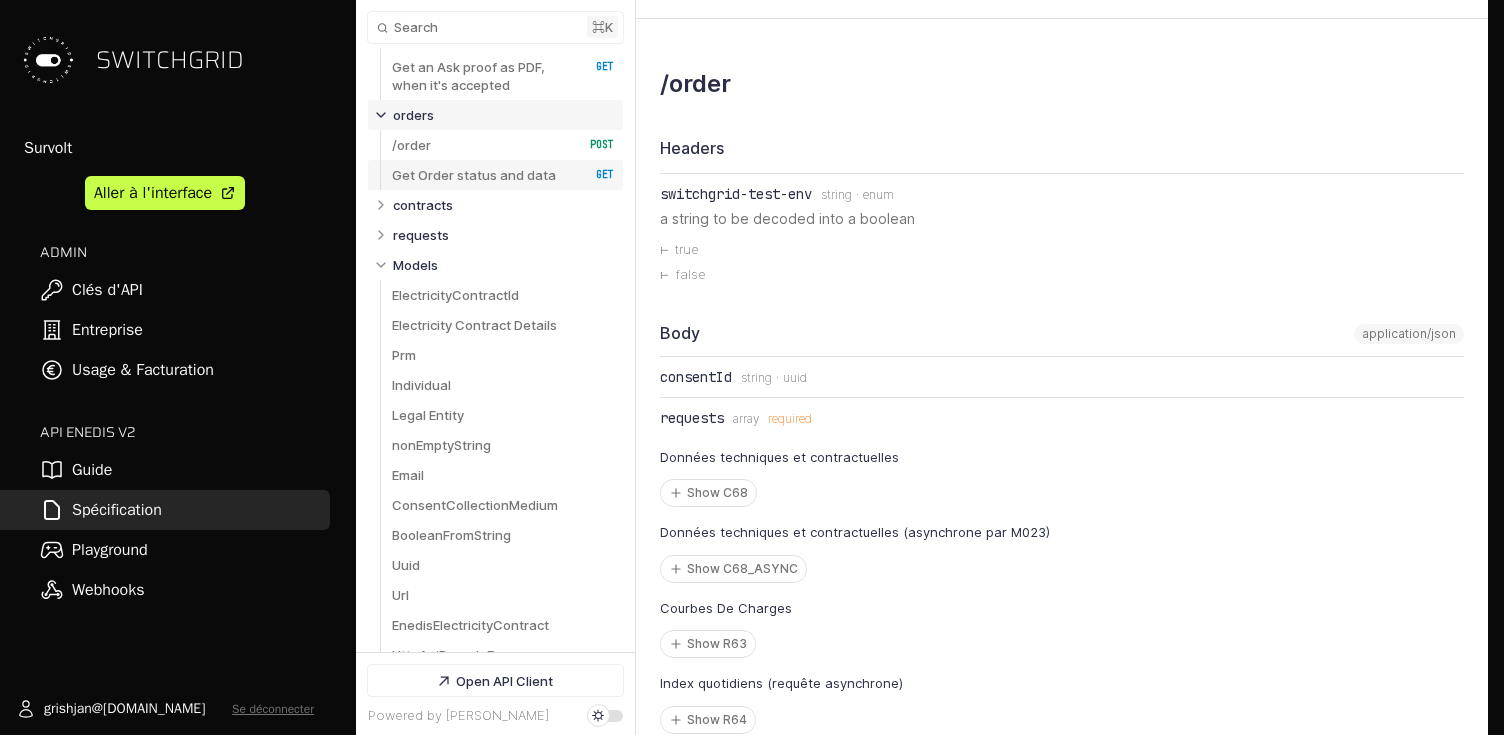 select on "**********" 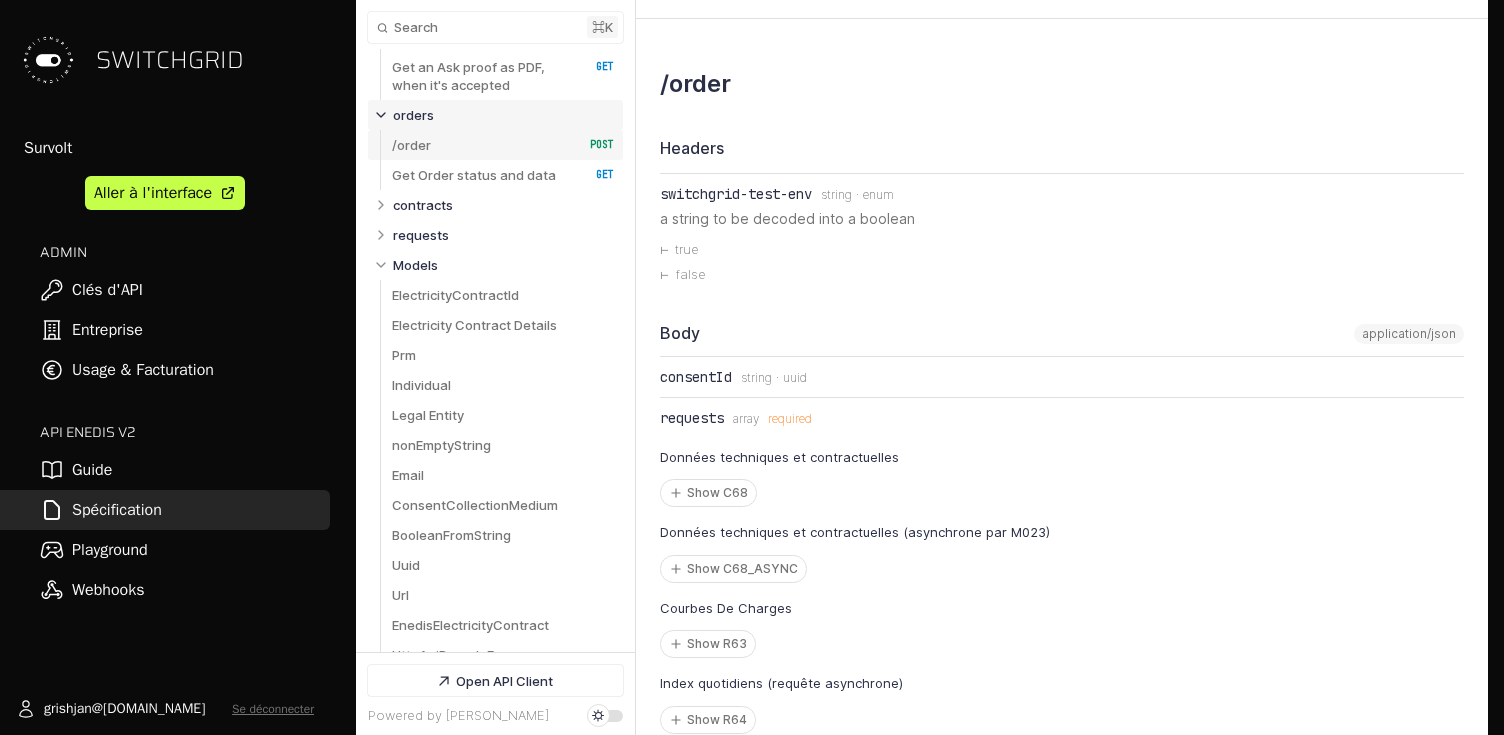click on "/order" at bounding box center (411, 145) 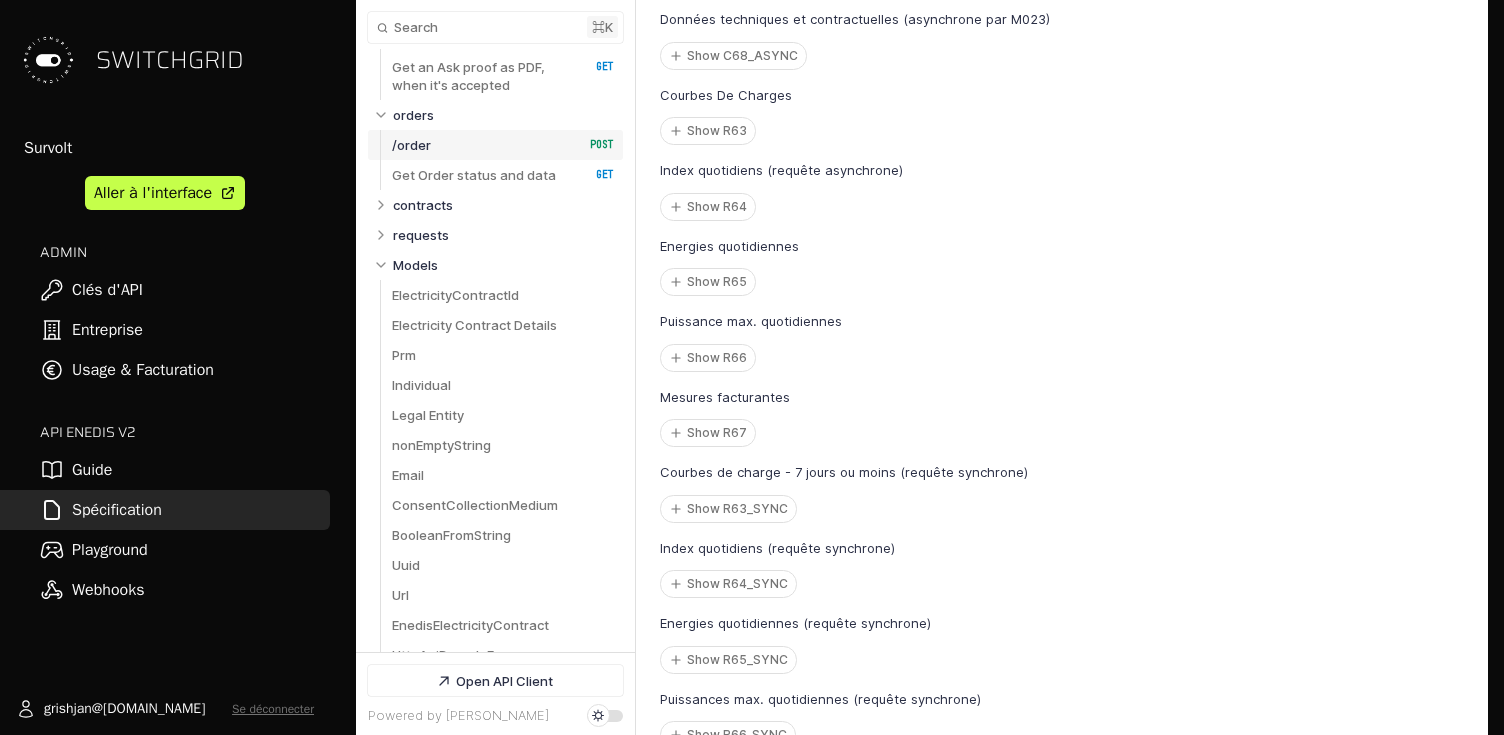 scroll, scrollTop: 8376, scrollLeft: 0, axis: vertical 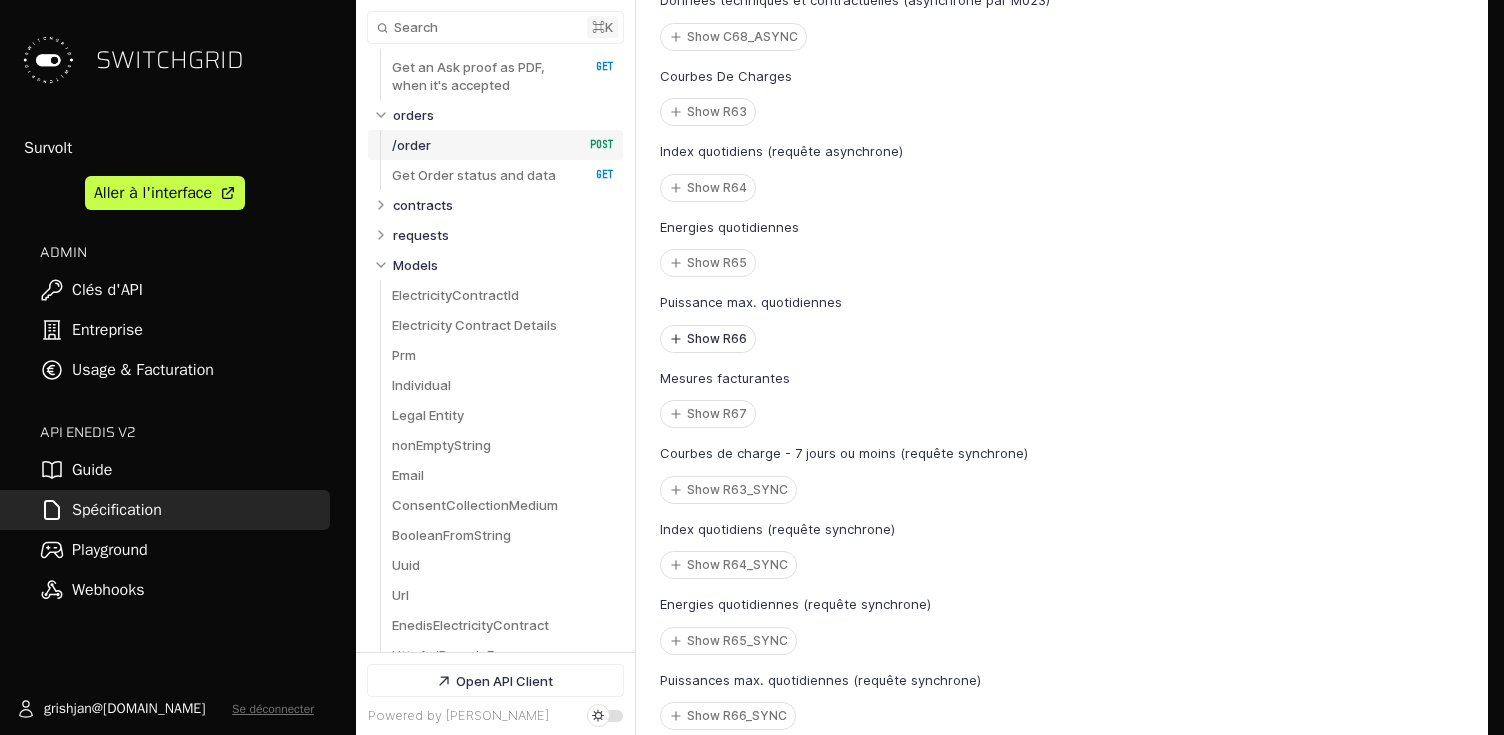 click on "Show R66" at bounding box center [708, 339] 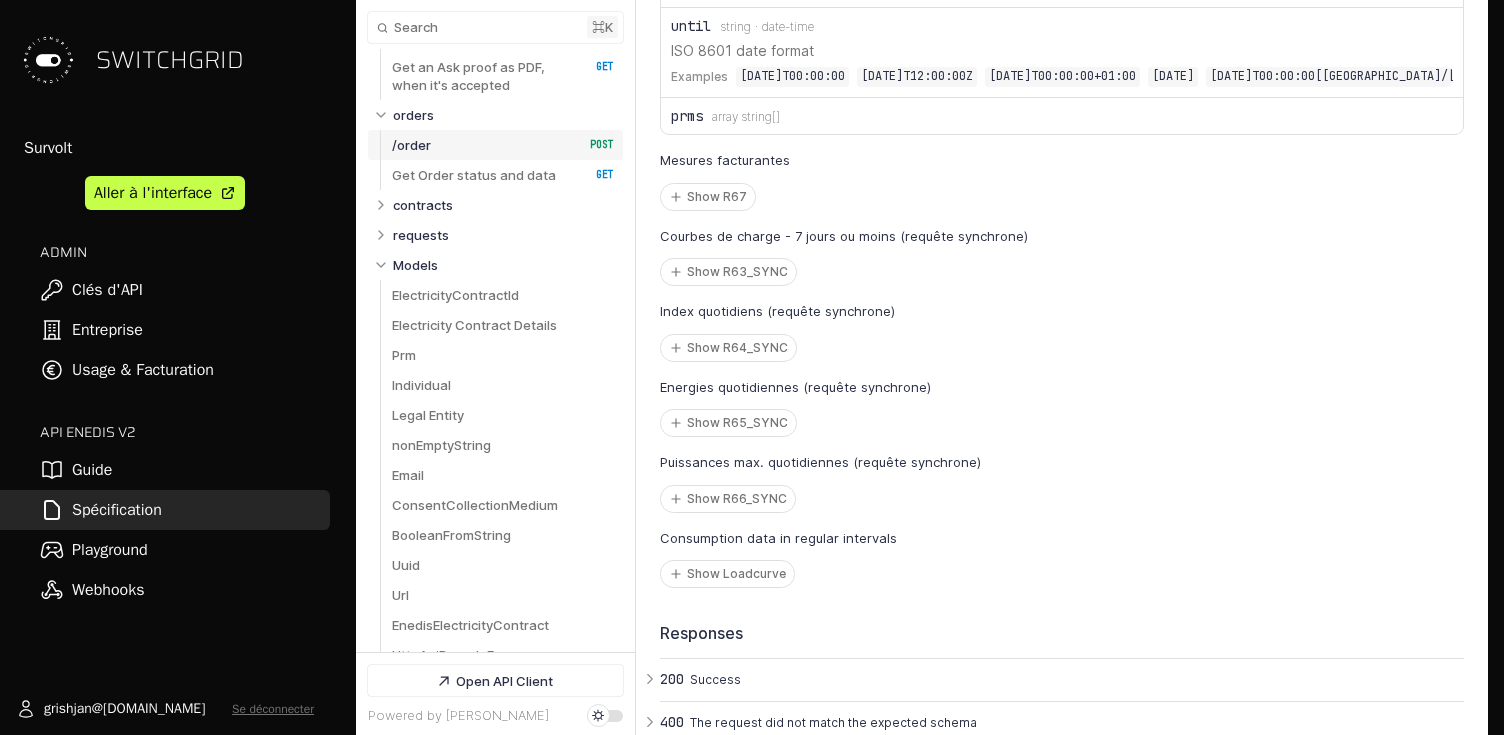 scroll, scrollTop: 9034, scrollLeft: 0, axis: vertical 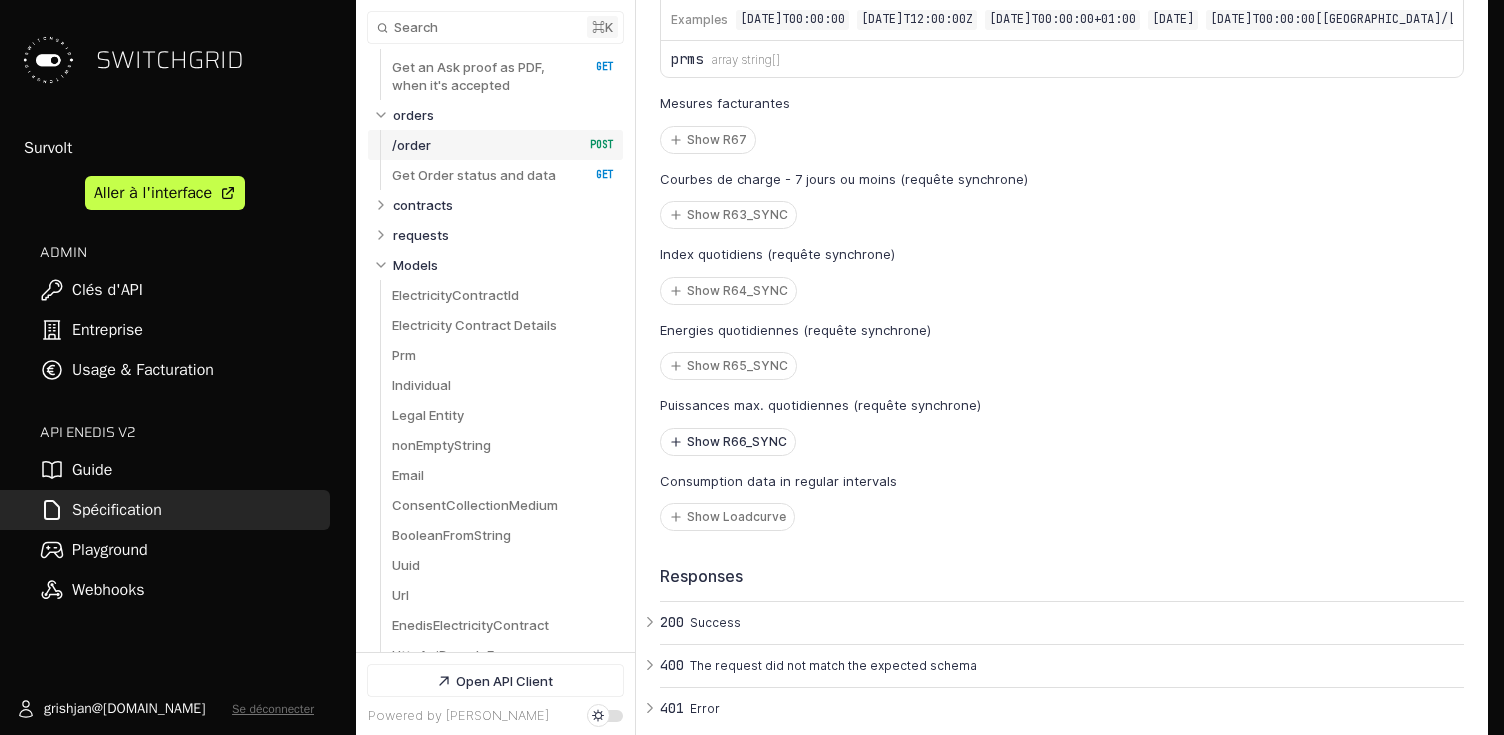 click on "Show R66_SYNC" at bounding box center [728, 442] 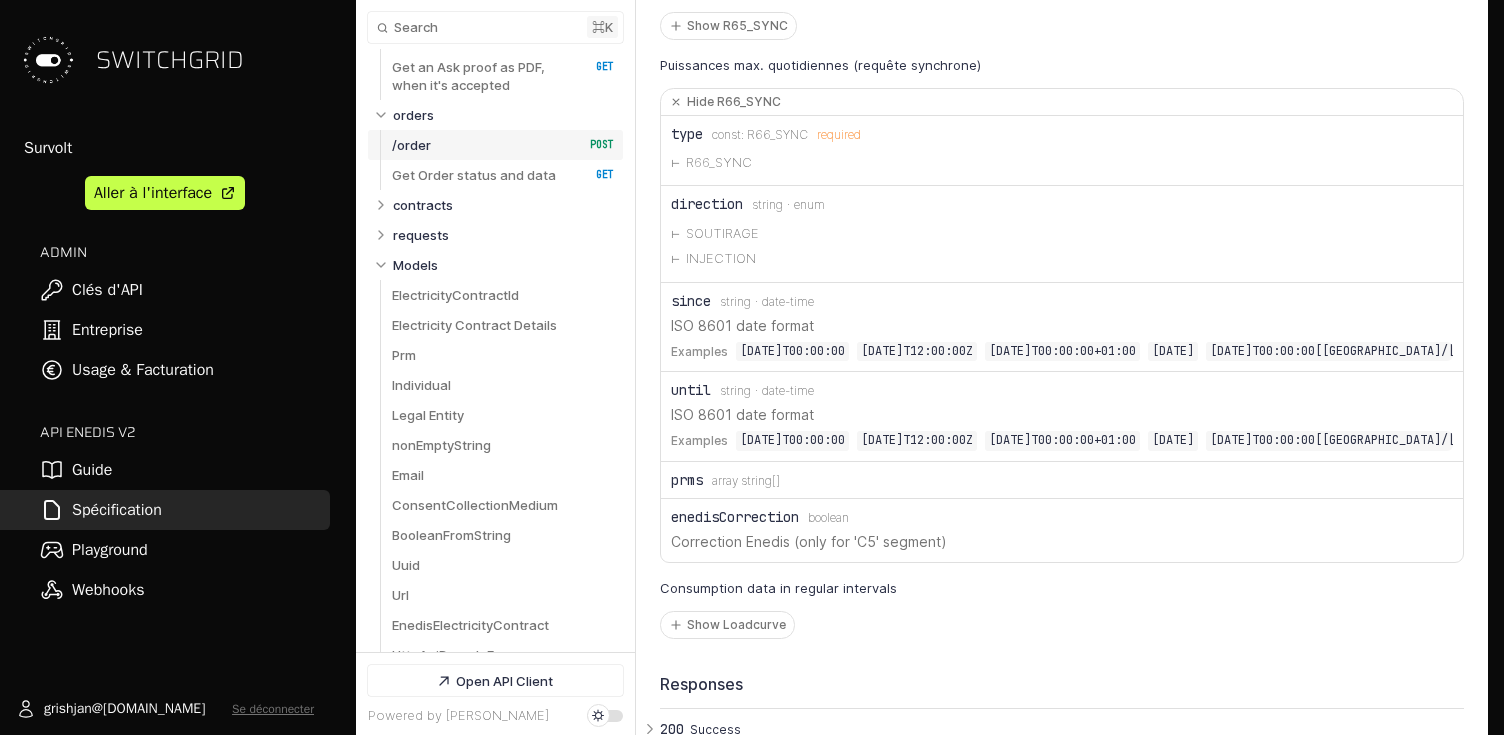 scroll, scrollTop: 9330, scrollLeft: 0, axis: vertical 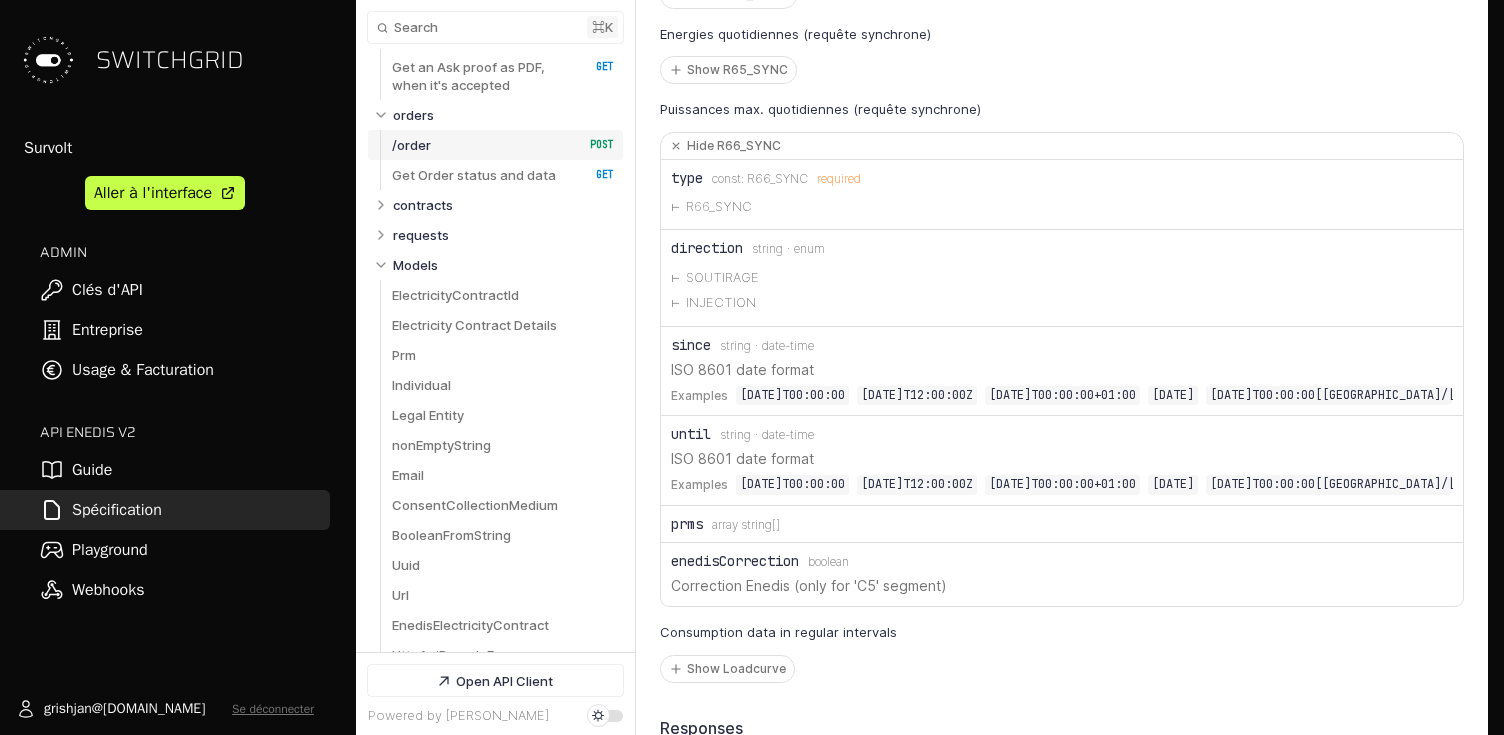 type 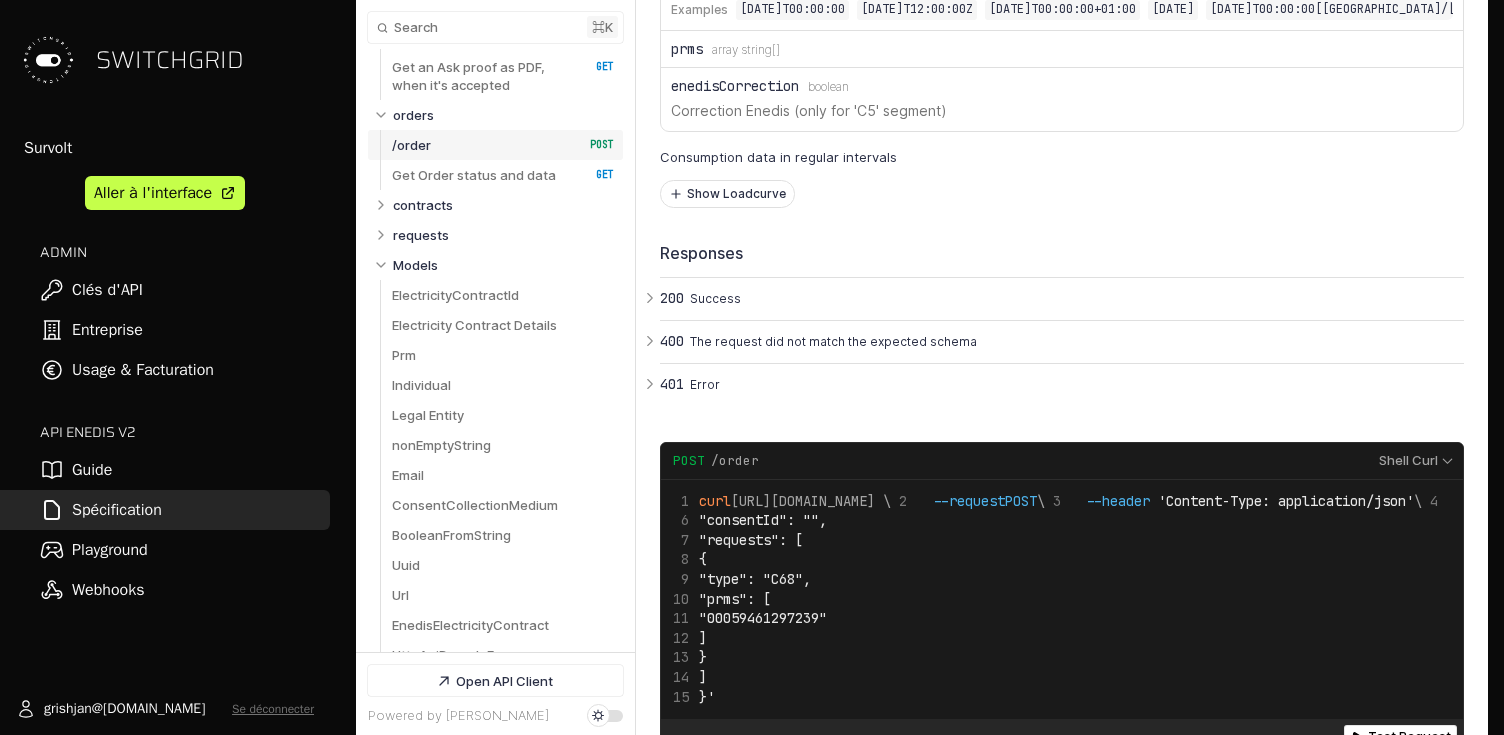 scroll, scrollTop: 9850, scrollLeft: 0, axis: vertical 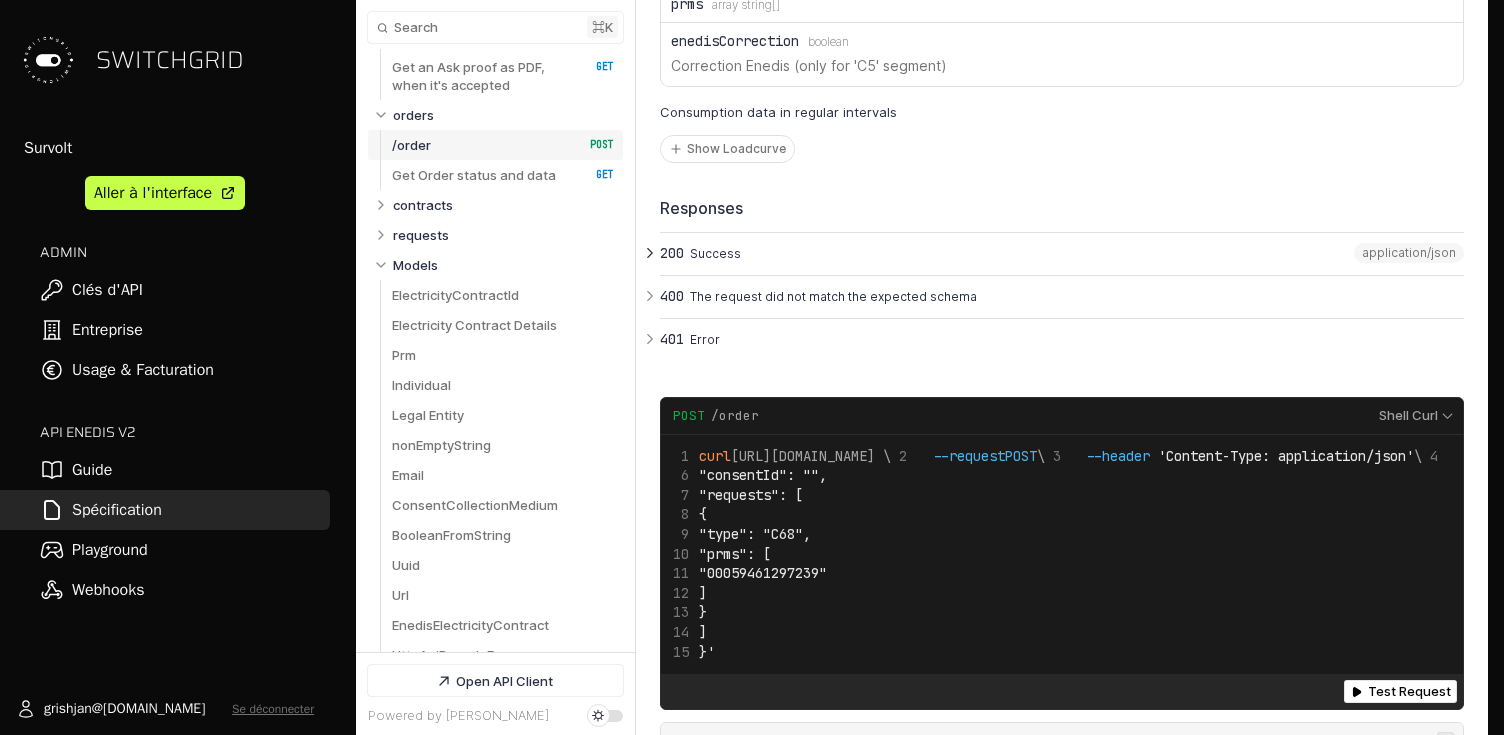 click on "200" at bounding box center (672, 253) 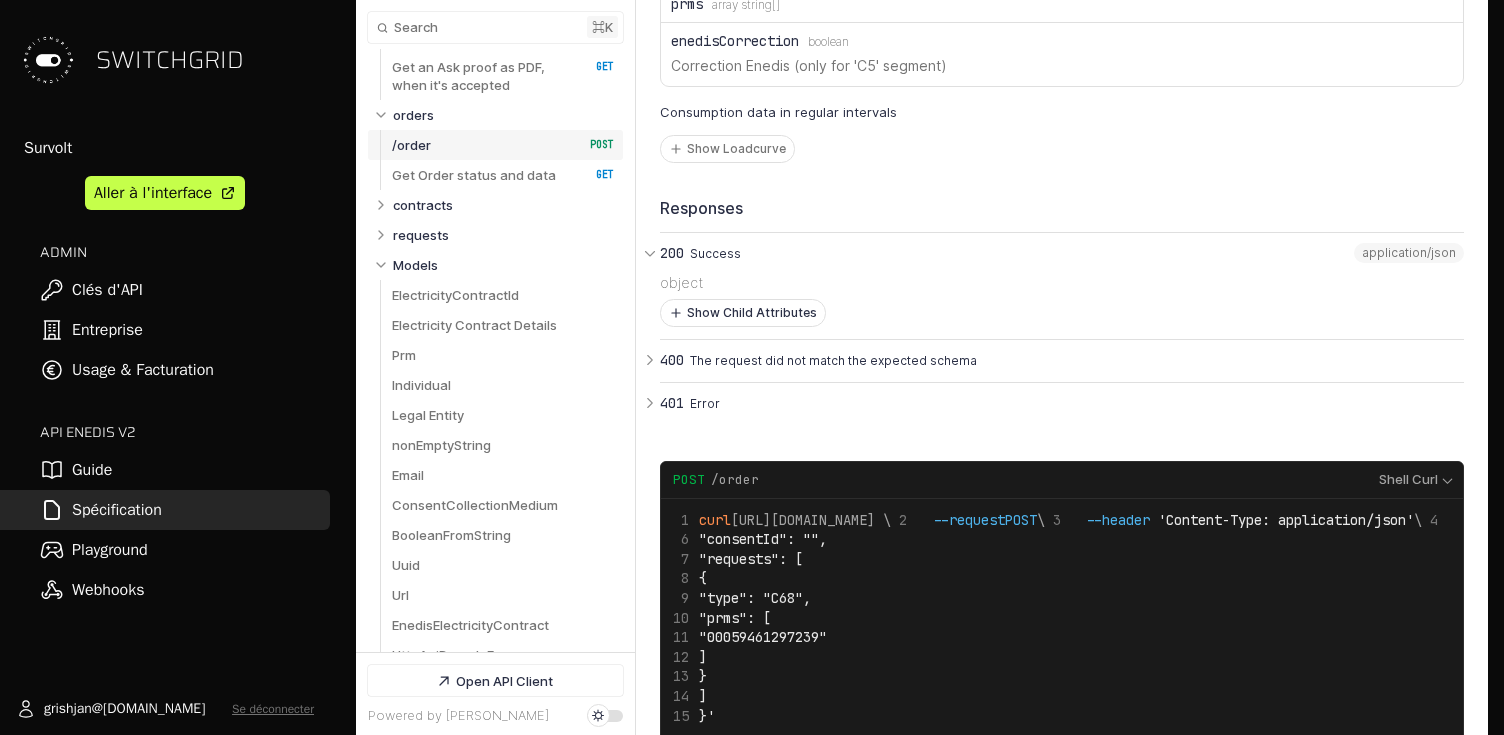 click on "Show Child Attributes" at bounding box center (743, 313) 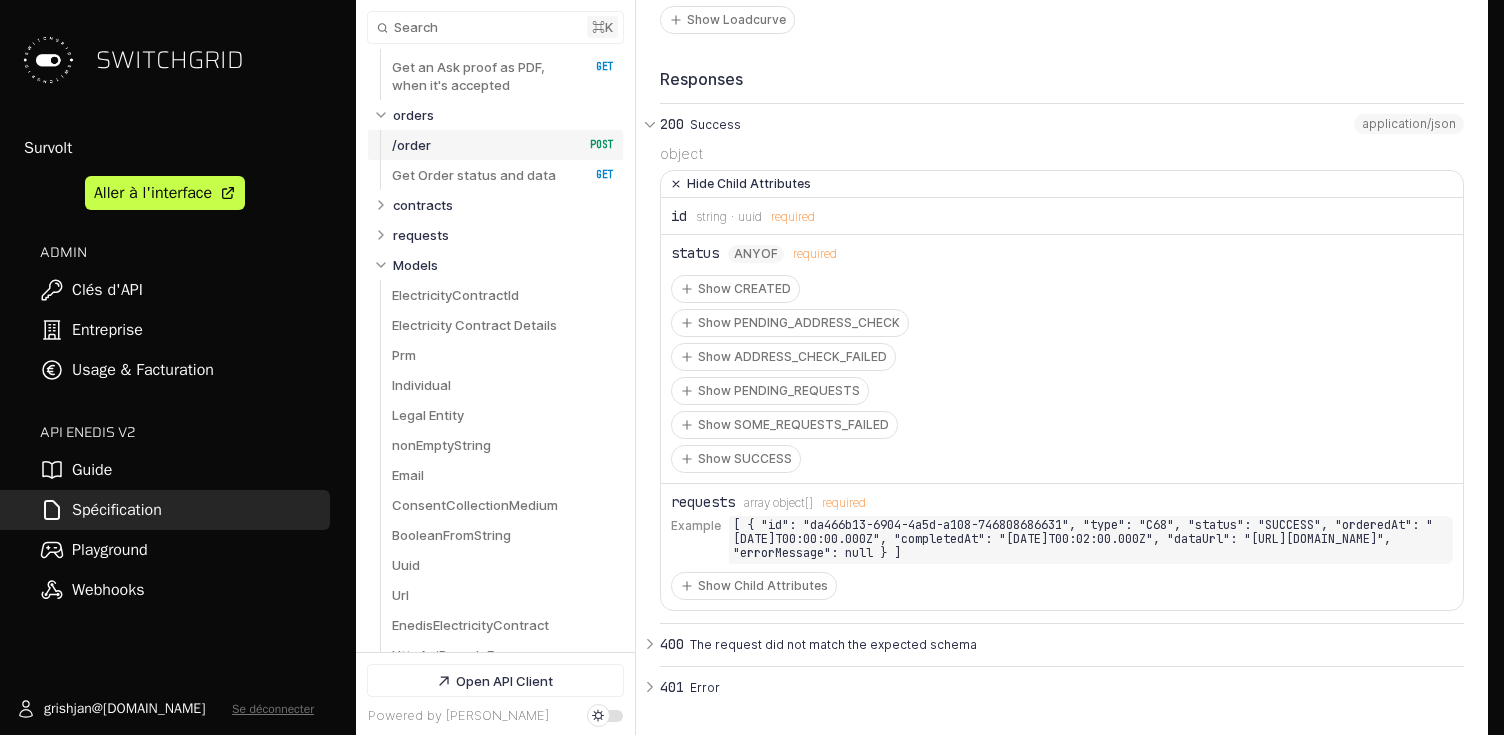 scroll, scrollTop: 10071, scrollLeft: 0, axis: vertical 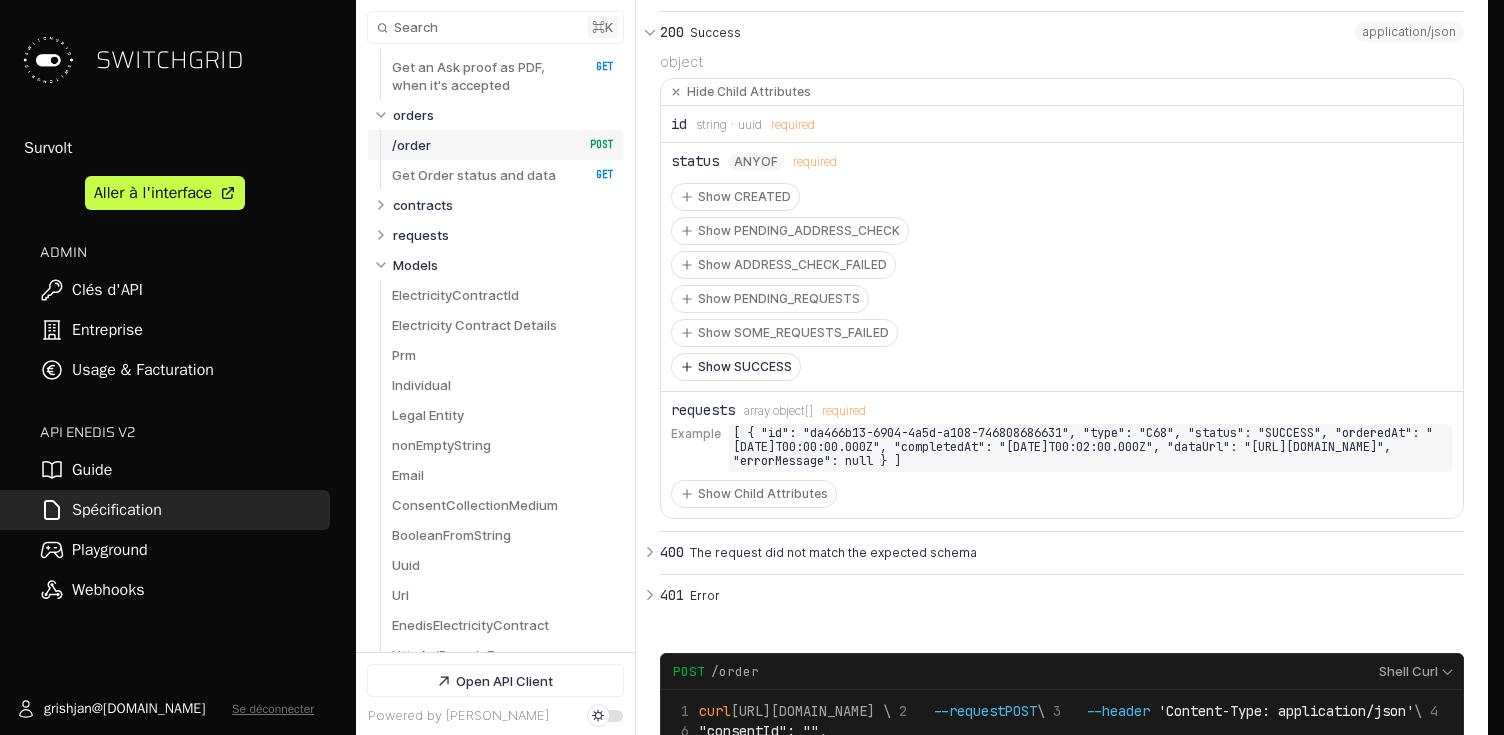 click on "Show SUCCESS" at bounding box center (736, 367) 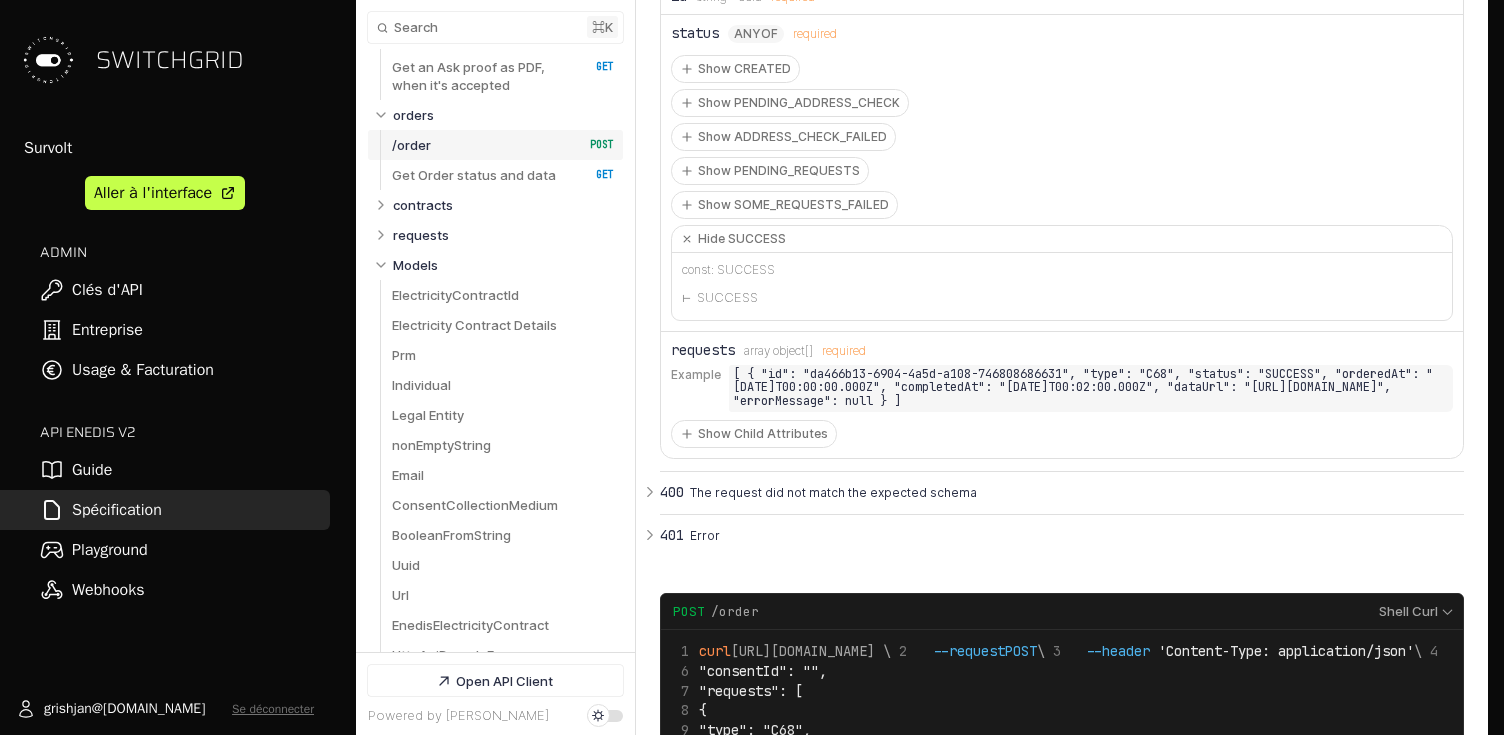 scroll, scrollTop: 10223, scrollLeft: 0, axis: vertical 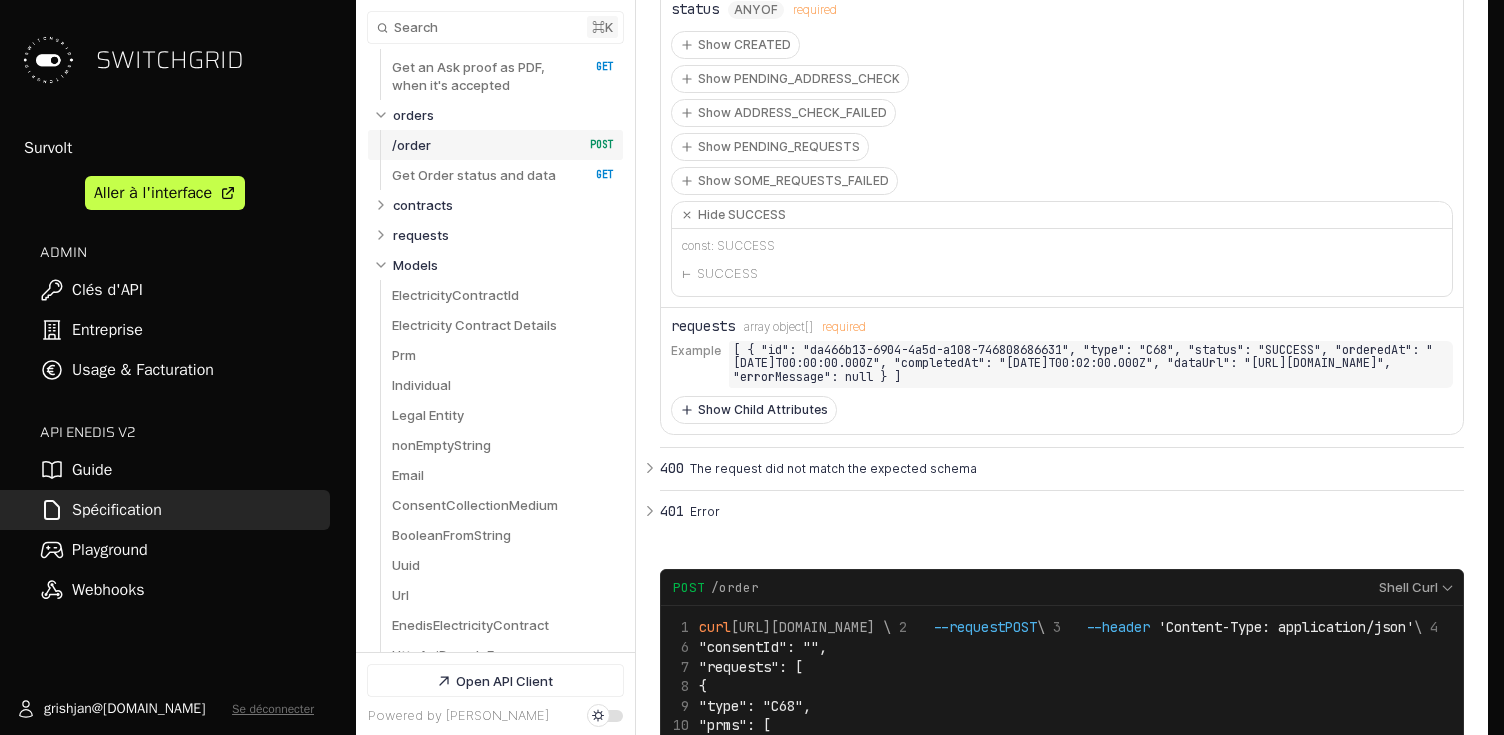 click on "Show Child Attributes" at bounding box center (754, 410) 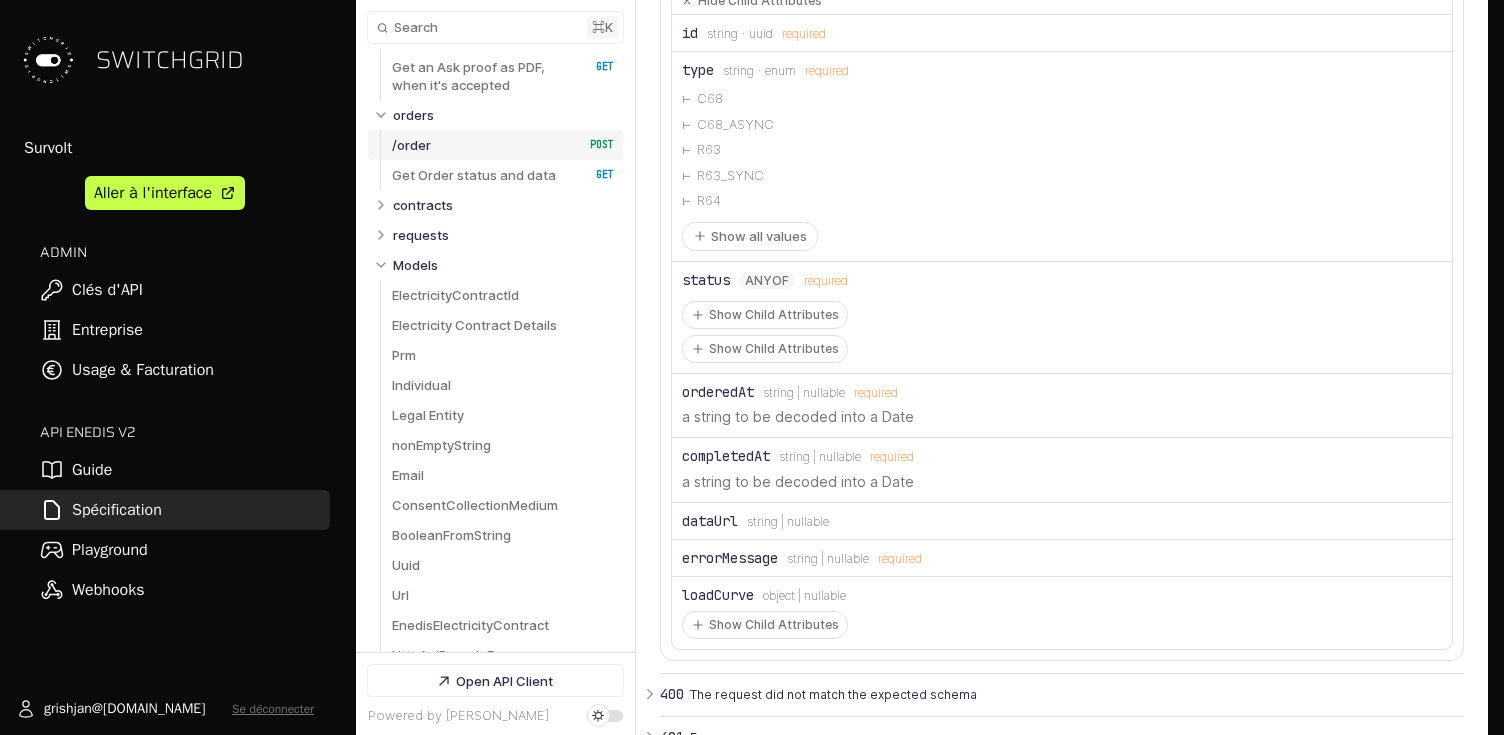 scroll, scrollTop: 10674, scrollLeft: 0, axis: vertical 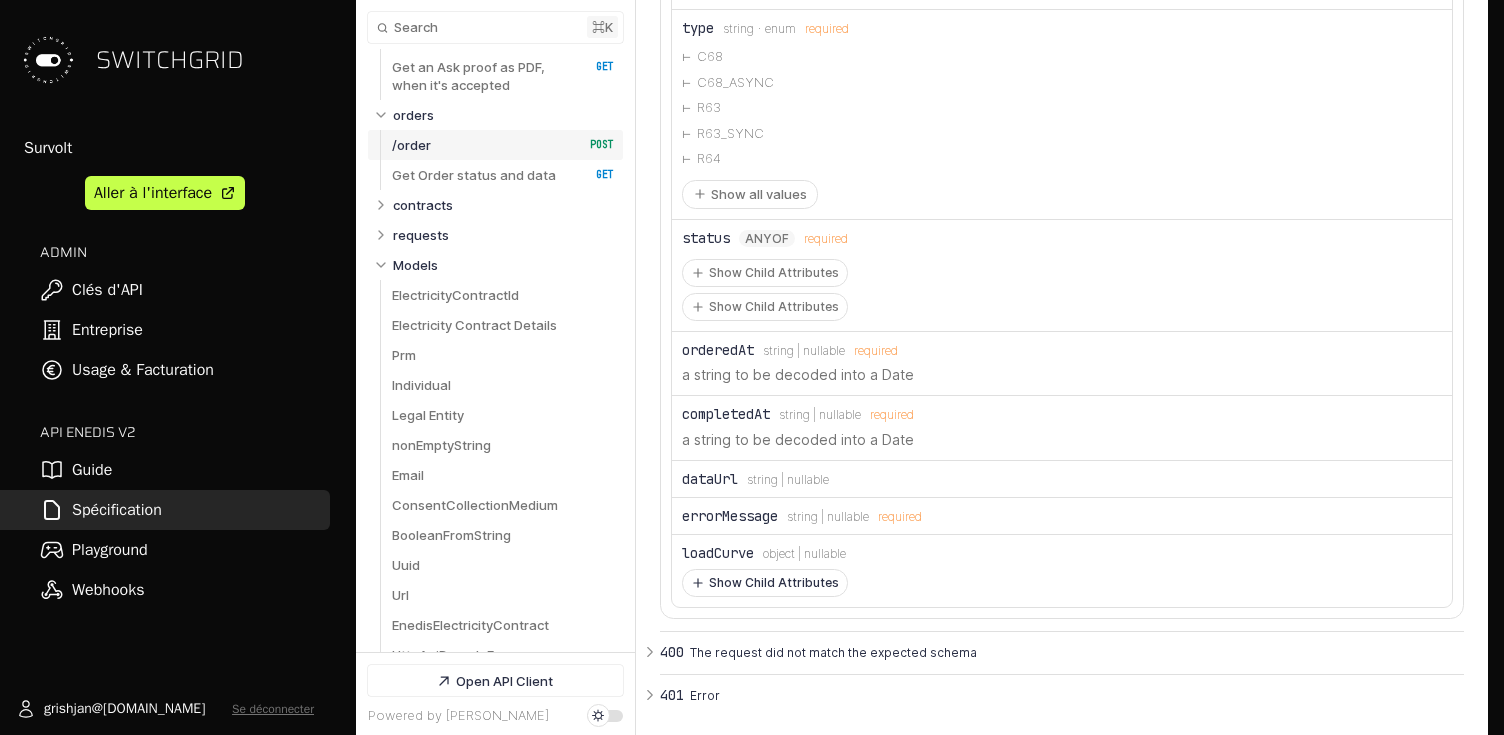 click on "Show Child Attributes" at bounding box center (765, 583) 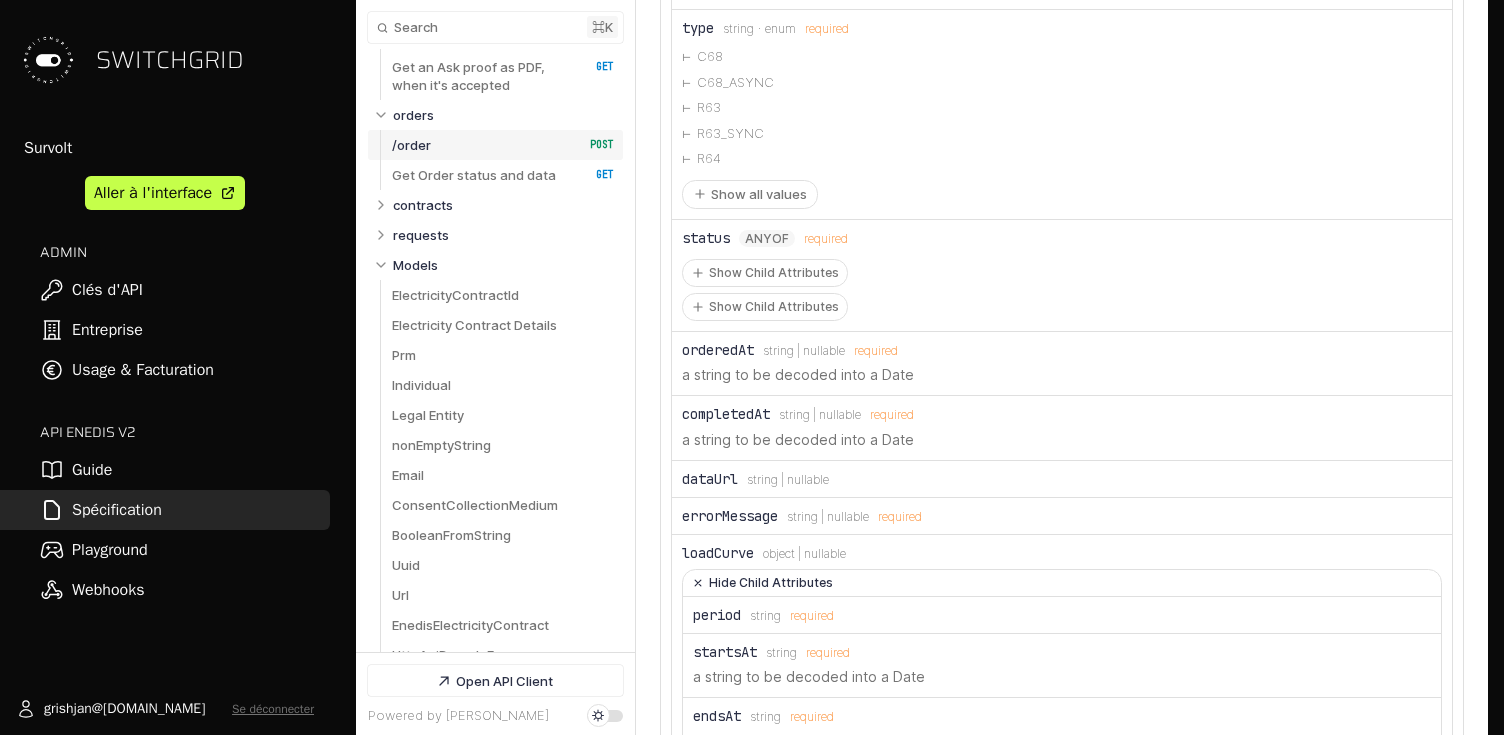 click on "Hide Child Attributes" at bounding box center (1062, 583) 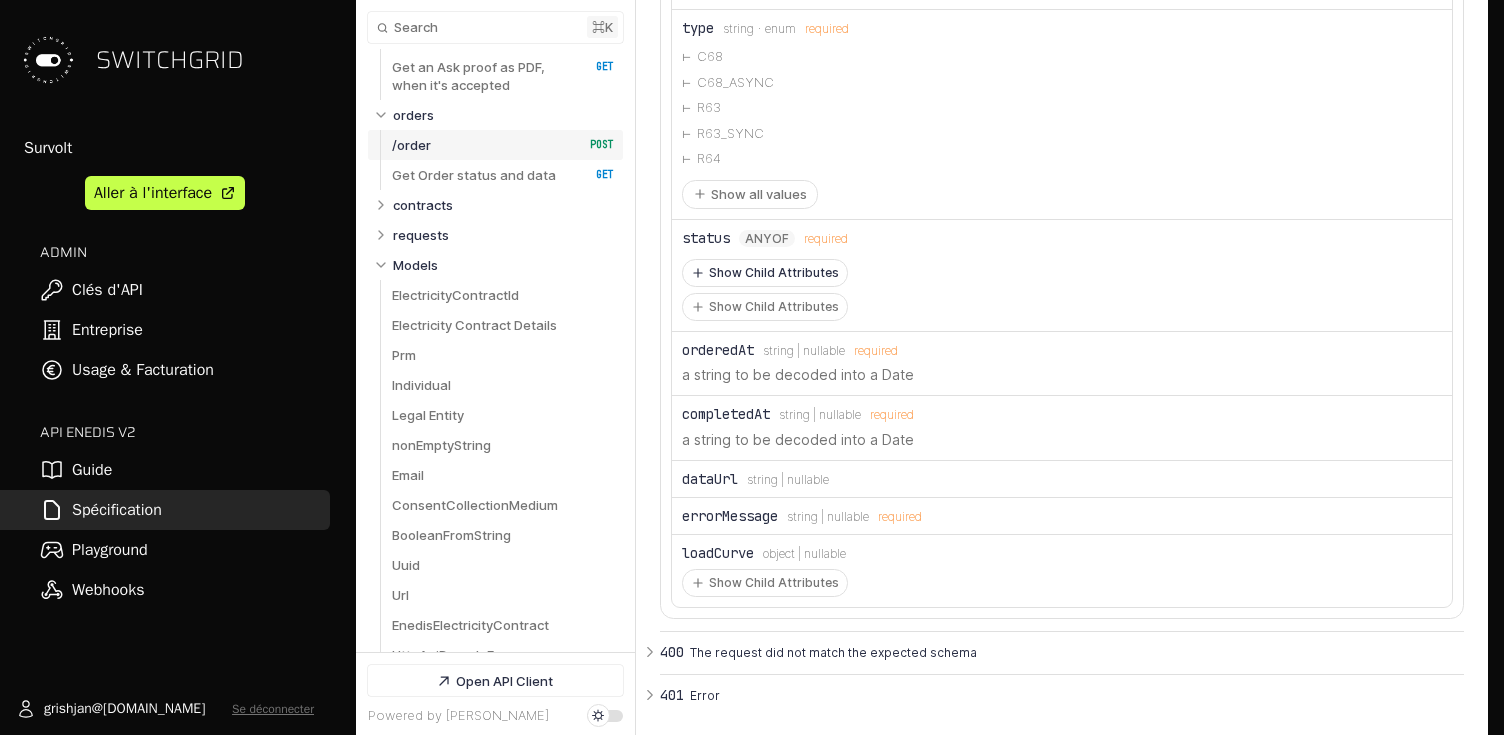 click on "Show Child Attributes" at bounding box center (765, 273) 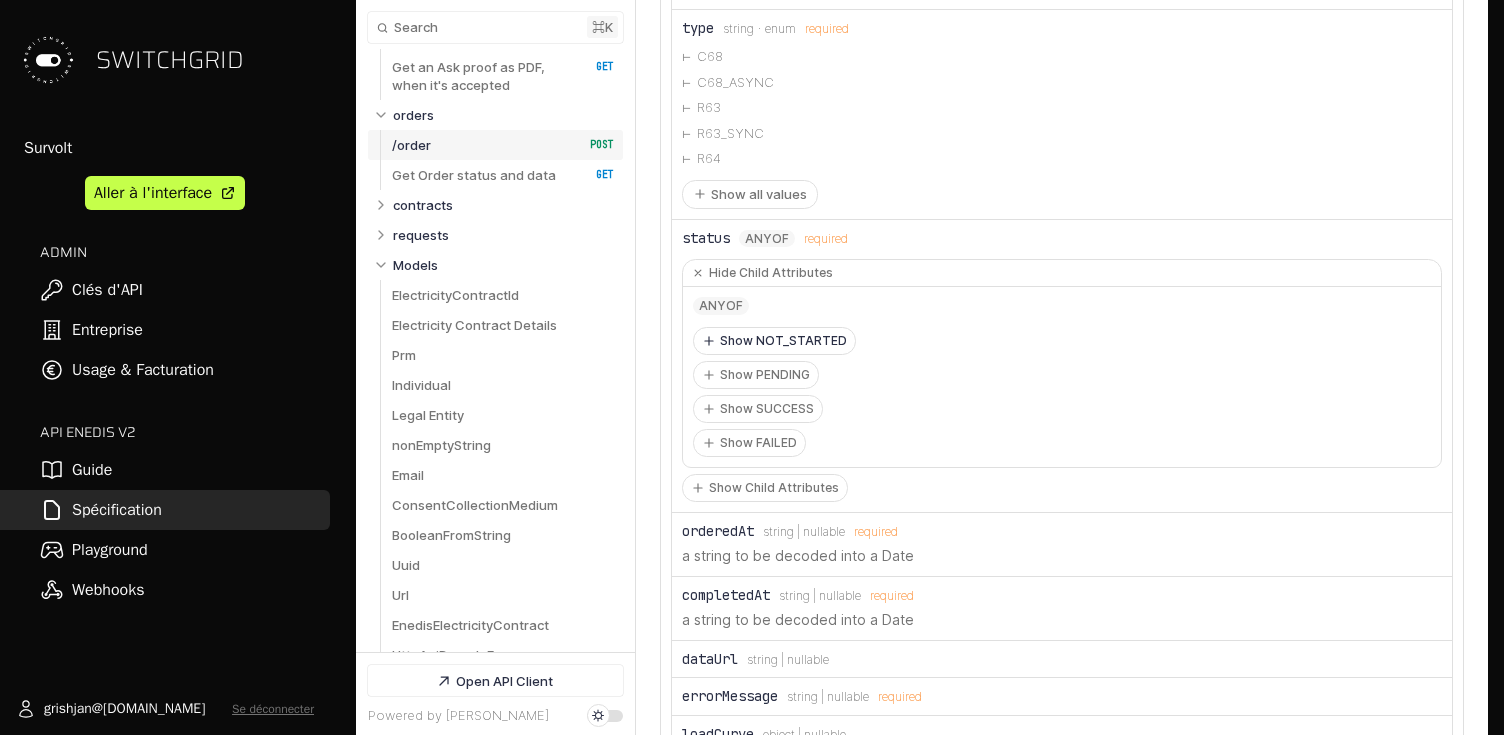 drag, startPoint x: 792, startPoint y: 336, endPoint x: 787, endPoint y: 395, distance: 59.211487 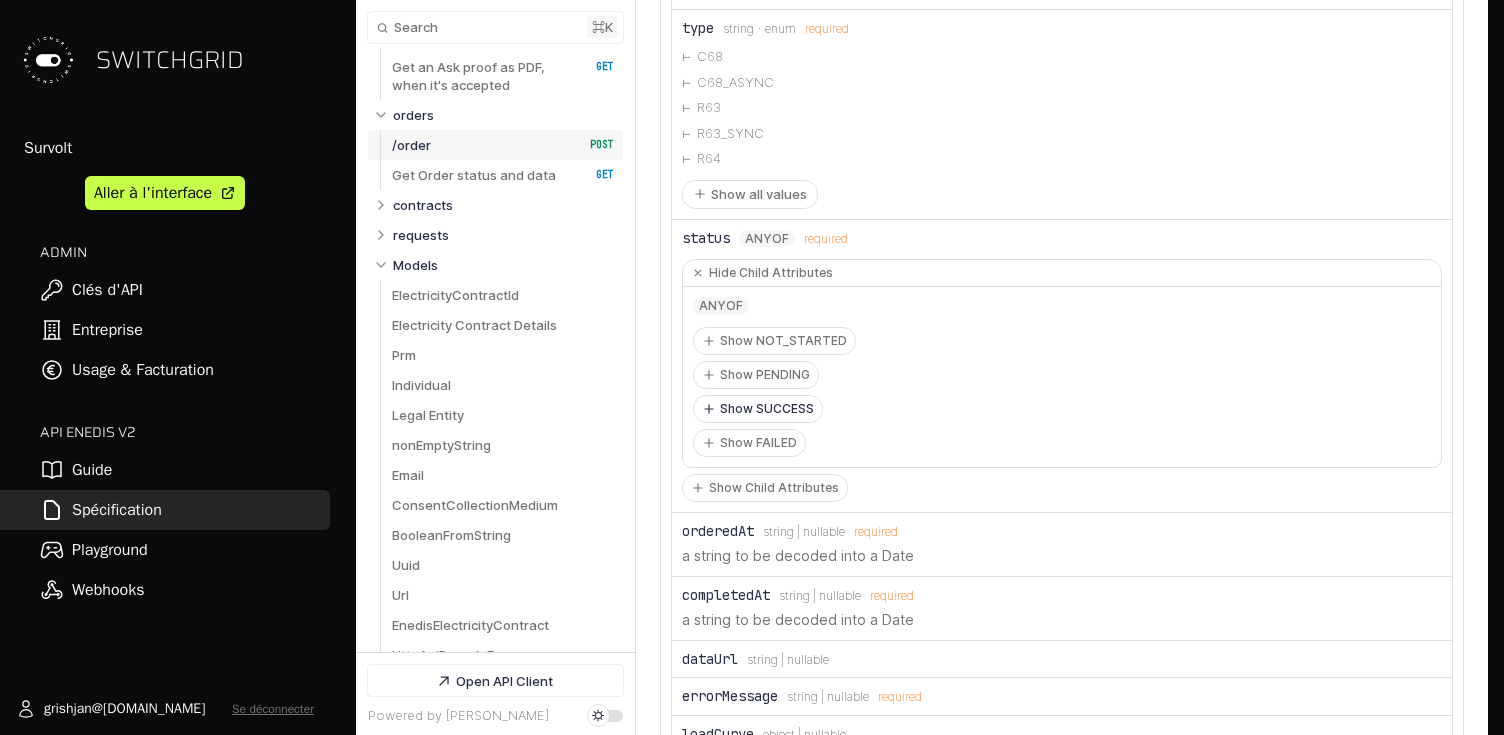 click on "Show SUCCESS" at bounding box center [758, 409] 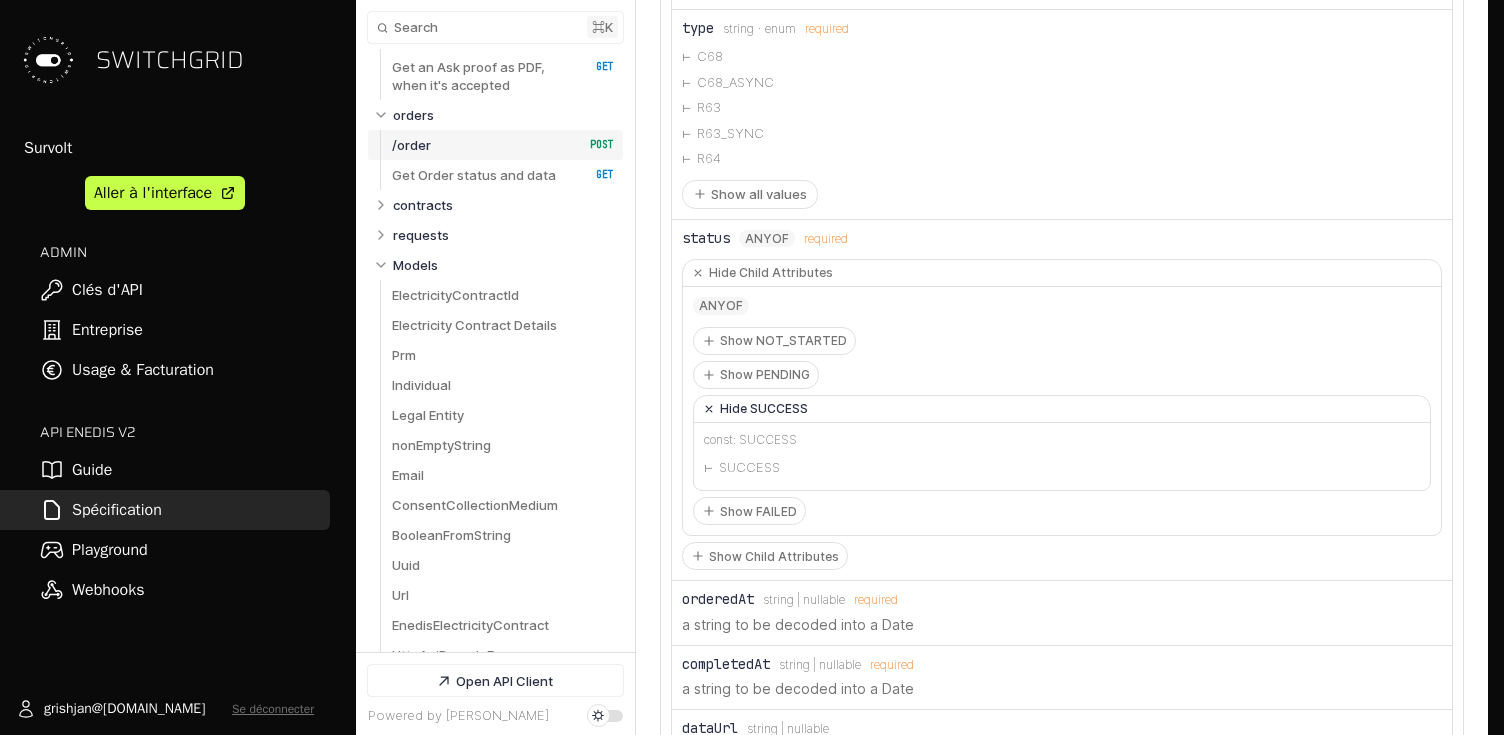 click on "Hide SUCCESS" at bounding box center (1062, 409) 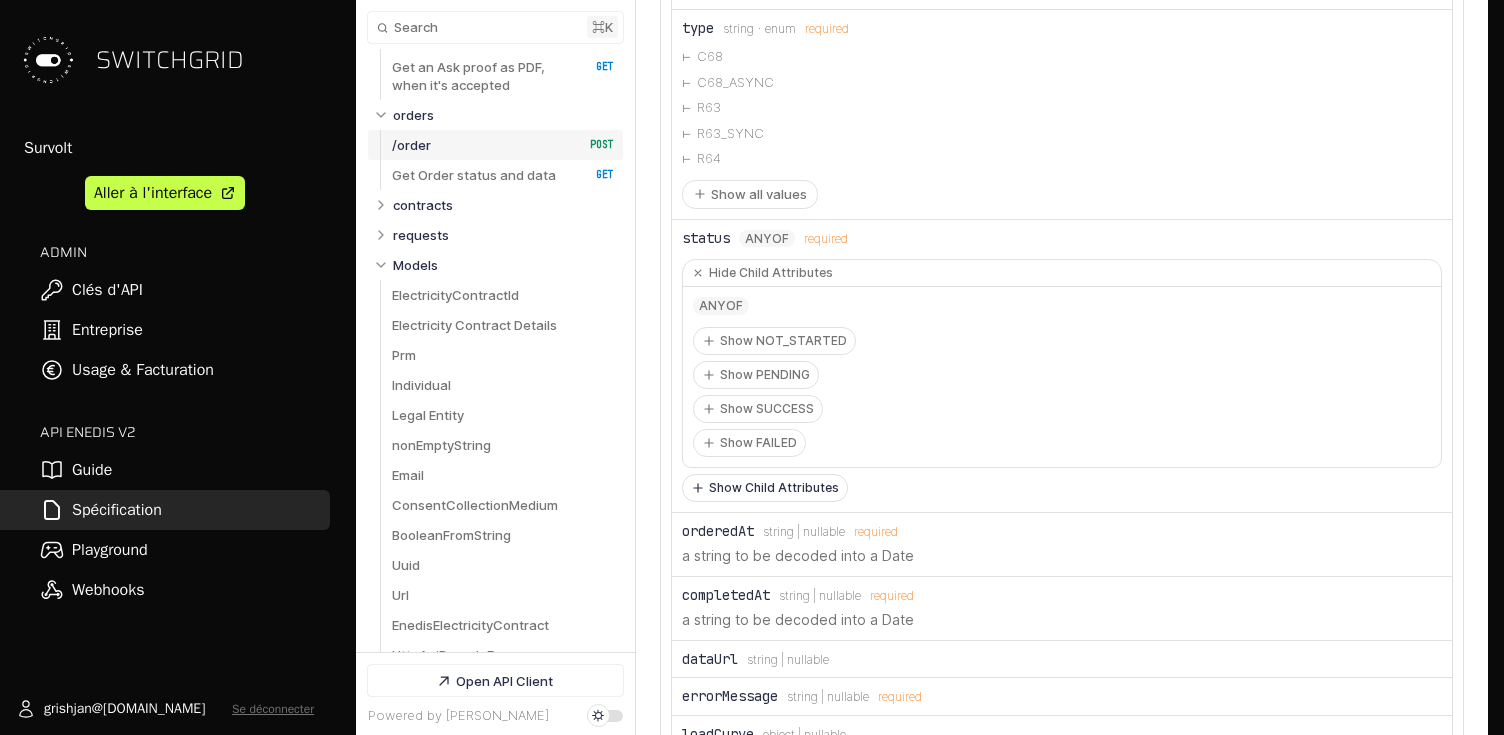 click on "Show Child Attributes" at bounding box center [765, 488] 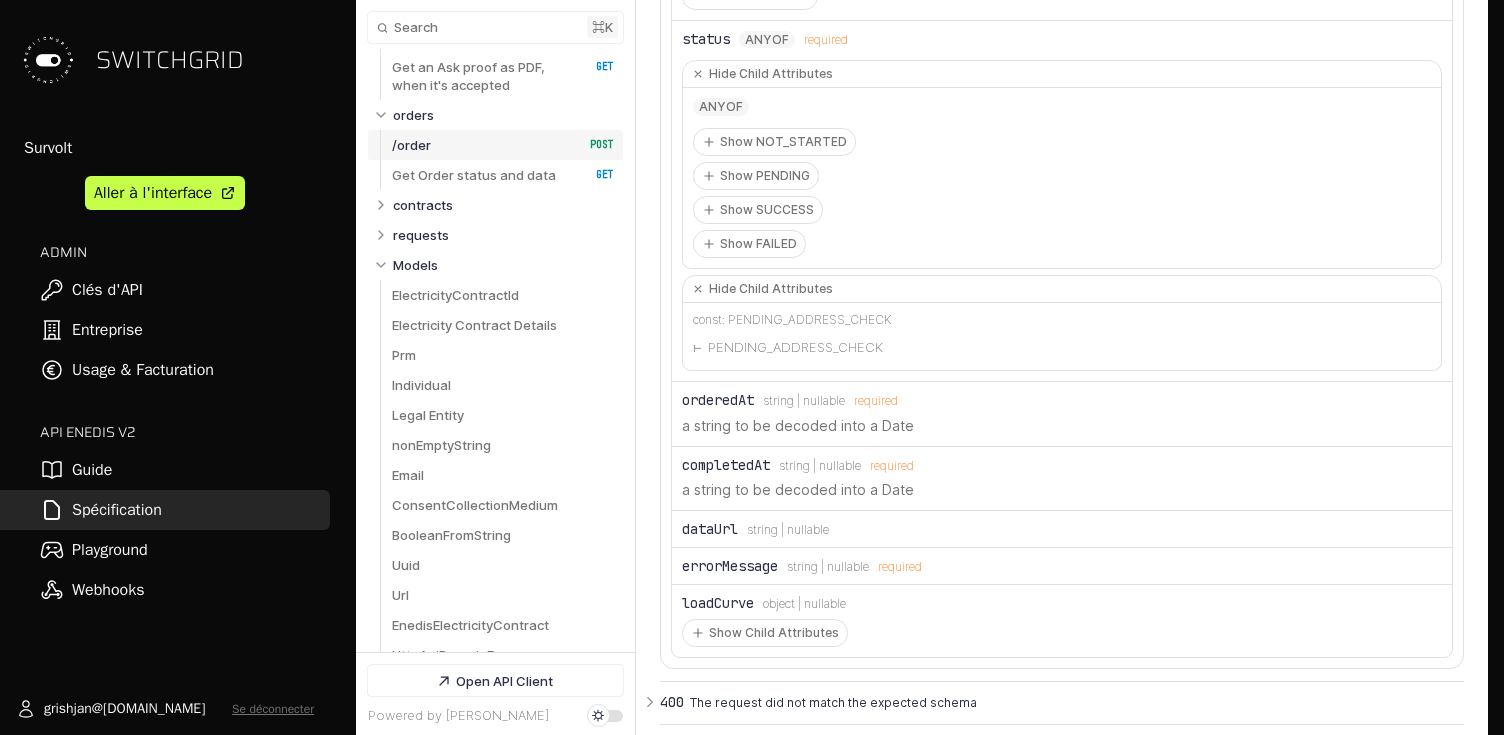 scroll, scrollTop: 10528, scrollLeft: 0, axis: vertical 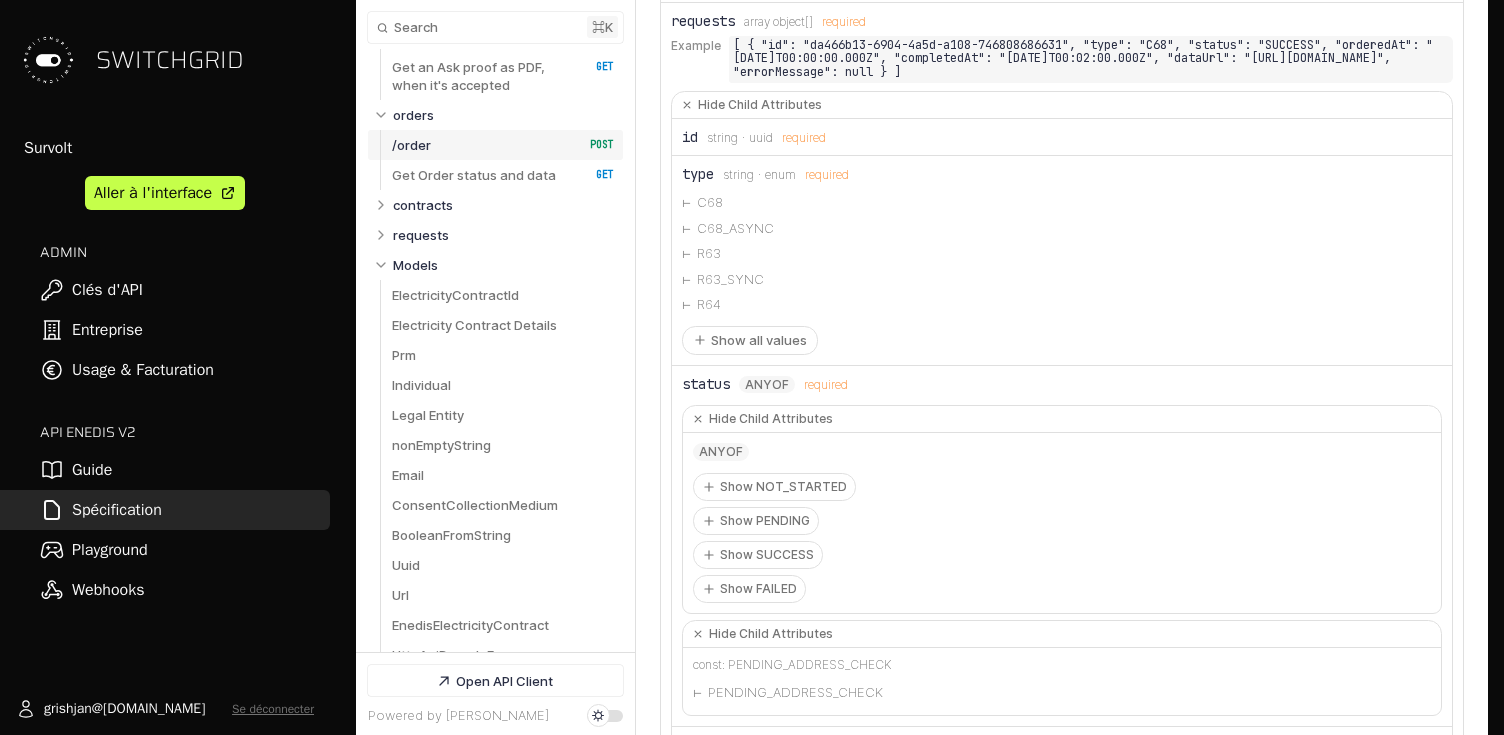 click on "status anyOf  required" at bounding box center [1062, 385] 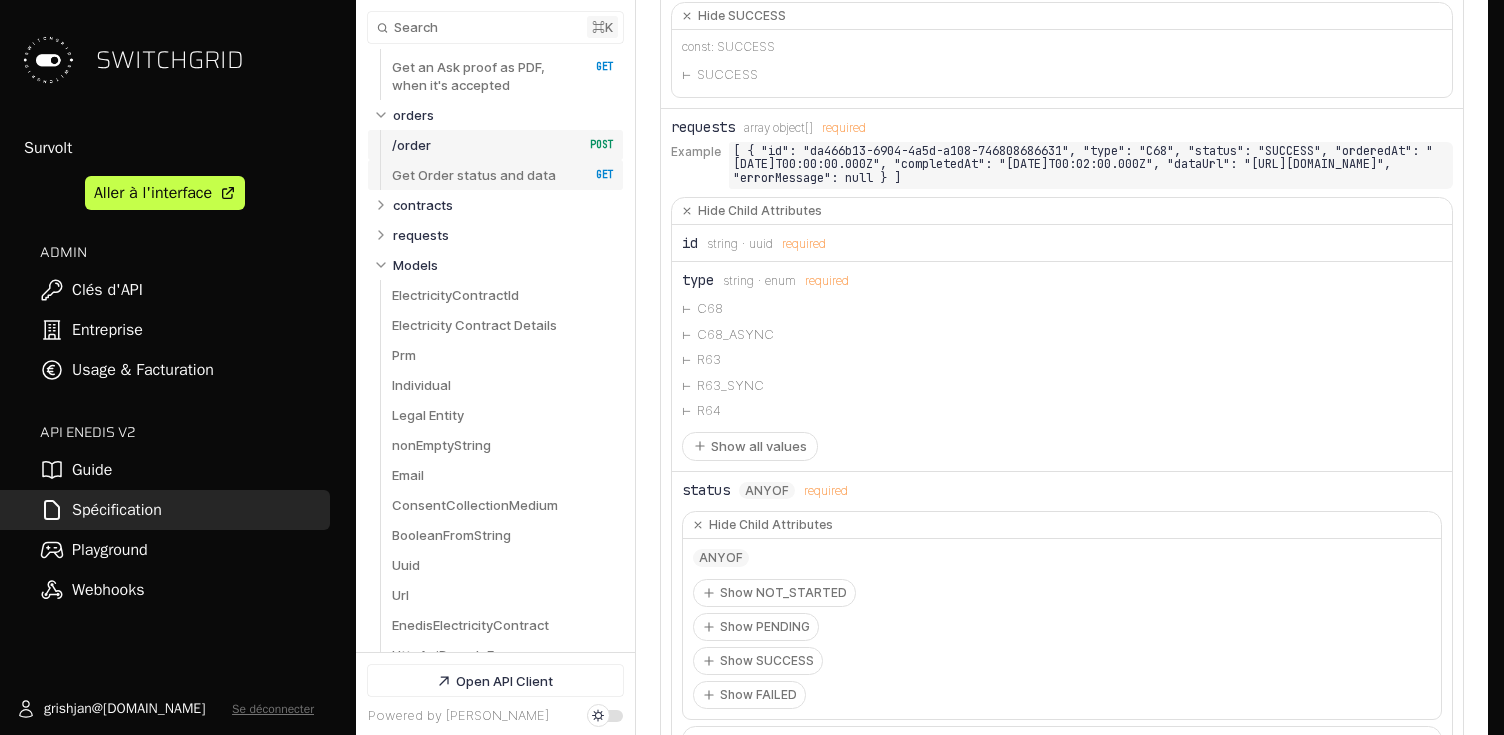 click on "Get Order status and data" at bounding box center [474, 175] 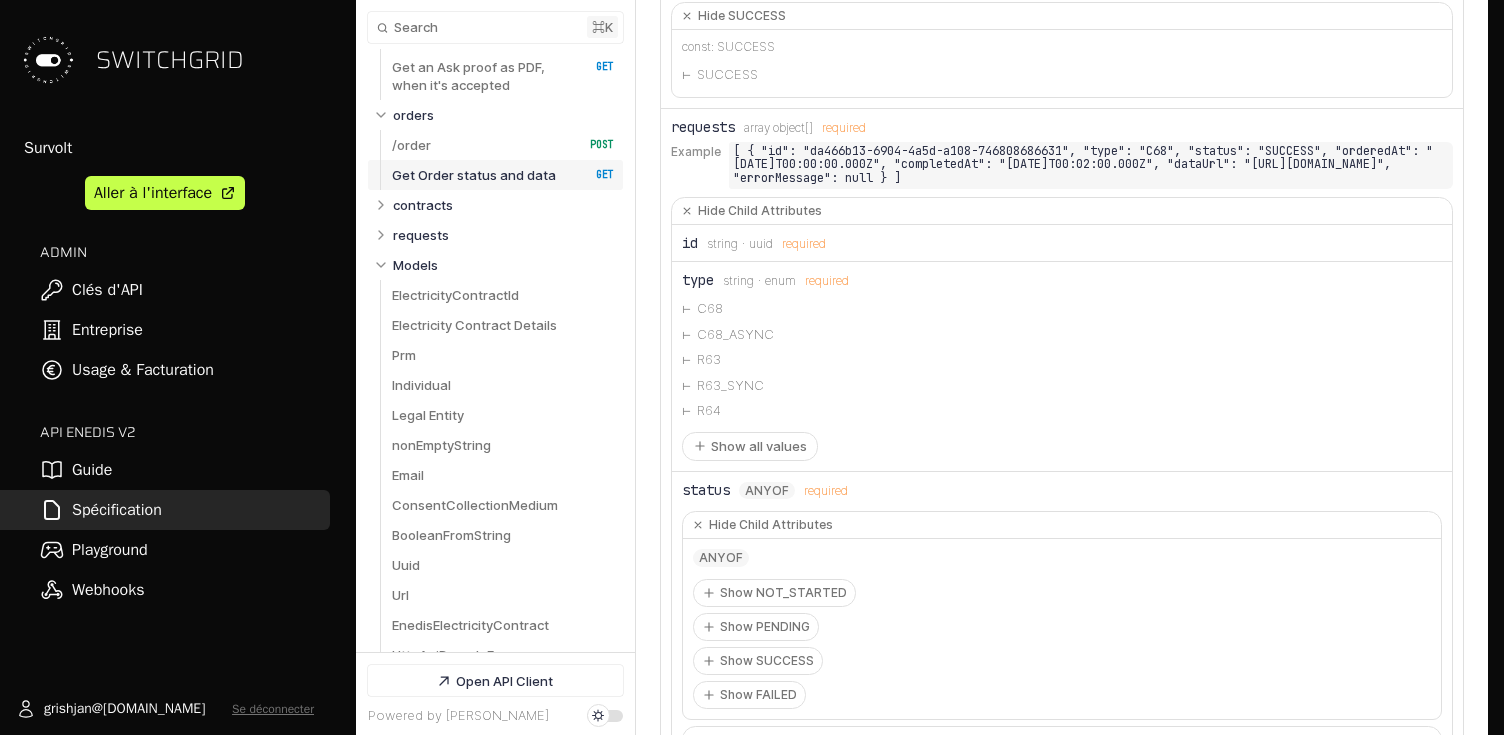 click on "Get Order status and data" at bounding box center (474, 175) 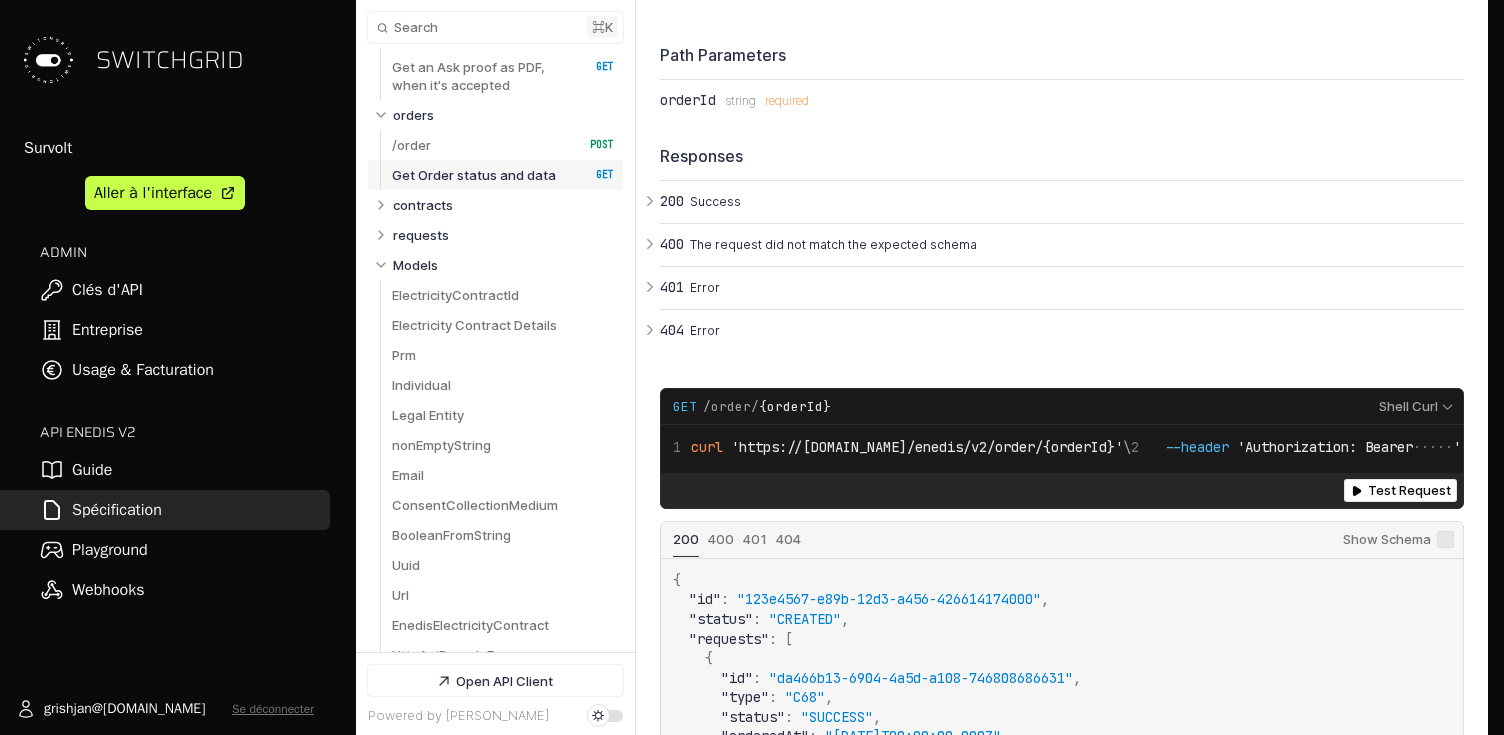 click on "Get Order status and data" at bounding box center [474, 175] 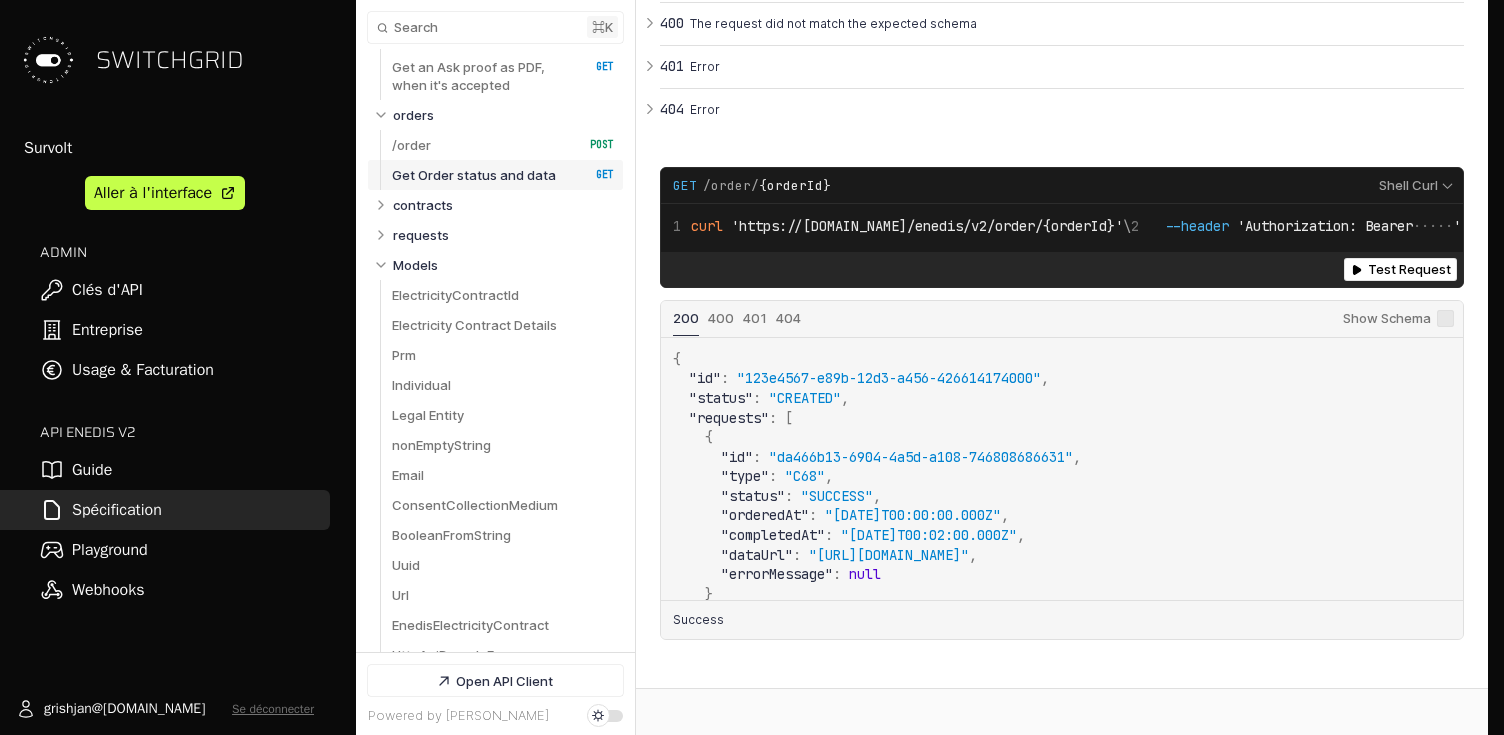 scroll, scrollTop: 12745, scrollLeft: 0, axis: vertical 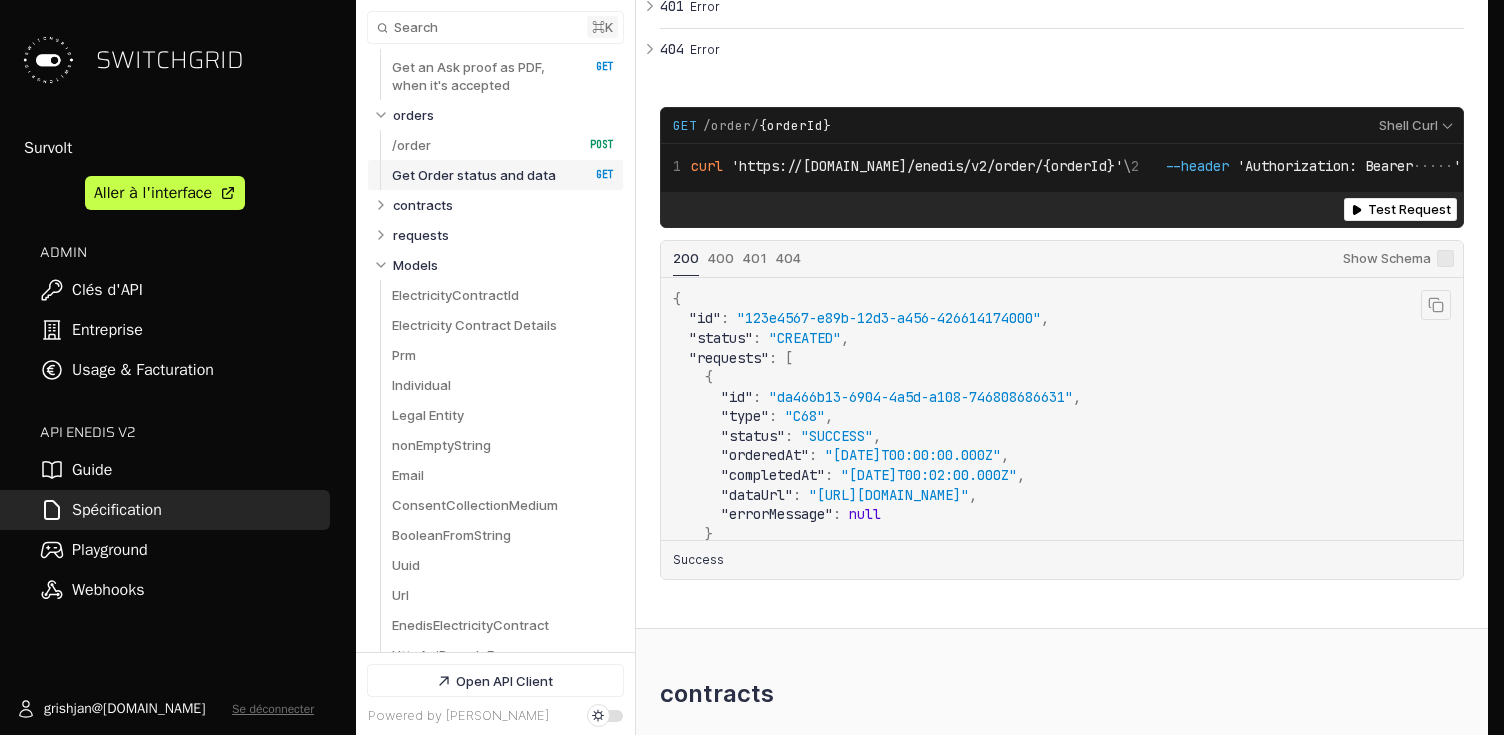 click on "{
"id" :   "123e4567-e89b-12d3-a456-426614174000" ,
"status" :   "CREATED" ,
"requests" :   [
{
"id" :   "da466b13-6904-4a5d-a108-746808686631" ,
"type" :   "C68" ,
"status" :   "SUCCESS" ,
"orderedAt" :   "[DATE]T00:00:00.000Z" ,
"completedAt" :   "[DATE]T00:02:00.000Z" ,
"dataUrl" :   "[URL][DOMAIN_NAME]" ,
"errorMessage" :   null
}
]
}" at bounding box center [877, 437] 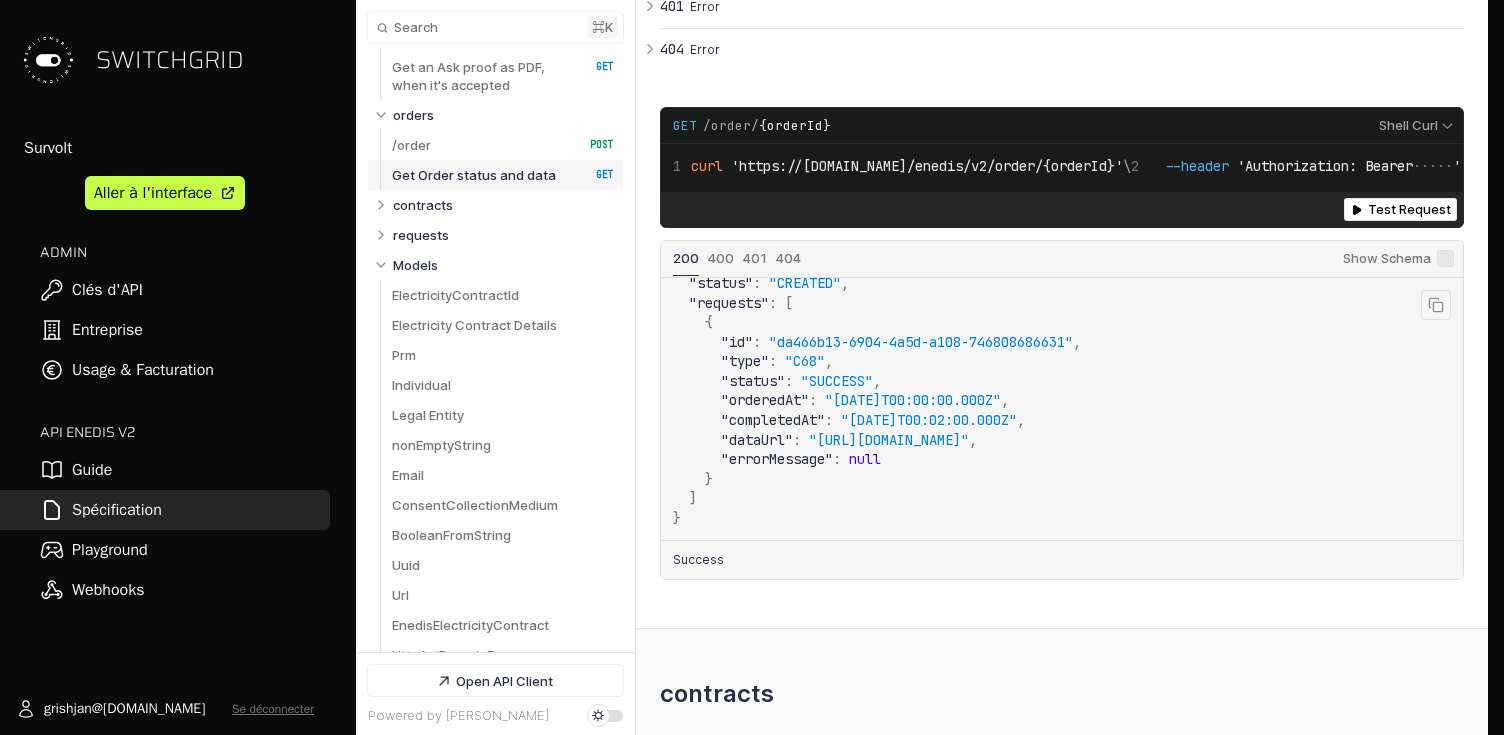 scroll, scrollTop: 0, scrollLeft: 0, axis: both 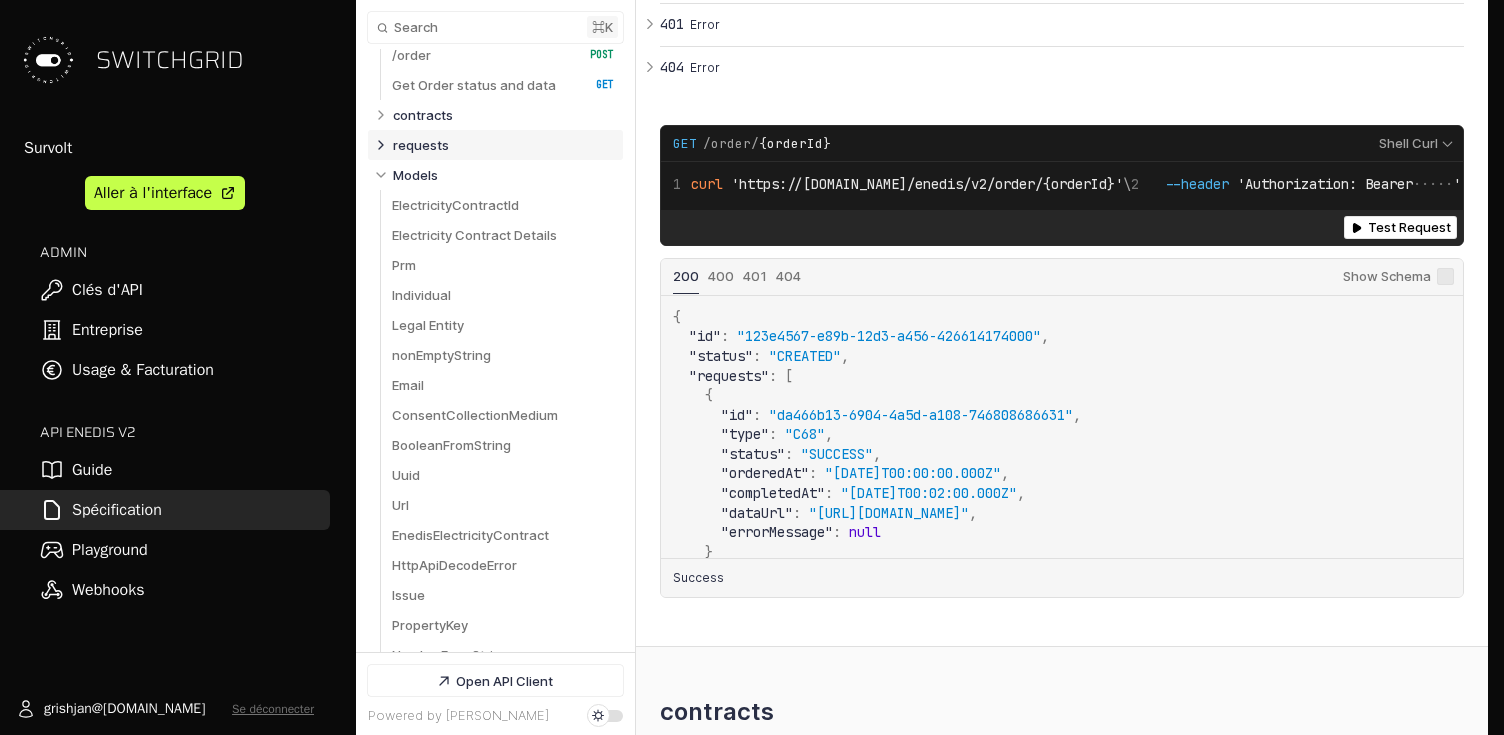 click on "requests" at bounding box center (504, 145) 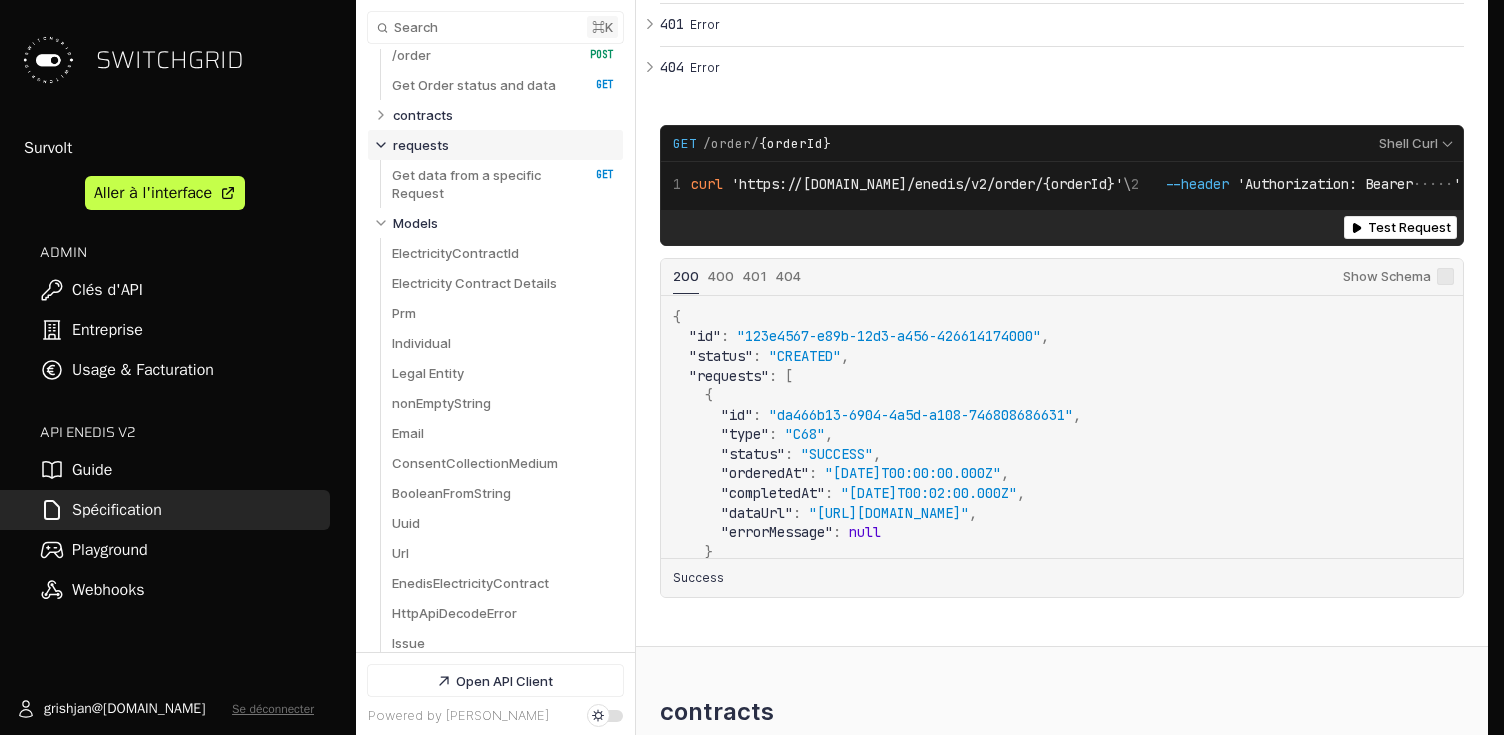 scroll, scrollTop: 156, scrollLeft: 0, axis: vertical 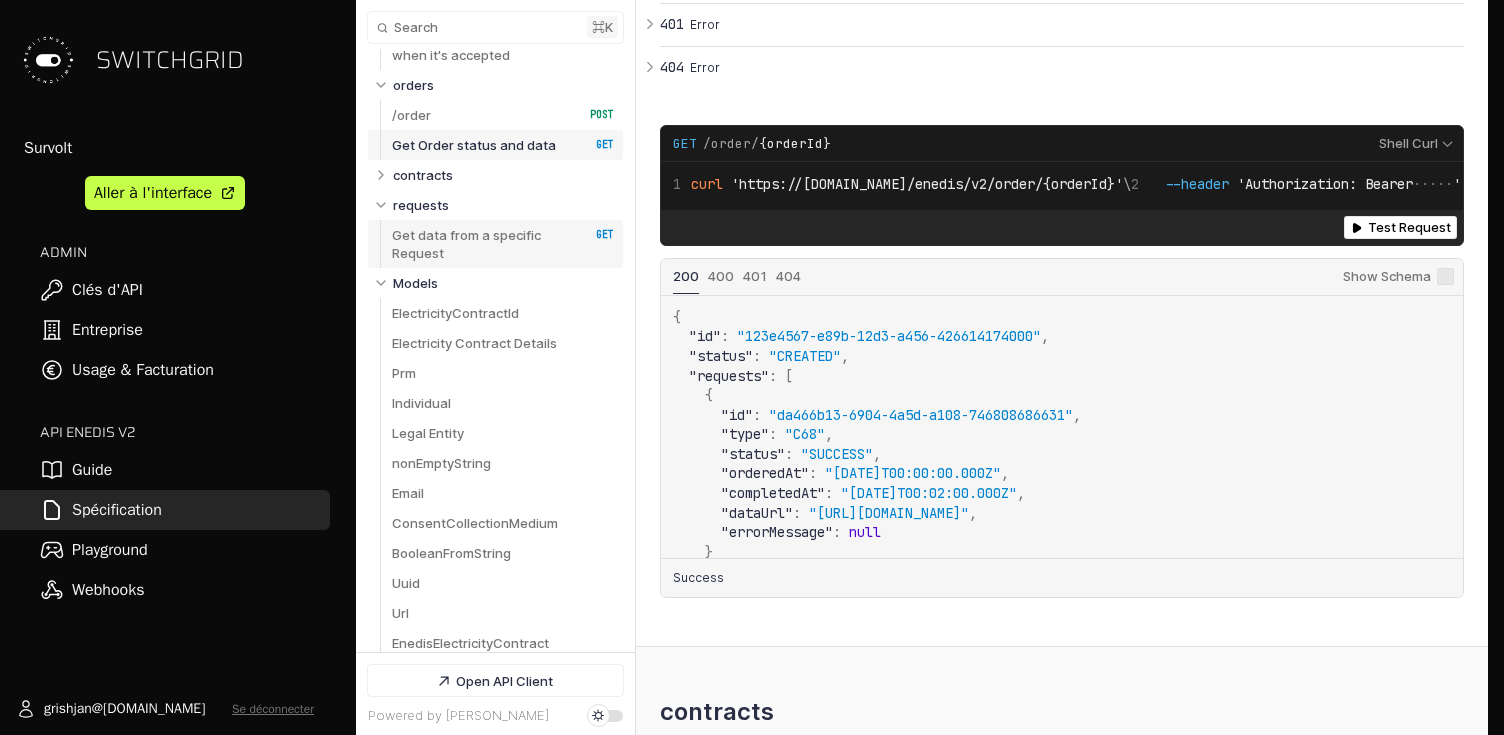 click on "Get data from a specific Request" at bounding box center [480, 244] 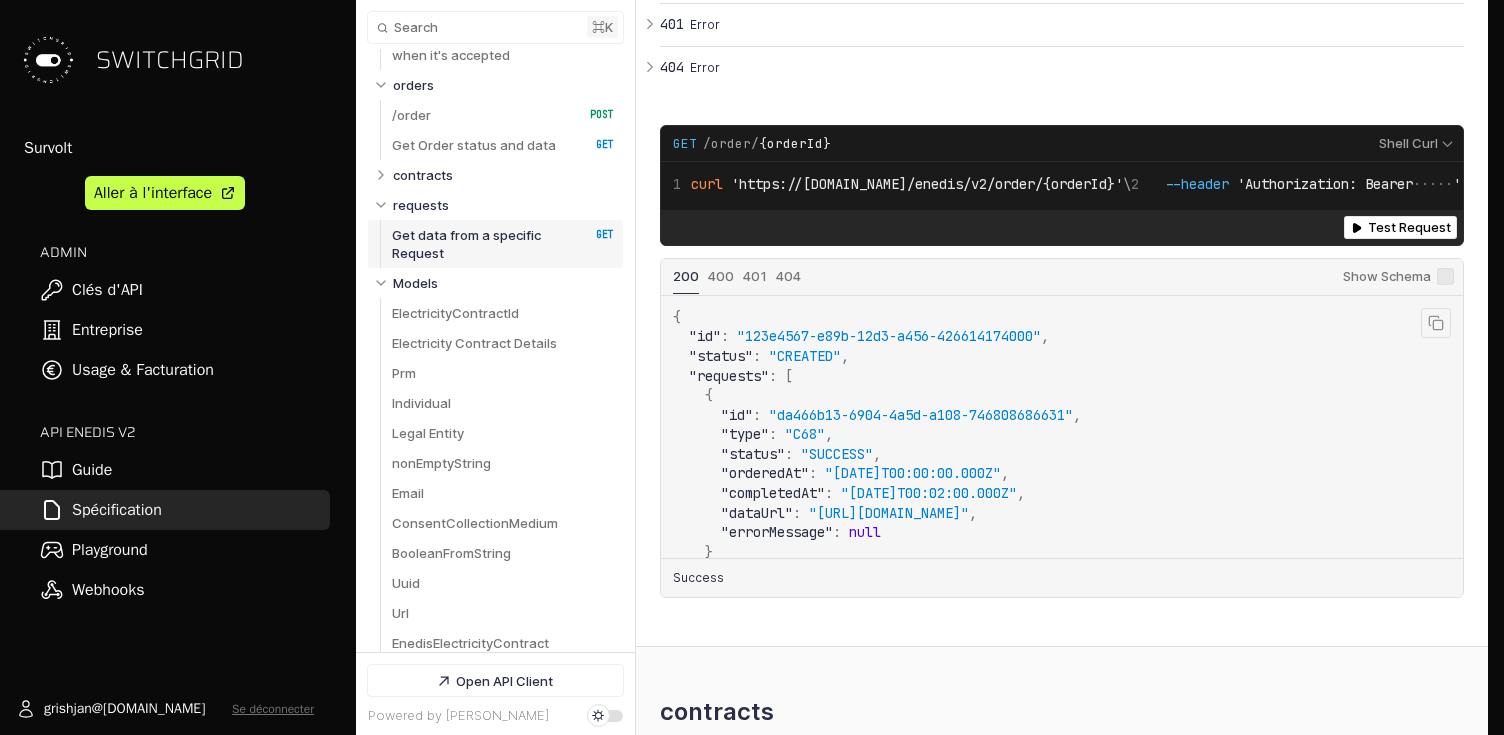 click on "{
"id" :   "123e4567-e89b-12d3-a456-426614174000" ,
"status" :   "CREATED" ,
"requests" :   [
{
"id" :   "da466b13-6904-4a5d-a108-746808686631" ,
"type" :   "C68" ,
"status" :   "SUCCESS" ,
"orderedAt" :   "[DATE]T00:00:00.000Z" ,
"completedAt" :   "[DATE]T00:02:00.000Z" ,
"dataUrl" :   "[URL][DOMAIN_NAME]" ,
"errorMessage" :   null
}
]
}" at bounding box center [877, 455] 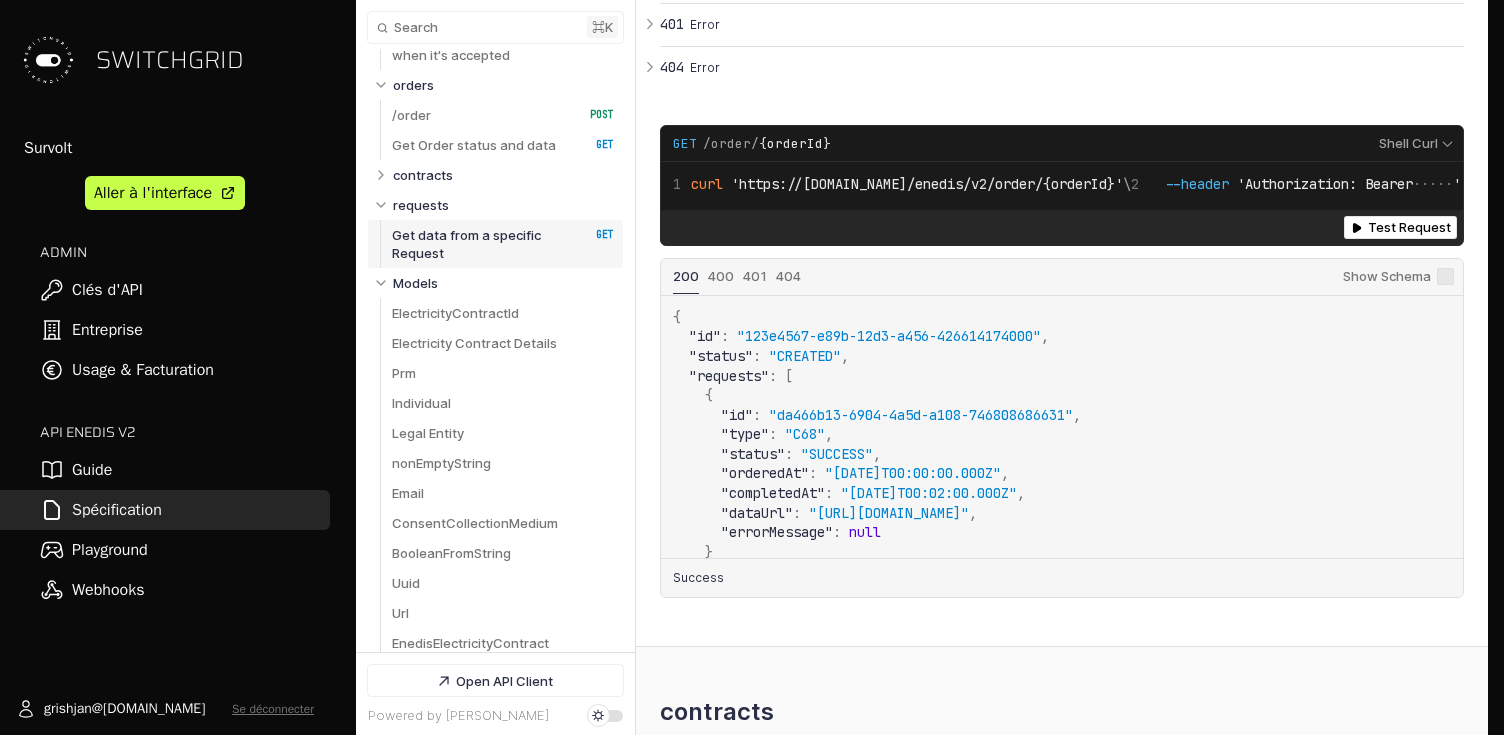 click on "Get data from a specific Request" at bounding box center [480, 244] 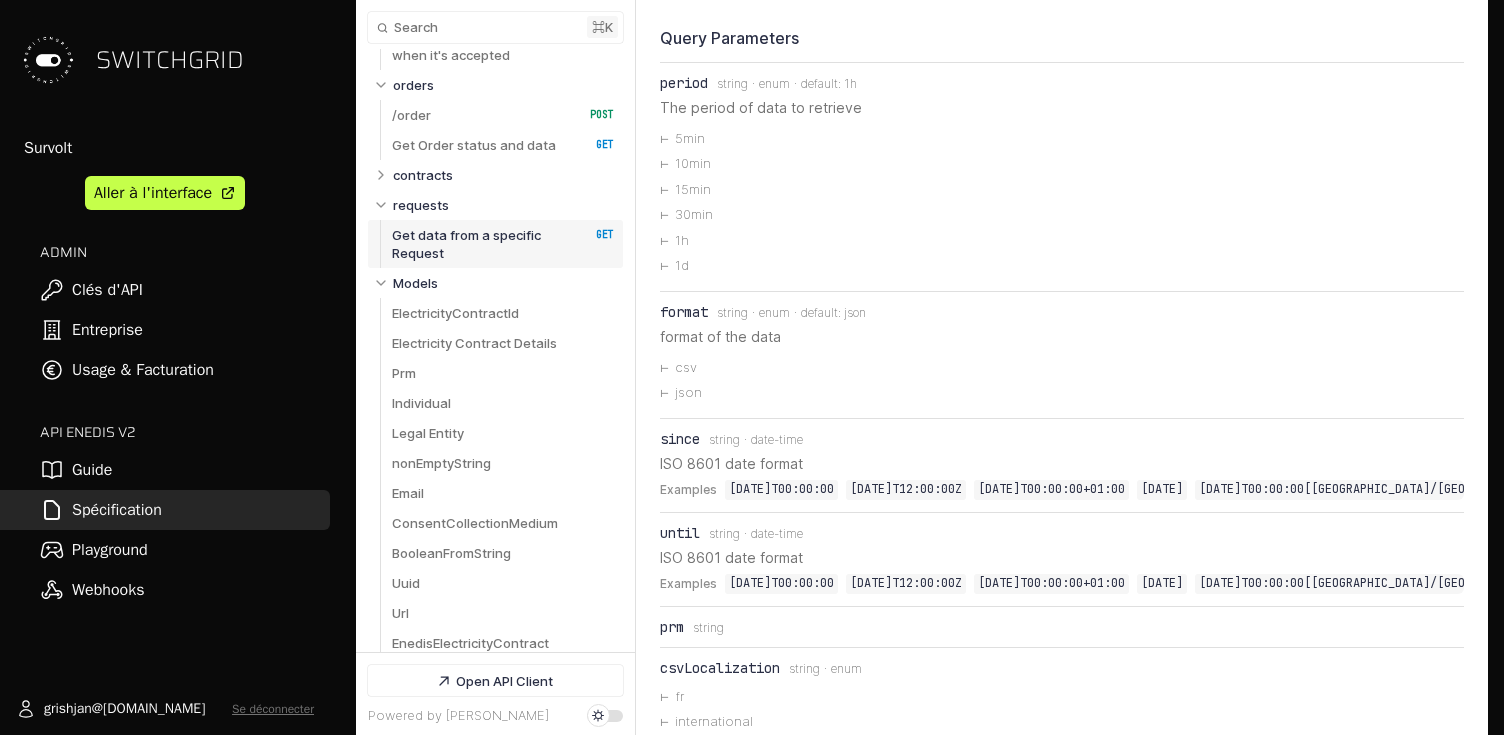 scroll, scrollTop: 14168, scrollLeft: 0, axis: vertical 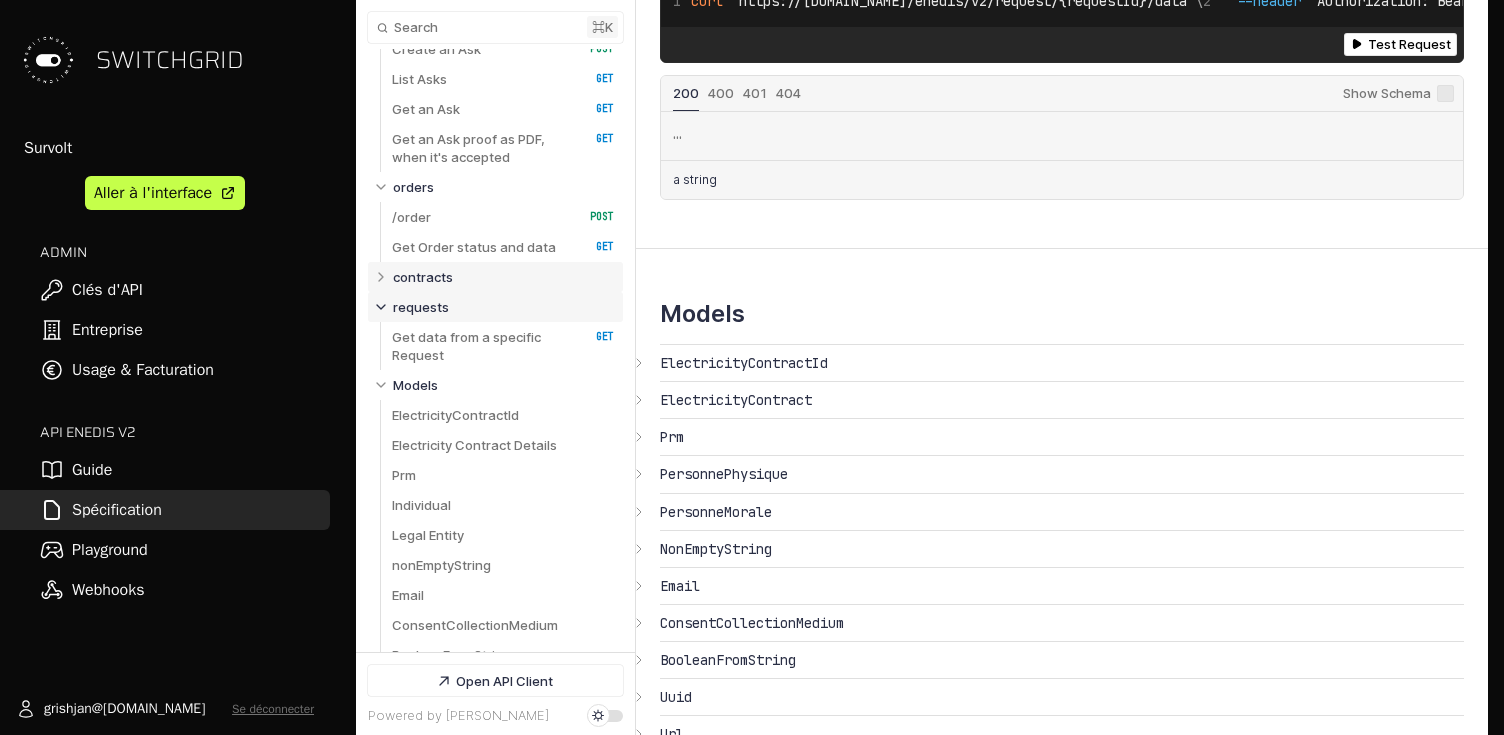 click on "contracts" at bounding box center [504, 277] 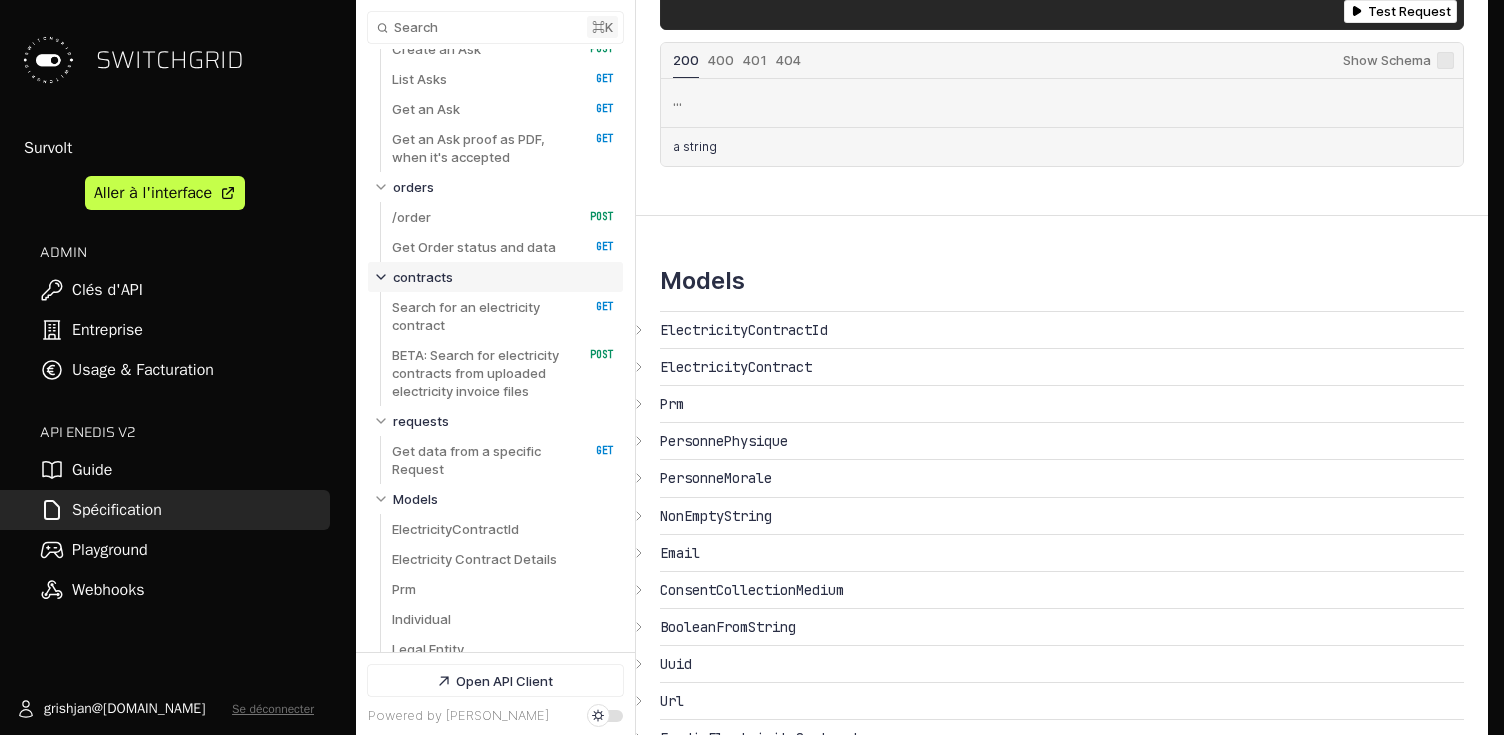 select on "**********" 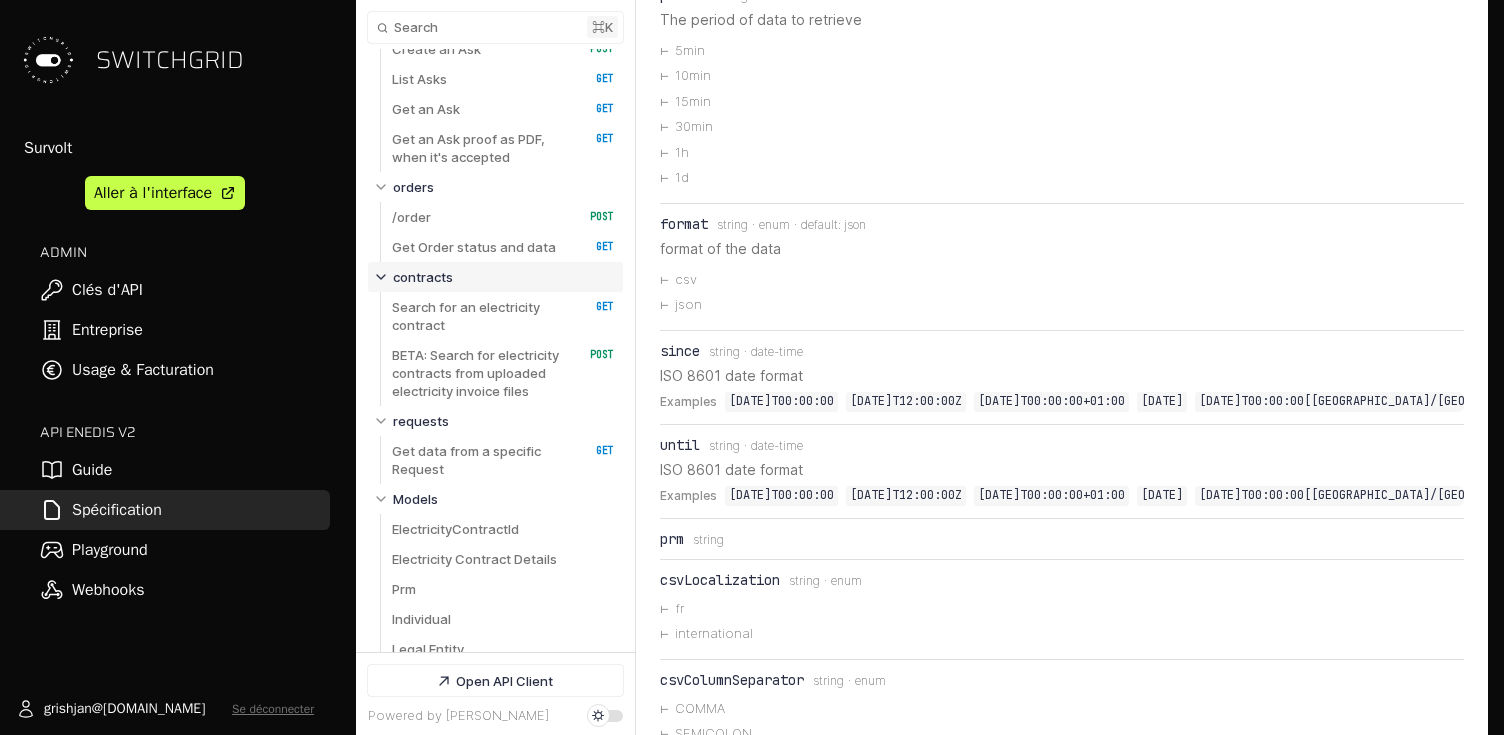 select on "**********" 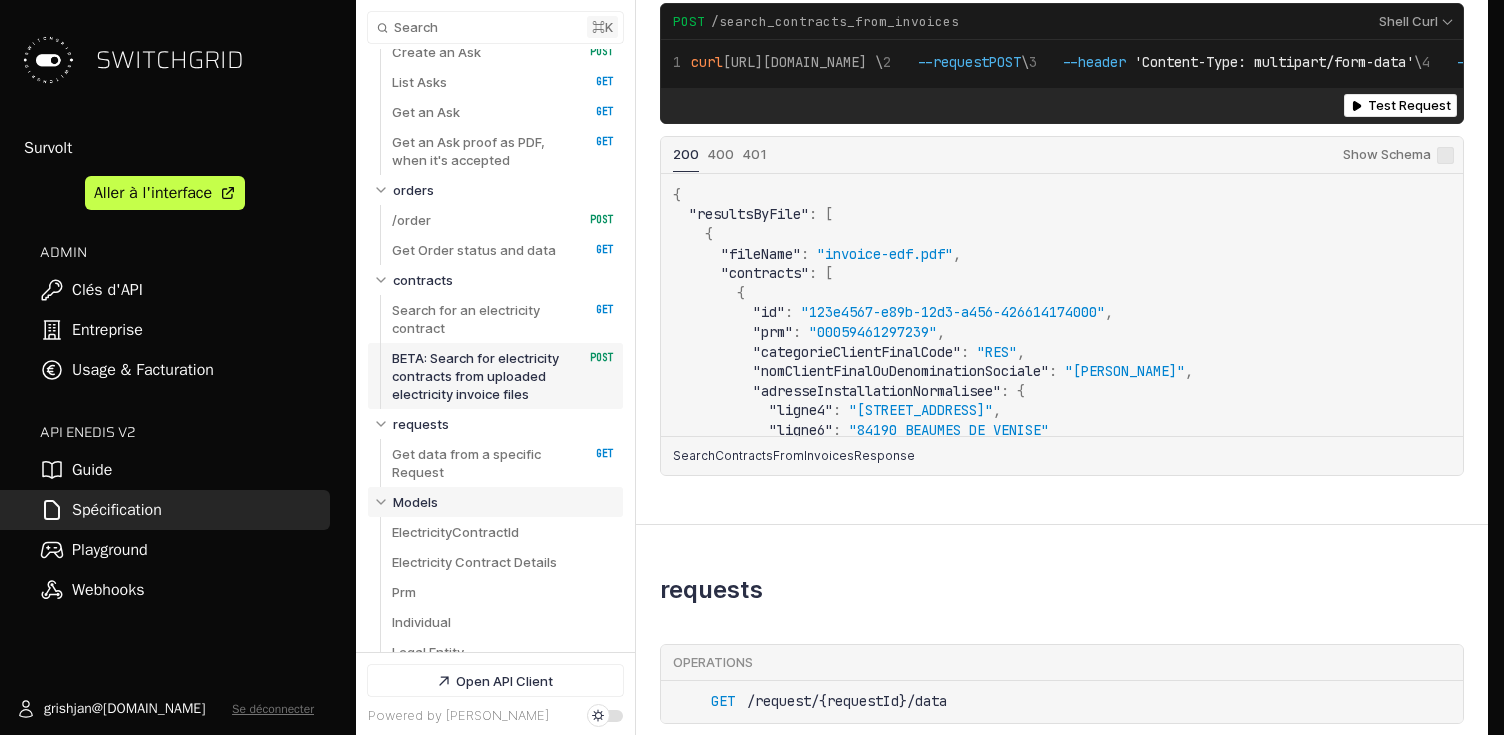 scroll, scrollTop: 0, scrollLeft: 0, axis: both 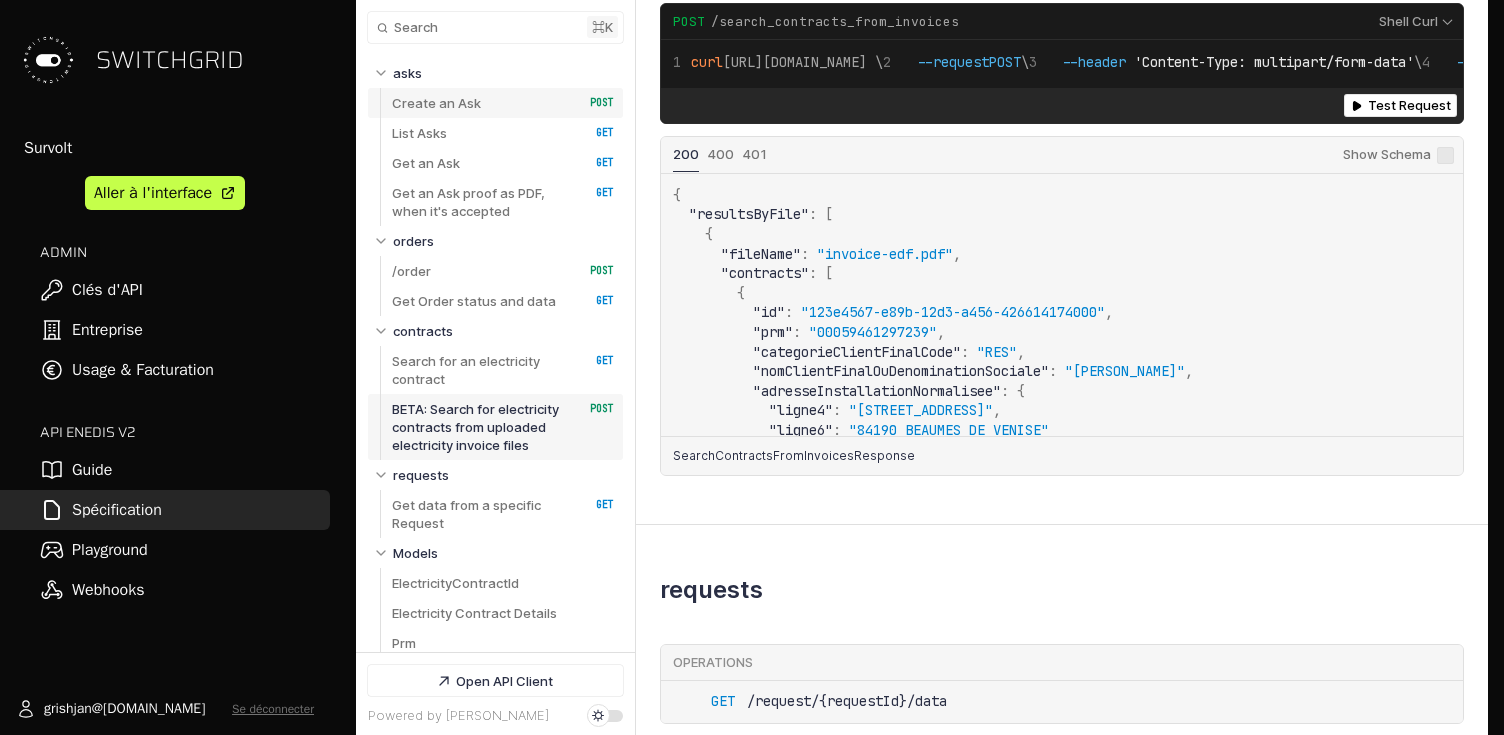 click on "Create an Ask     HTTP Method:  POST" at bounding box center [503, 103] 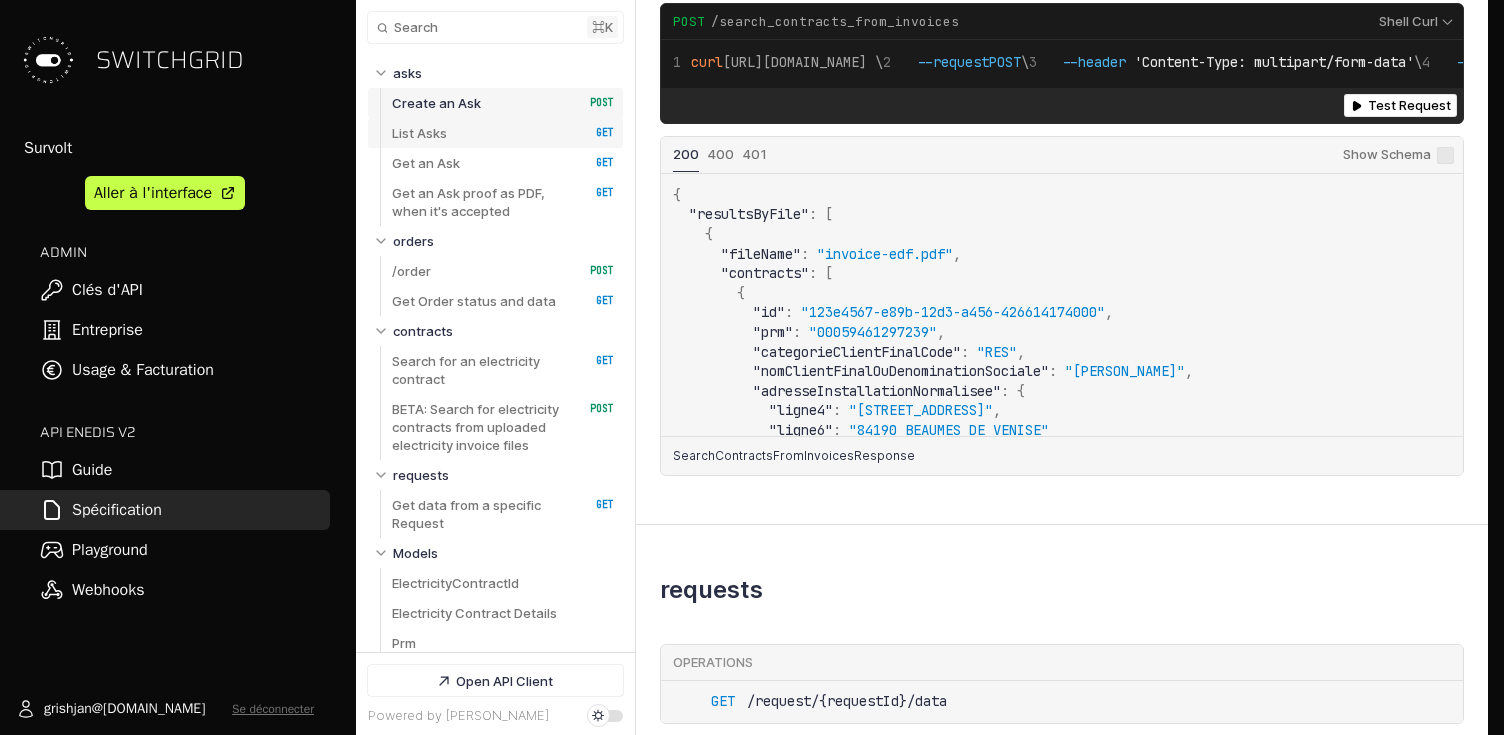 click on "List Asks     HTTP Method:  GET" at bounding box center [503, 133] 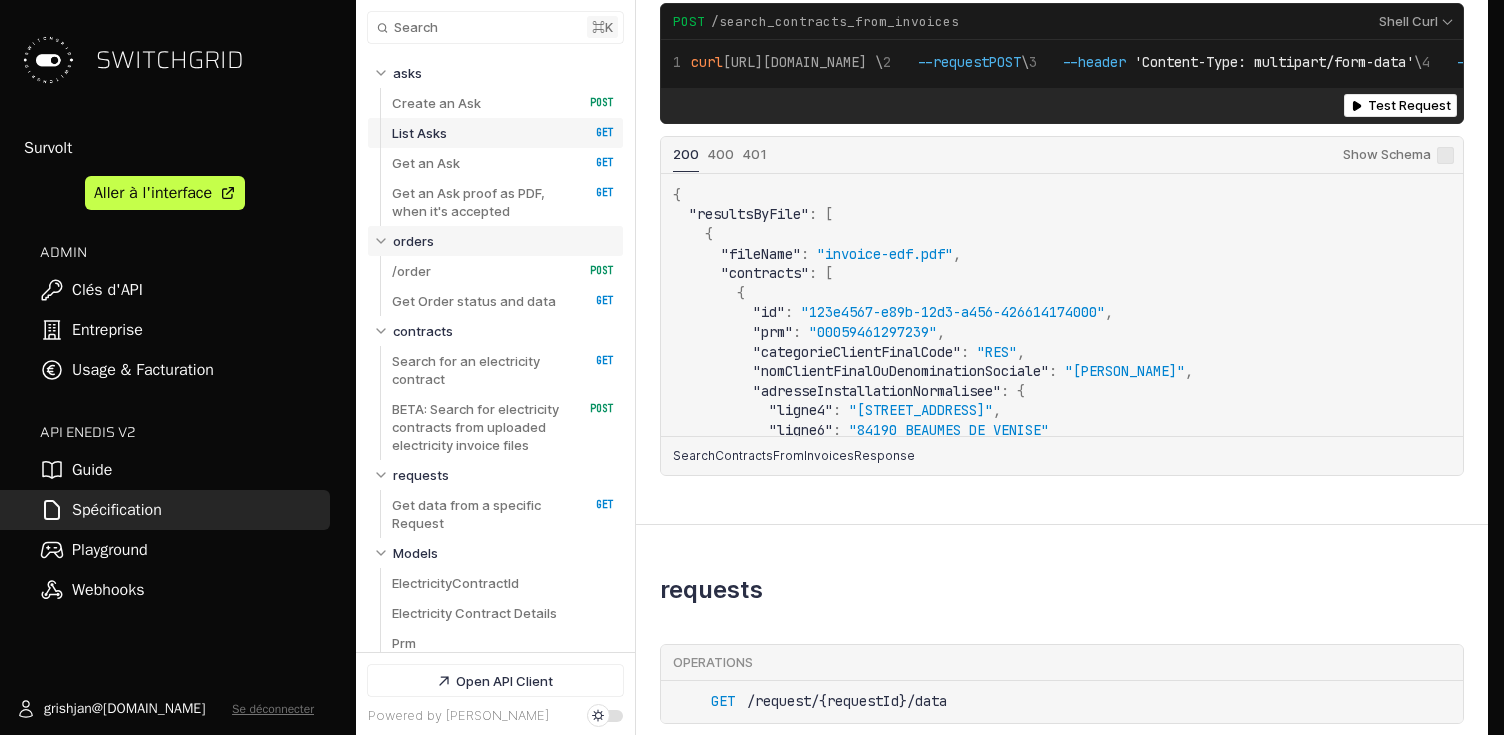 click on "orders" at bounding box center (504, 241) 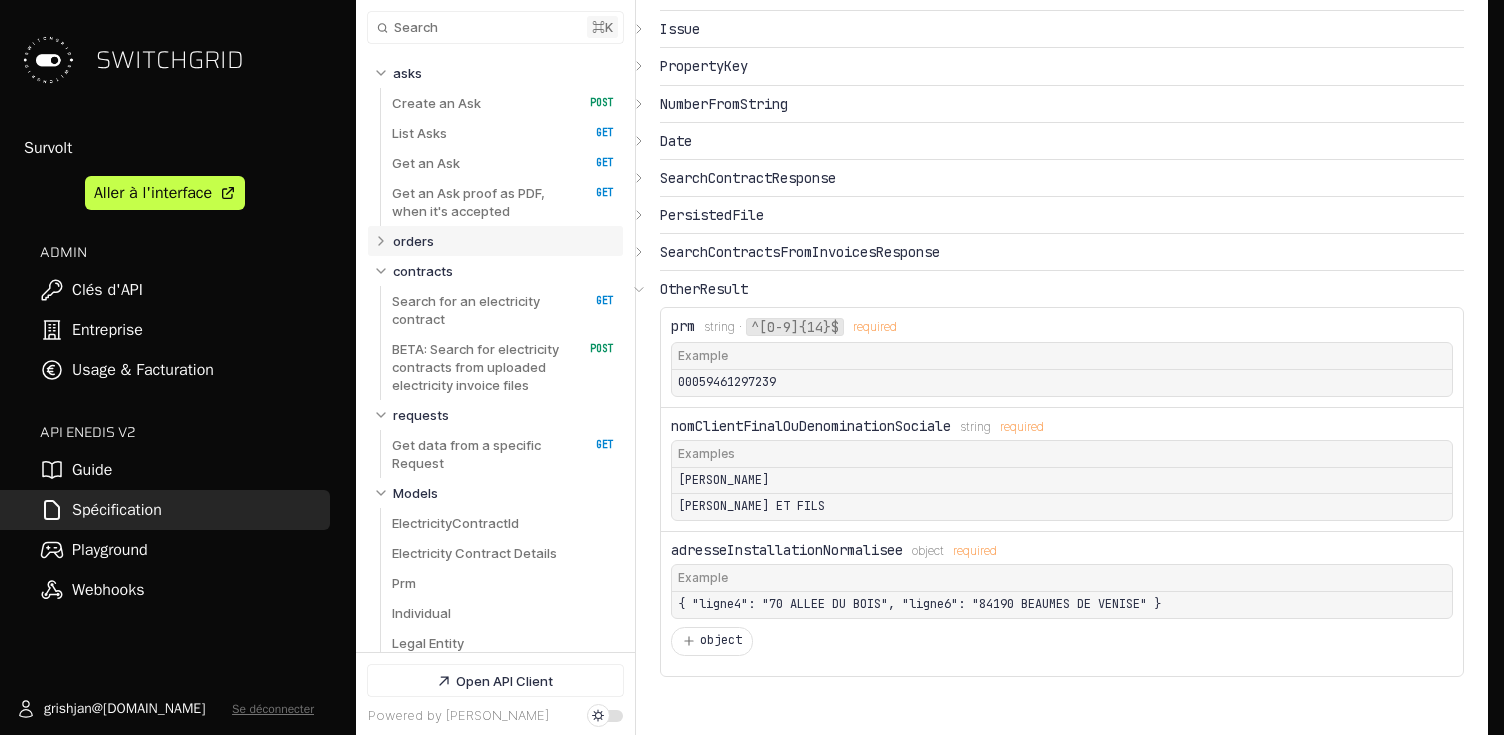 click on "orders" at bounding box center [504, 241] 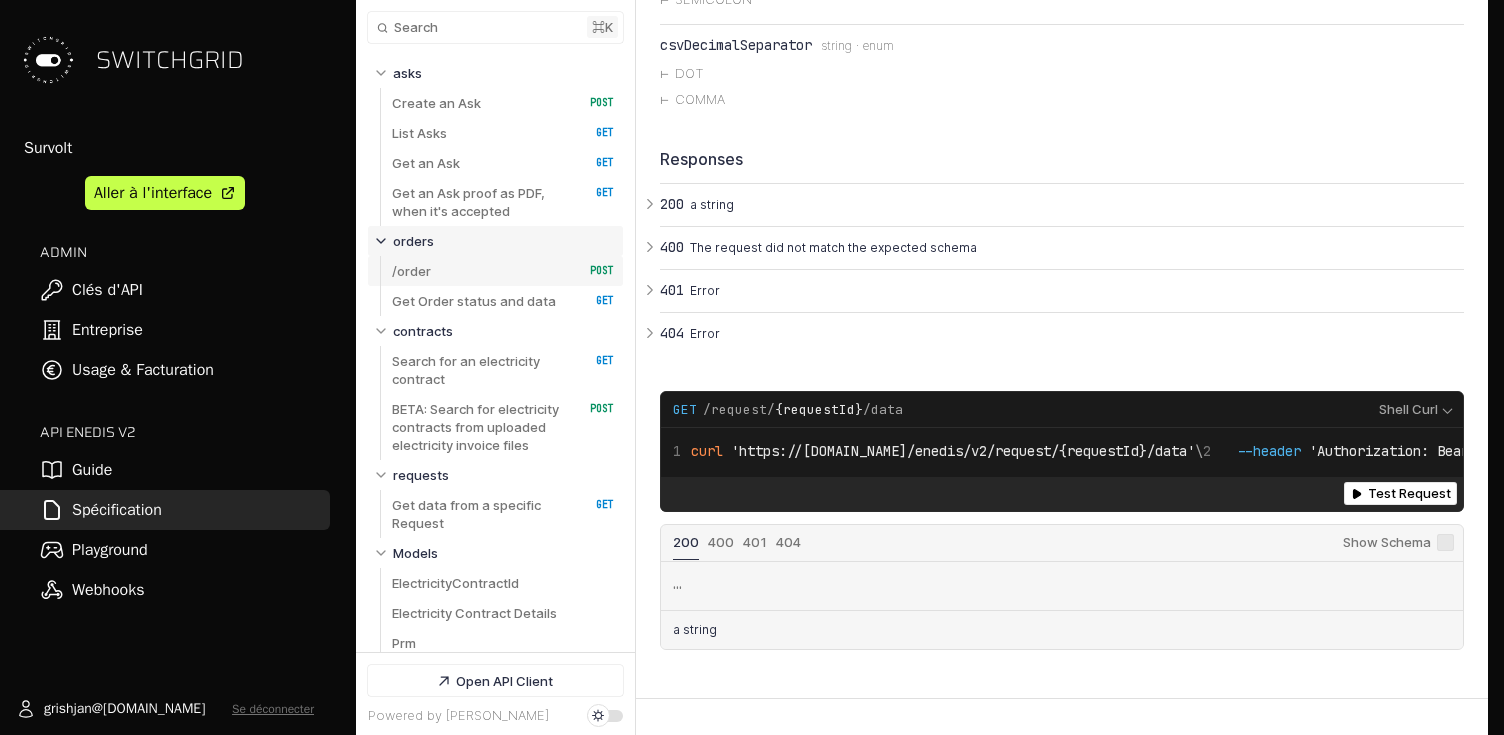 scroll, scrollTop: 13902, scrollLeft: 0, axis: vertical 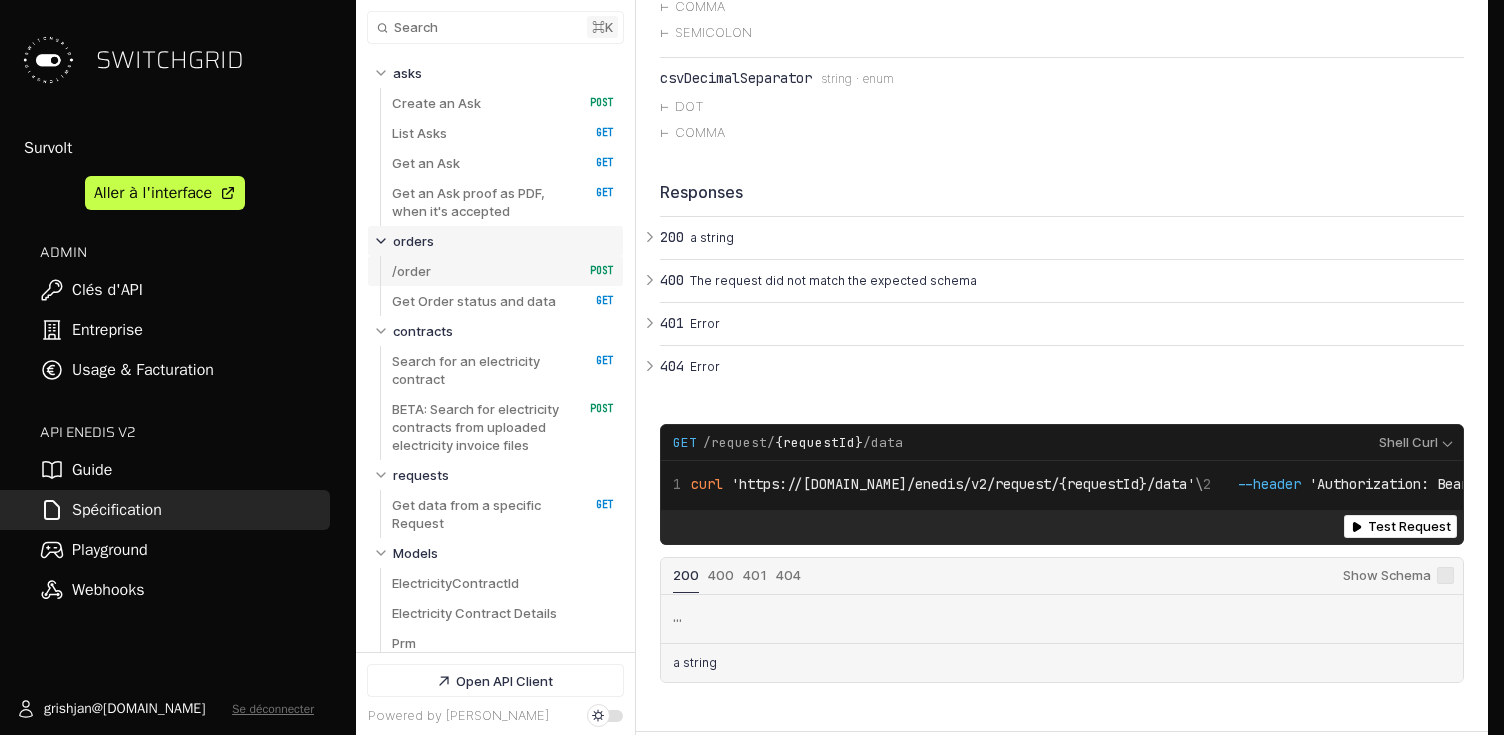 select on "**********" 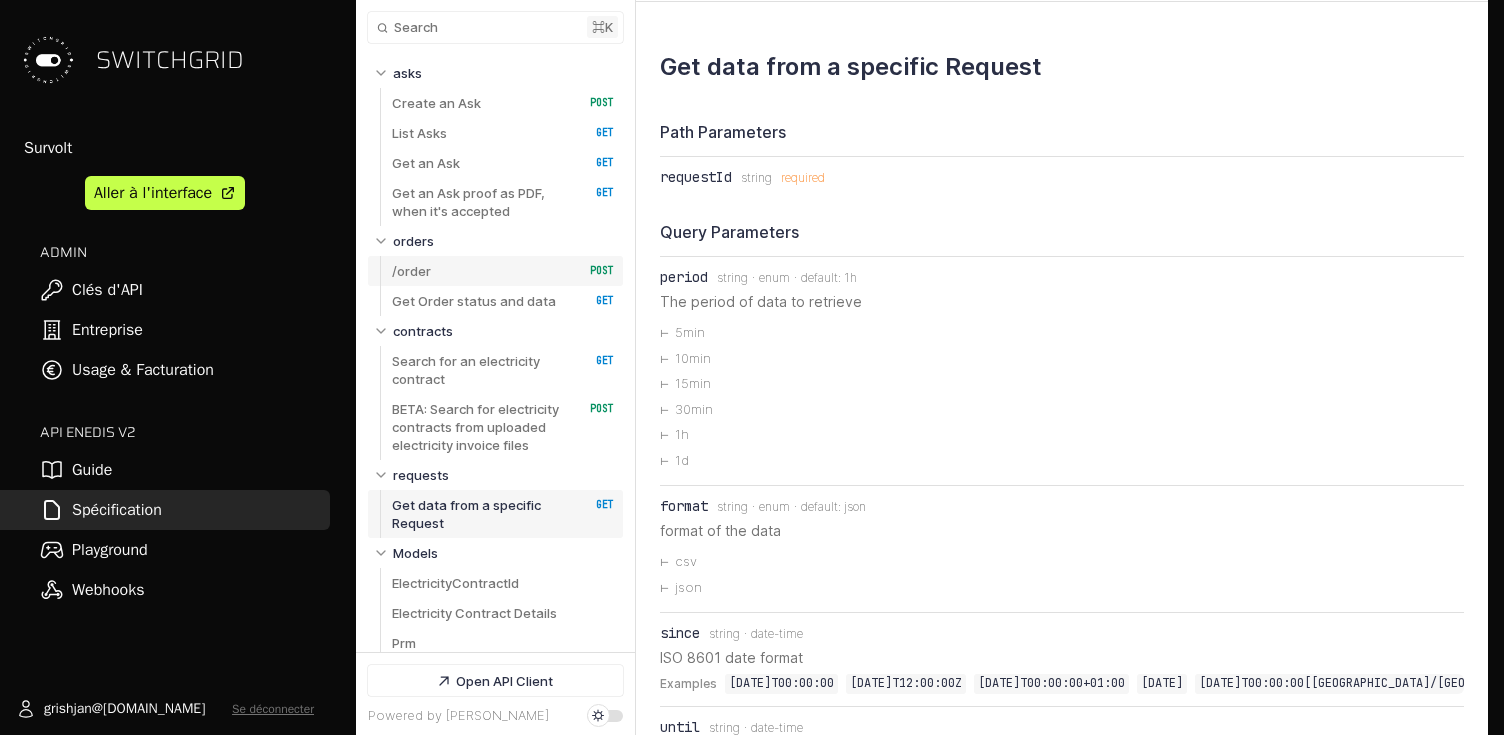 click on "Collapse asks     asks Create an Ask     HTTP Method:  POST List Asks     HTTP Method:  GET Get an Ask     HTTP Method:  GET Get an Ask proof as PDF, when it's accepted     HTTP Method:  GET Collapse orders     orders /order     HTTP Method:  POST Get Order status and data     HTTP Method:  GET Collapse contracts     contracts Search for an electricity contract     HTTP Method:  GET BETA: Search for electricity contracts from uploaded electricity invoice files     HTTP Method:  POST Collapse requests     requests Get data from a specific Request     HTTP Method:  GET Collapse Models     Models ElectricityContractId Electricity Contract Details Prm Individual Legal Entity nonEmptyString Email ConsentCollectionMedium BooleanFromString Uuid Url EnedisElectricityContract HttpApiDecodeError Issue PropertyKey NumberFromString Date SearchContractResponse PersistedFile SearchContractsFromInvoicesResponse OtherResult" at bounding box center (495, 637) 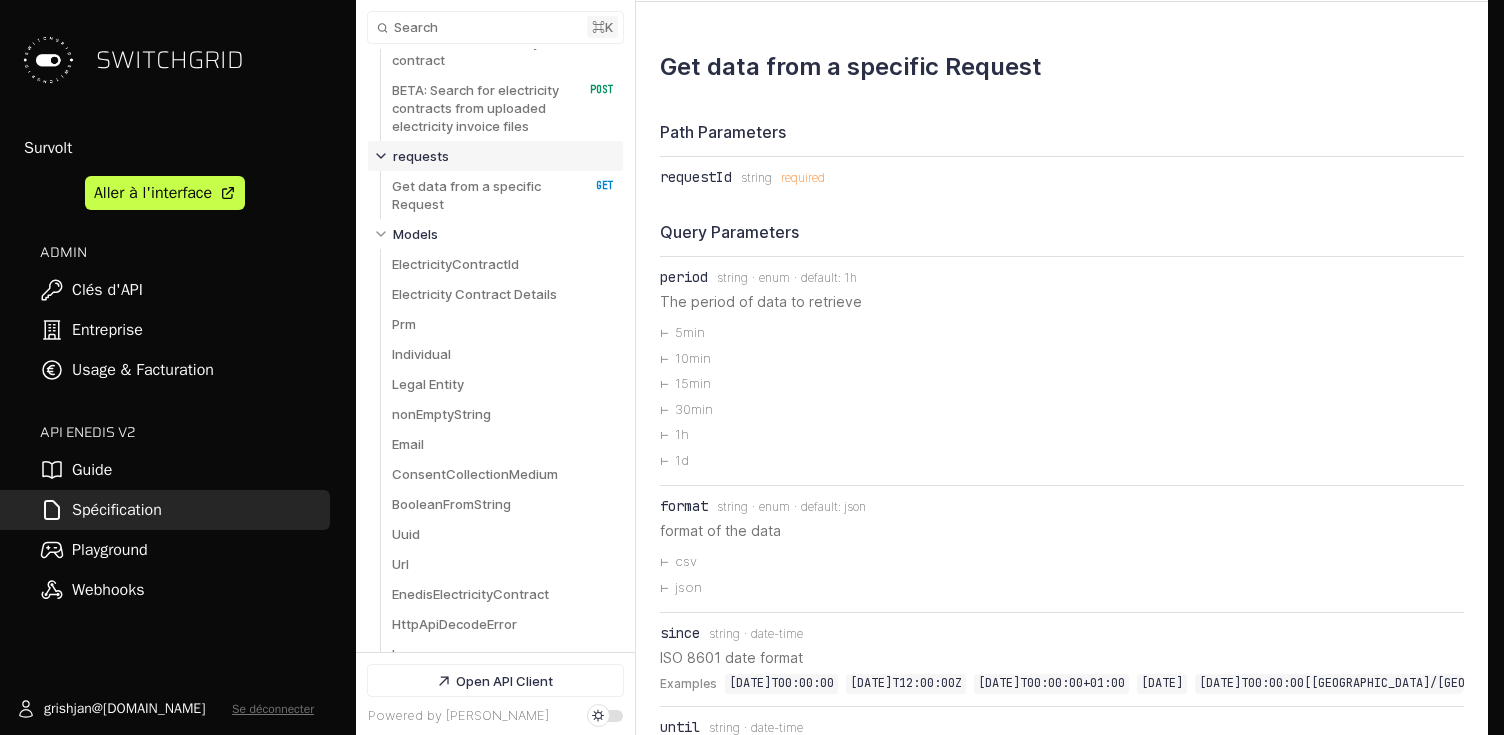 scroll, scrollTop: 330, scrollLeft: 0, axis: vertical 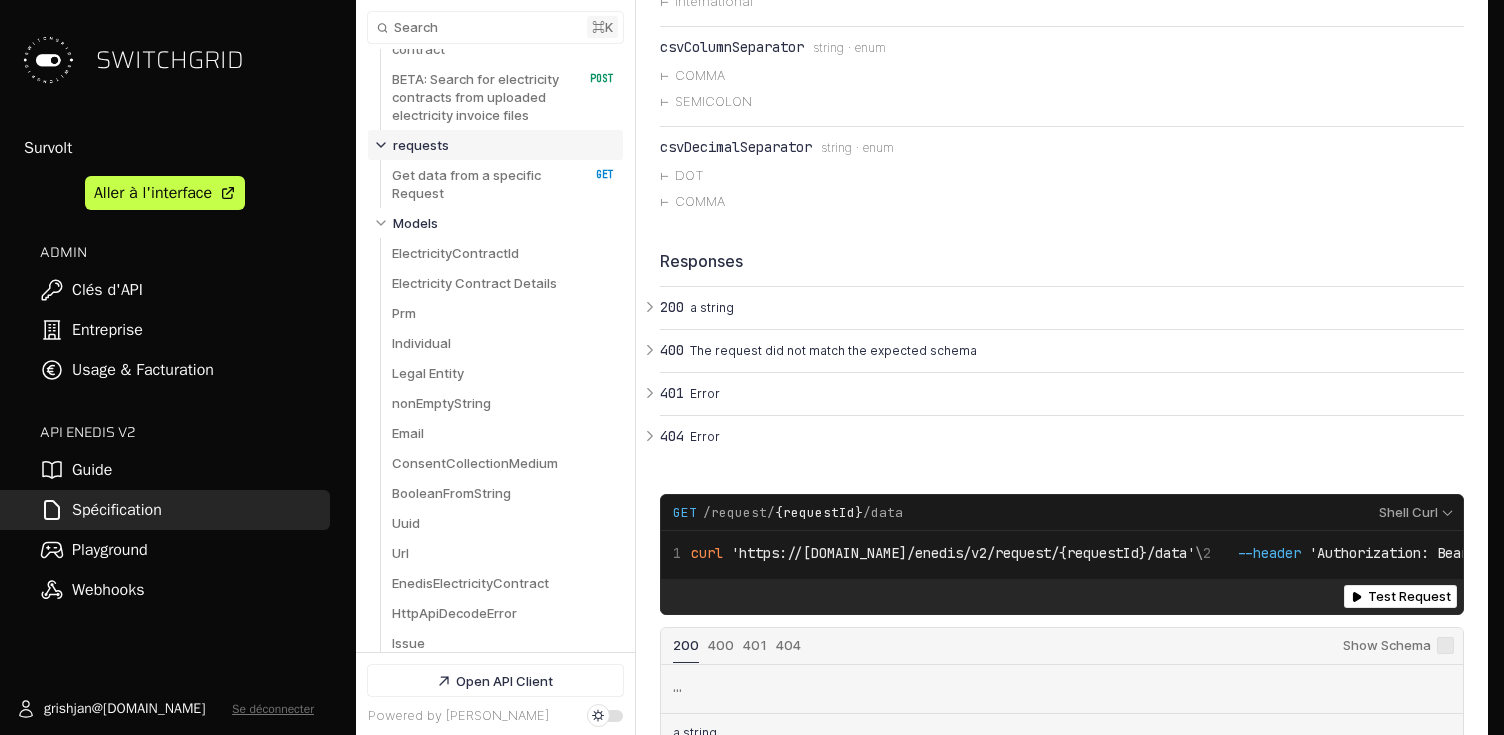 click on "csvDecimalSeparator" at bounding box center [736, 147] 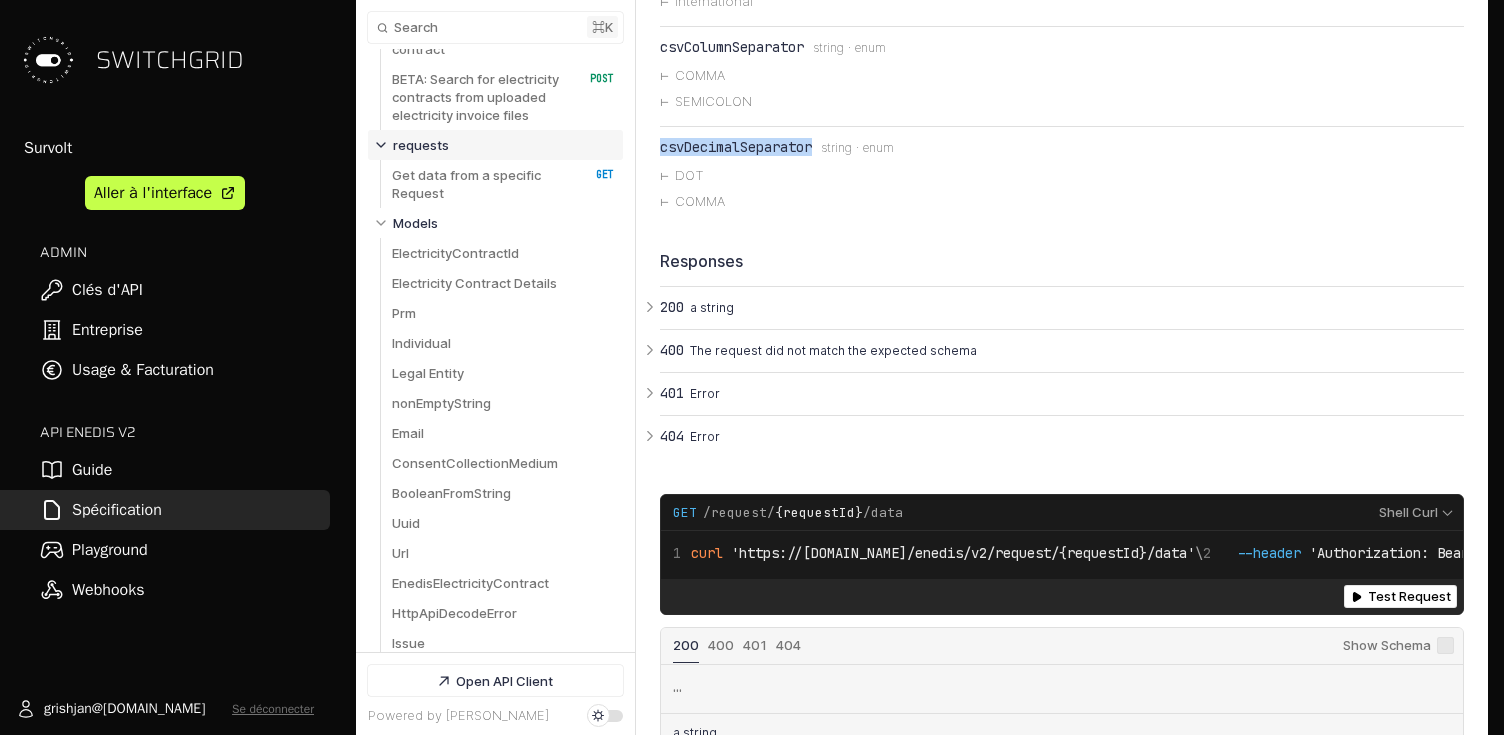 click on "csvDecimalSeparator" at bounding box center [736, 147] 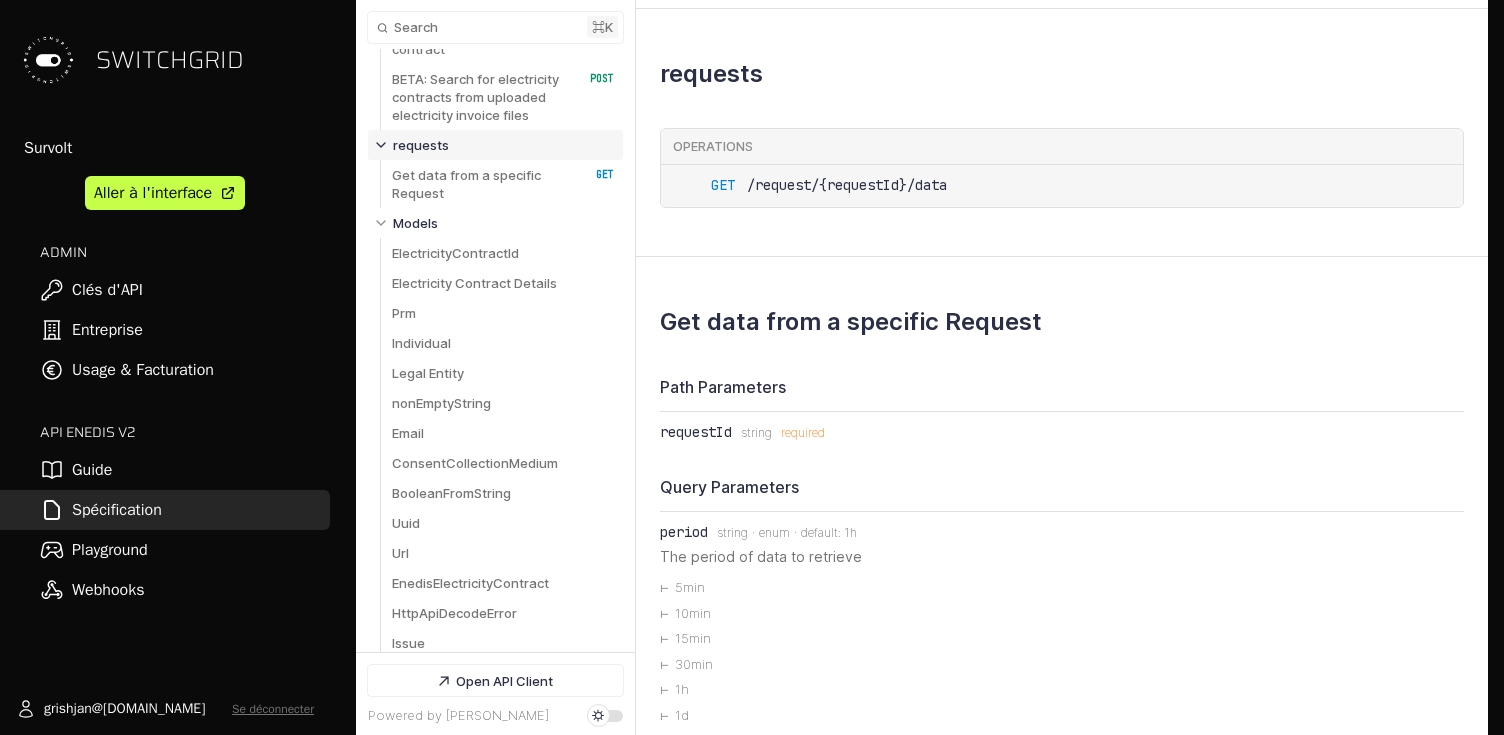 scroll, scrollTop: 13440, scrollLeft: 0, axis: vertical 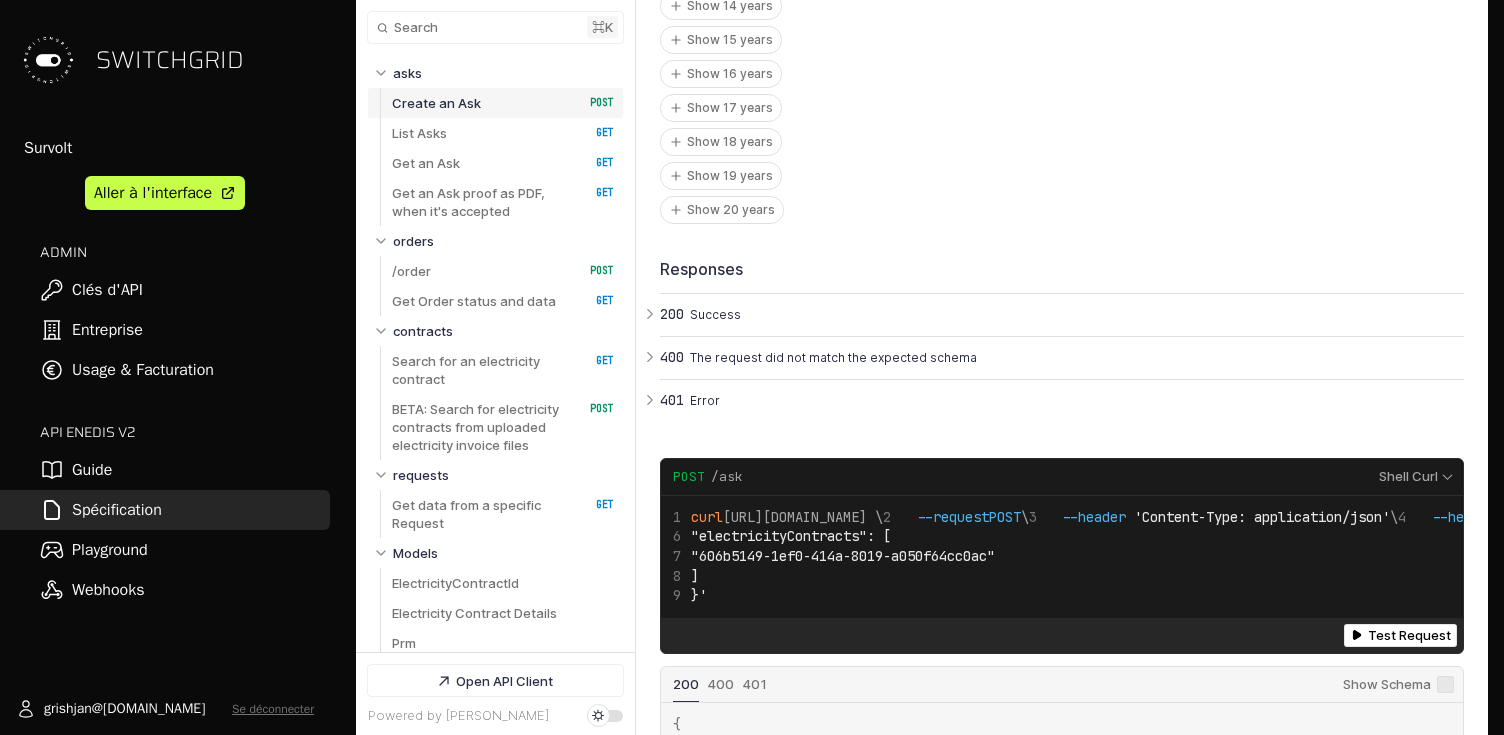 click on "Guide" at bounding box center [165, 470] 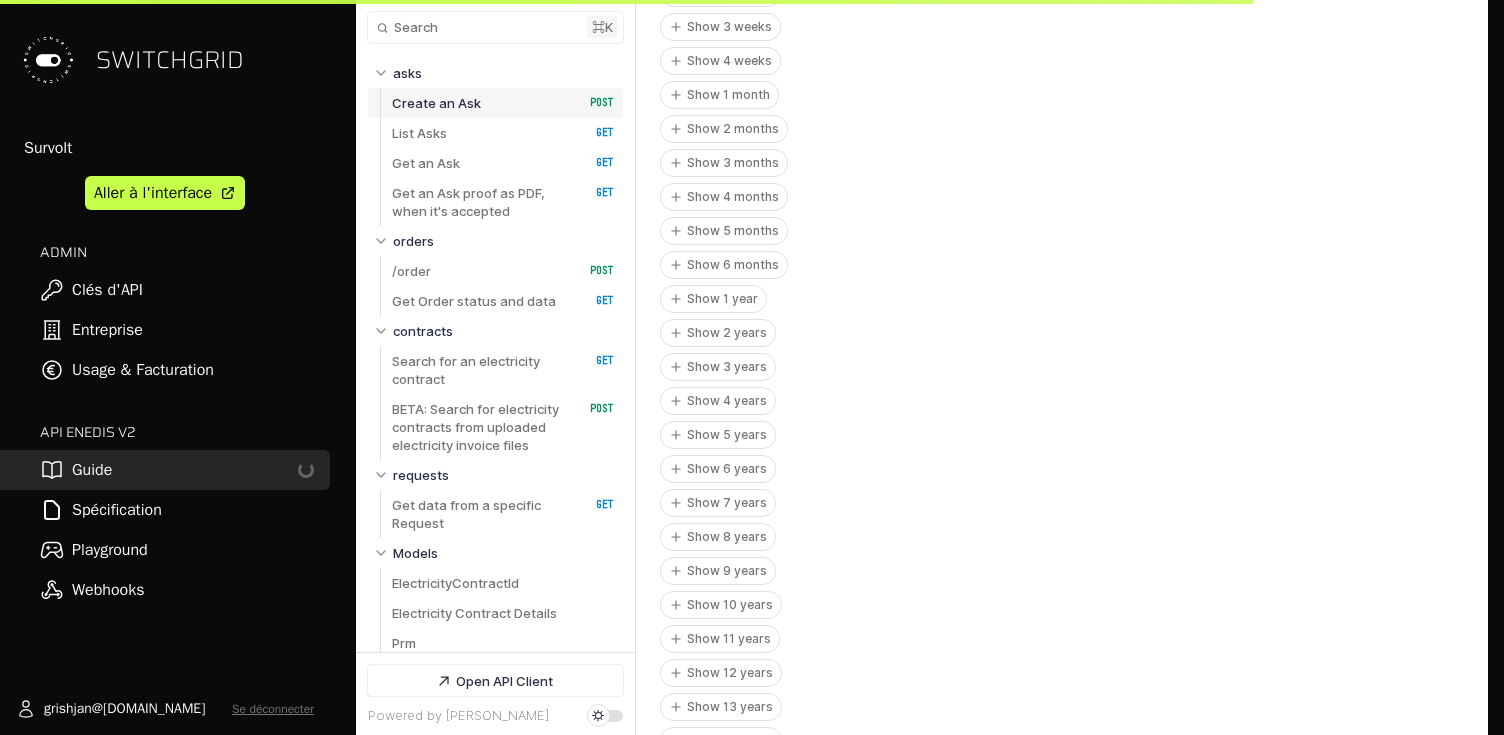 scroll, scrollTop: 4070, scrollLeft: 0, axis: vertical 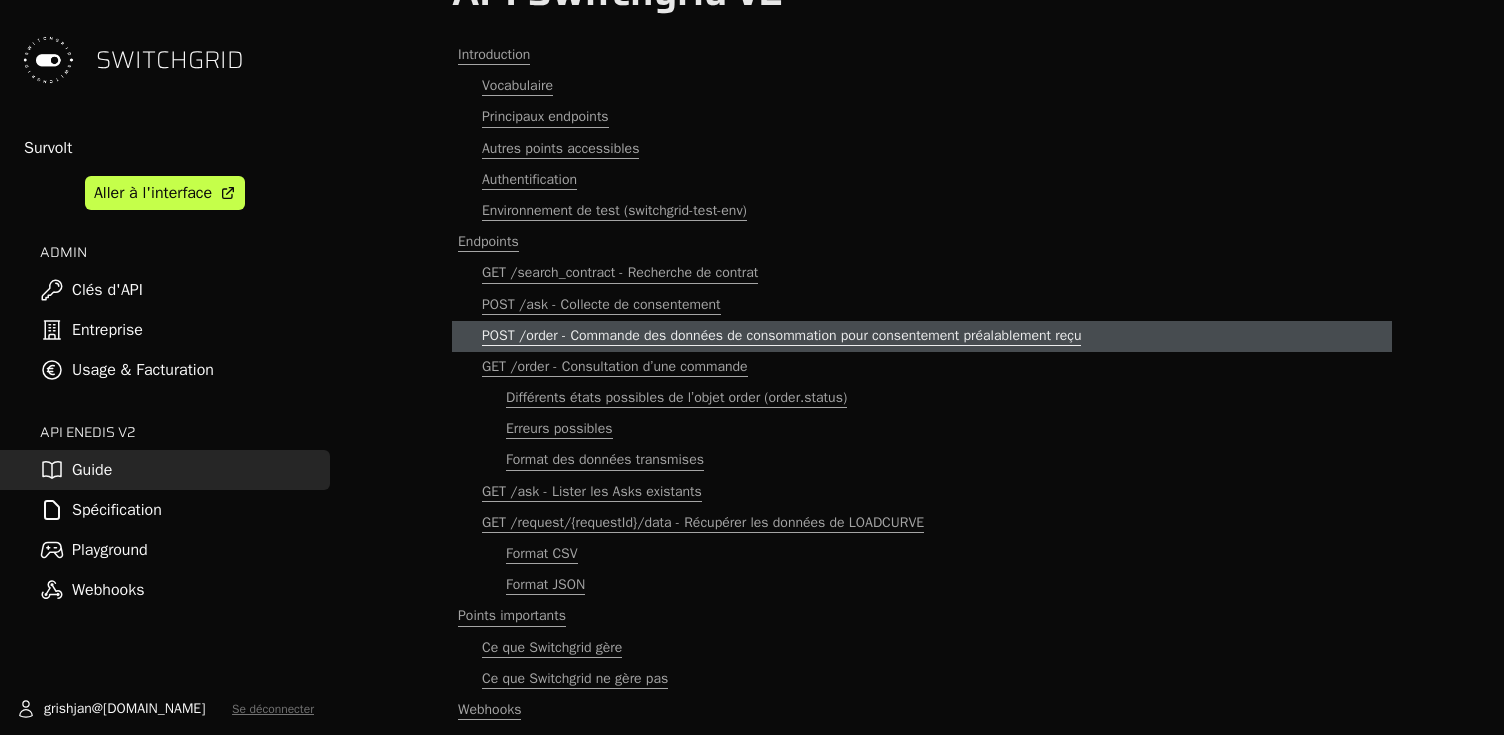click on "POST /order - Commande des données de consommation pour consentement préalablement reçu" at bounding box center (781, 336) 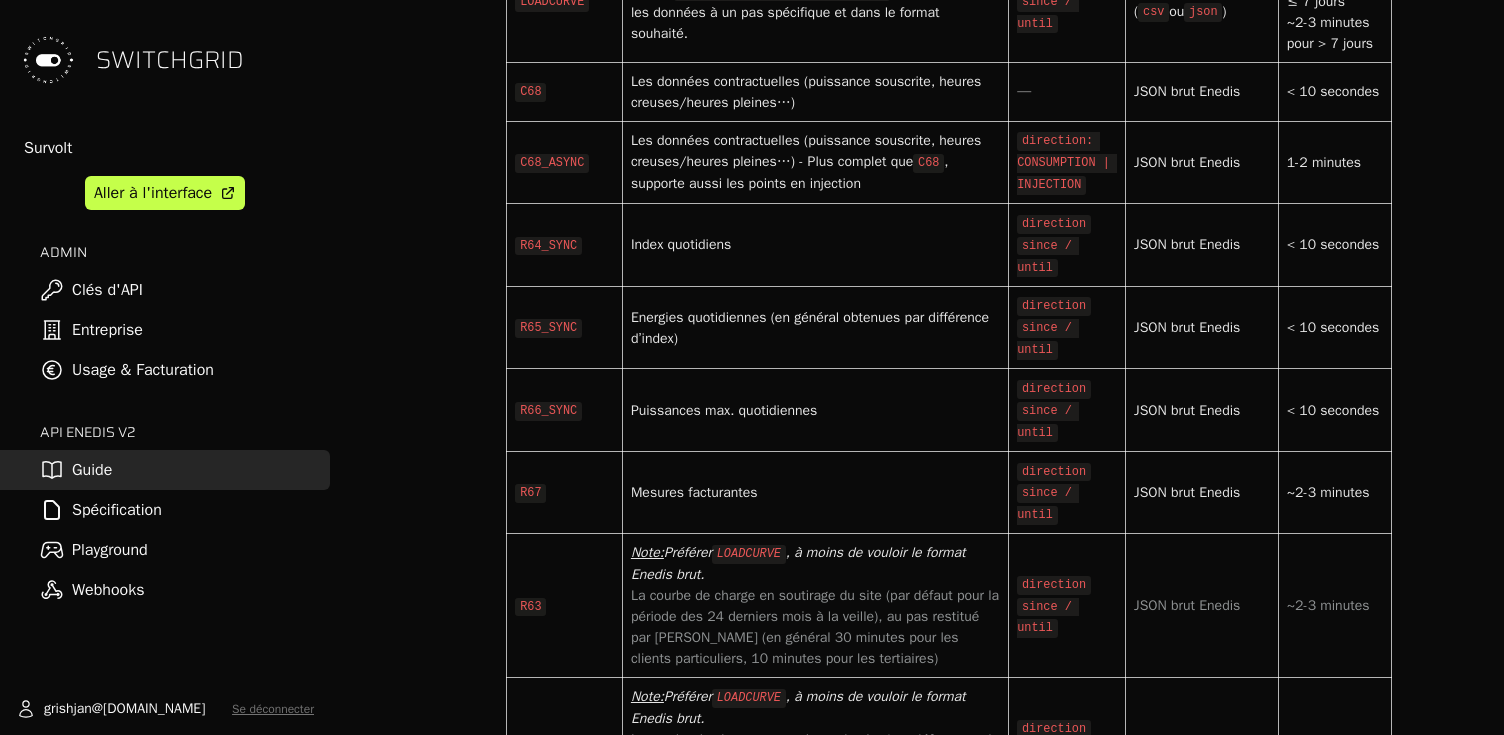 scroll, scrollTop: 7627, scrollLeft: 0, axis: vertical 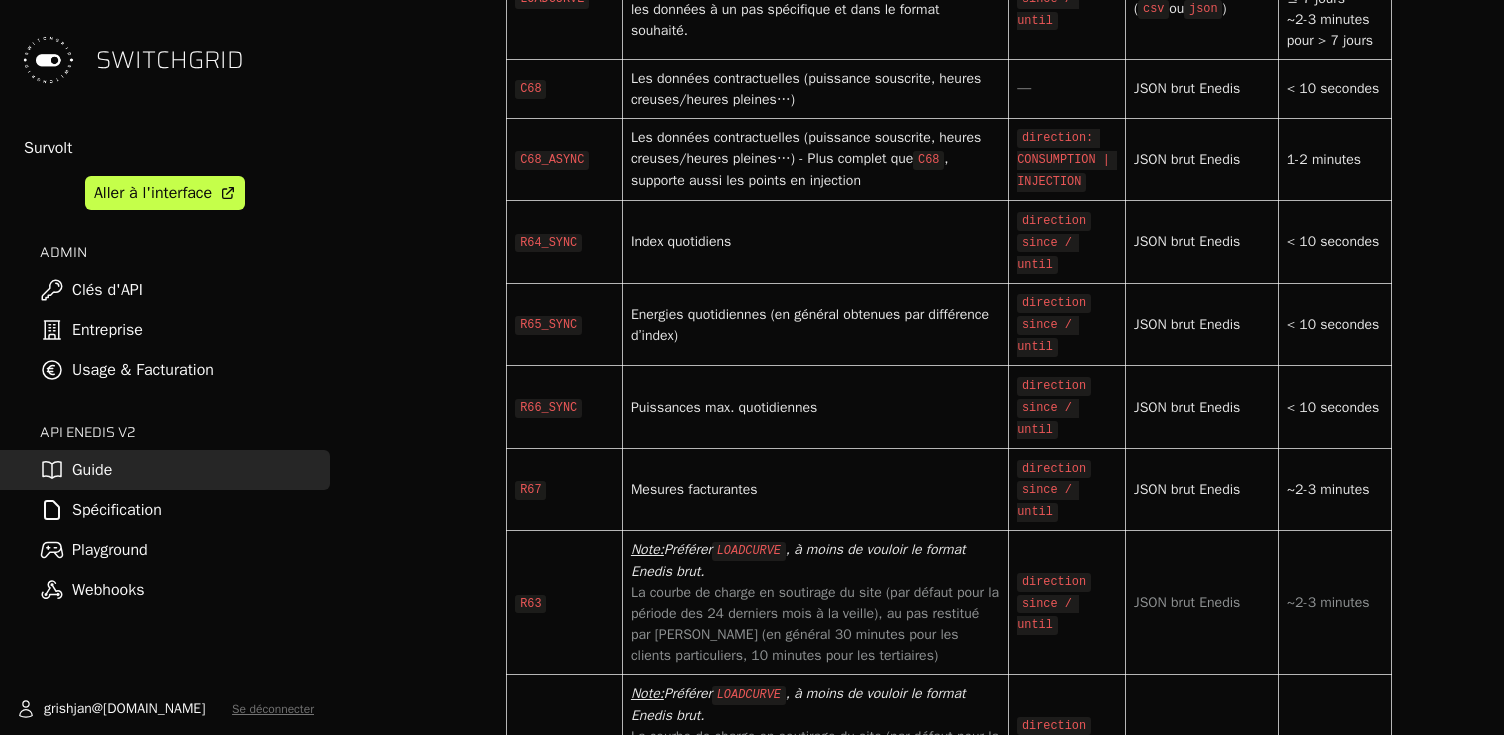 click on "R66_SYNC" at bounding box center (548, 408) 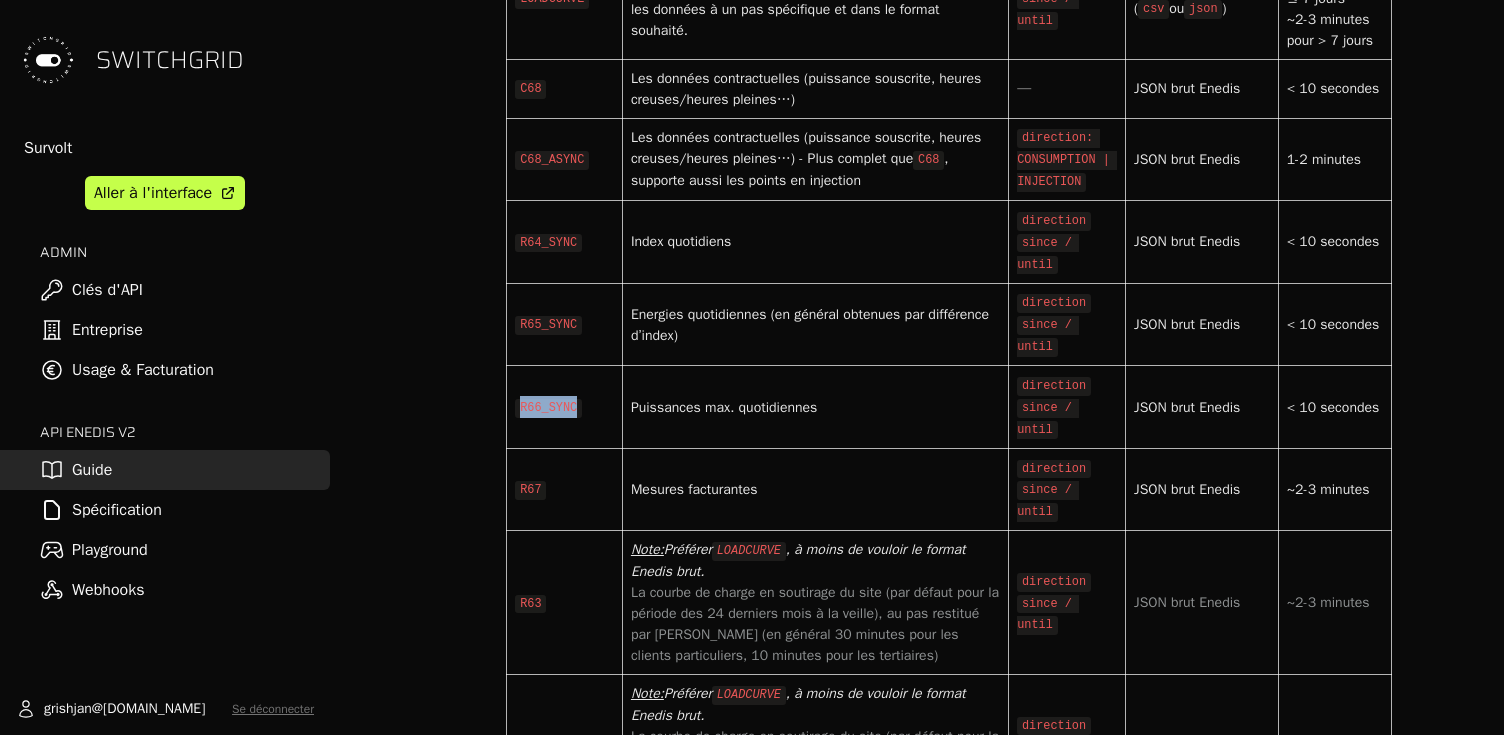 click on "R66_SYNC" at bounding box center [548, 408] 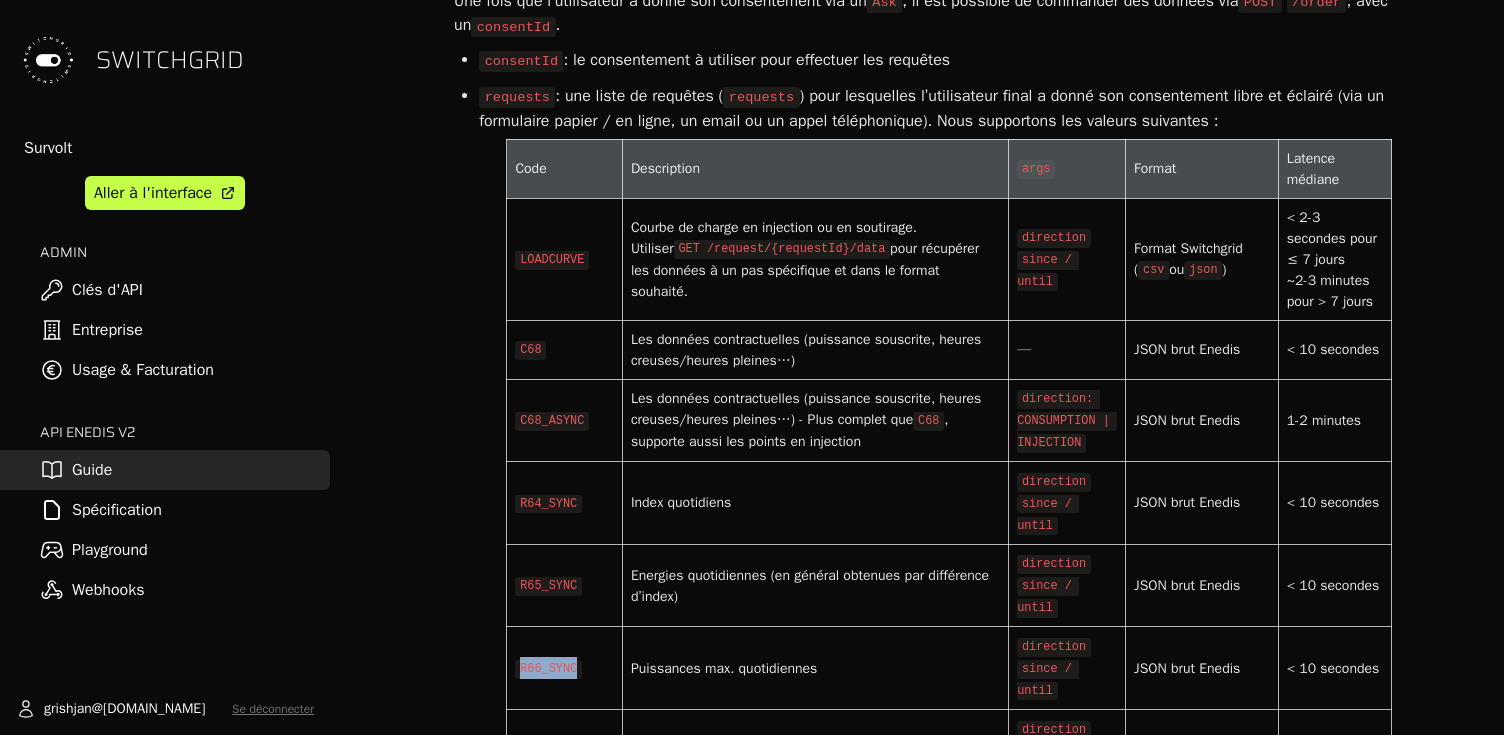 scroll, scrollTop: 7365, scrollLeft: 0, axis: vertical 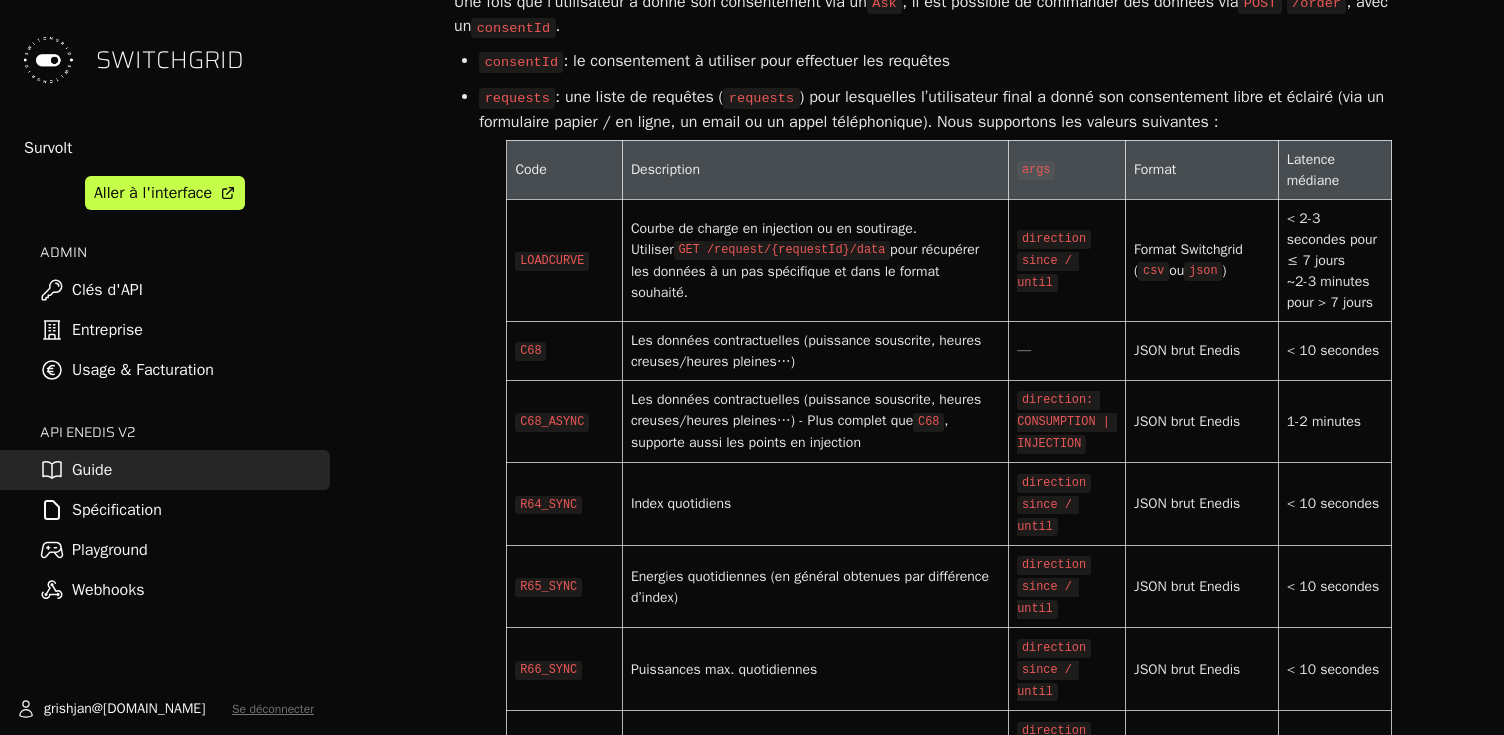 click on "C68_ASYNC" at bounding box center [552, 422] 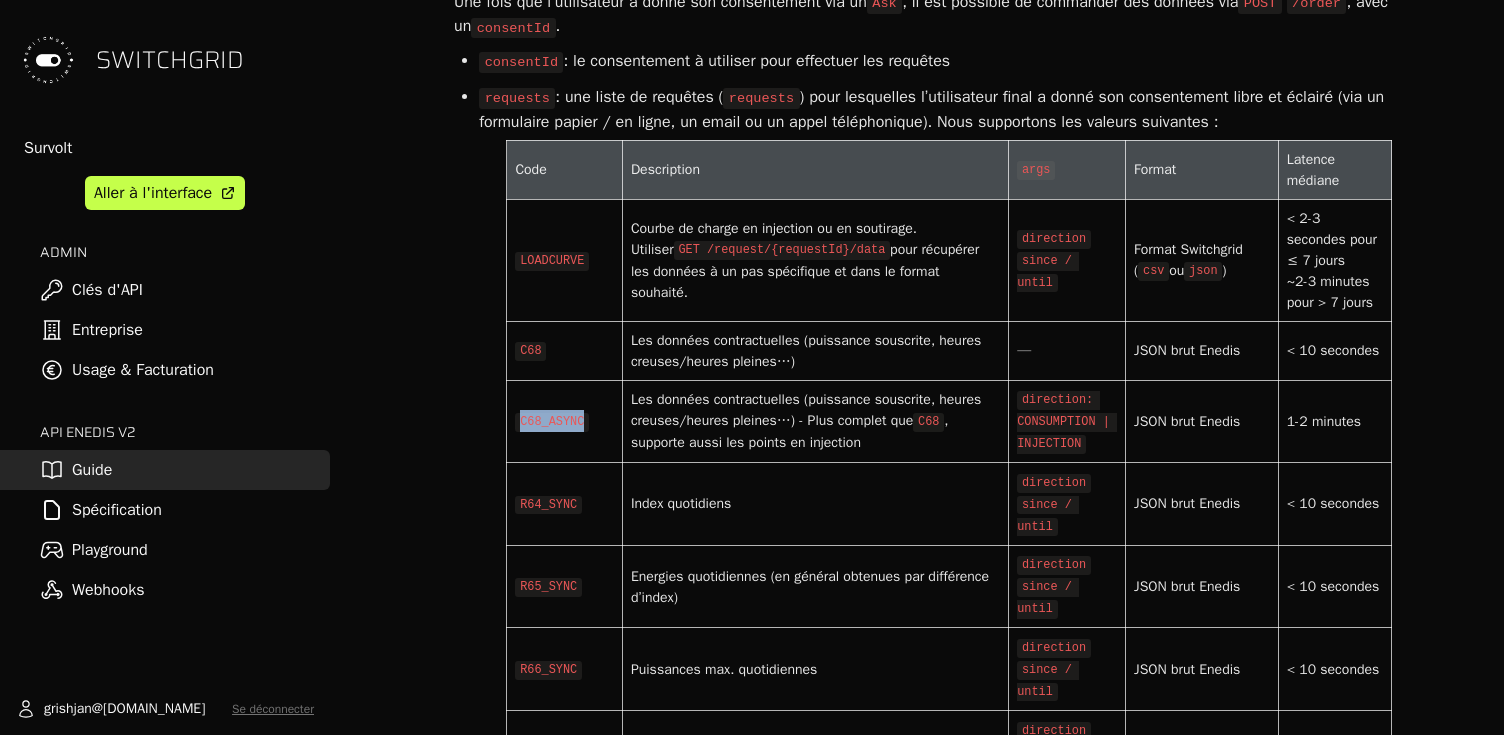 click on "C68_ASYNC" at bounding box center (552, 422) 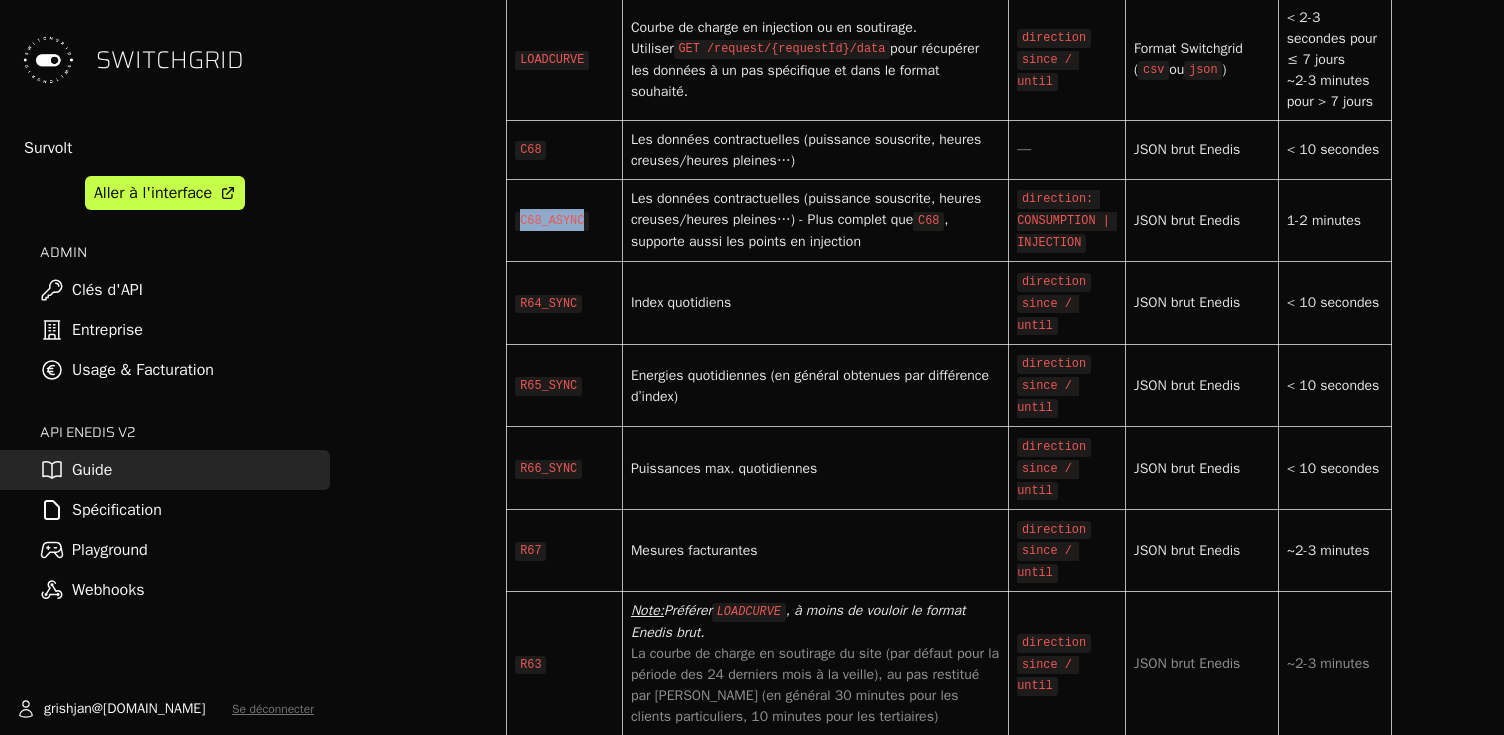 scroll, scrollTop: 7582, scrollLeft: 0, axis: vertical 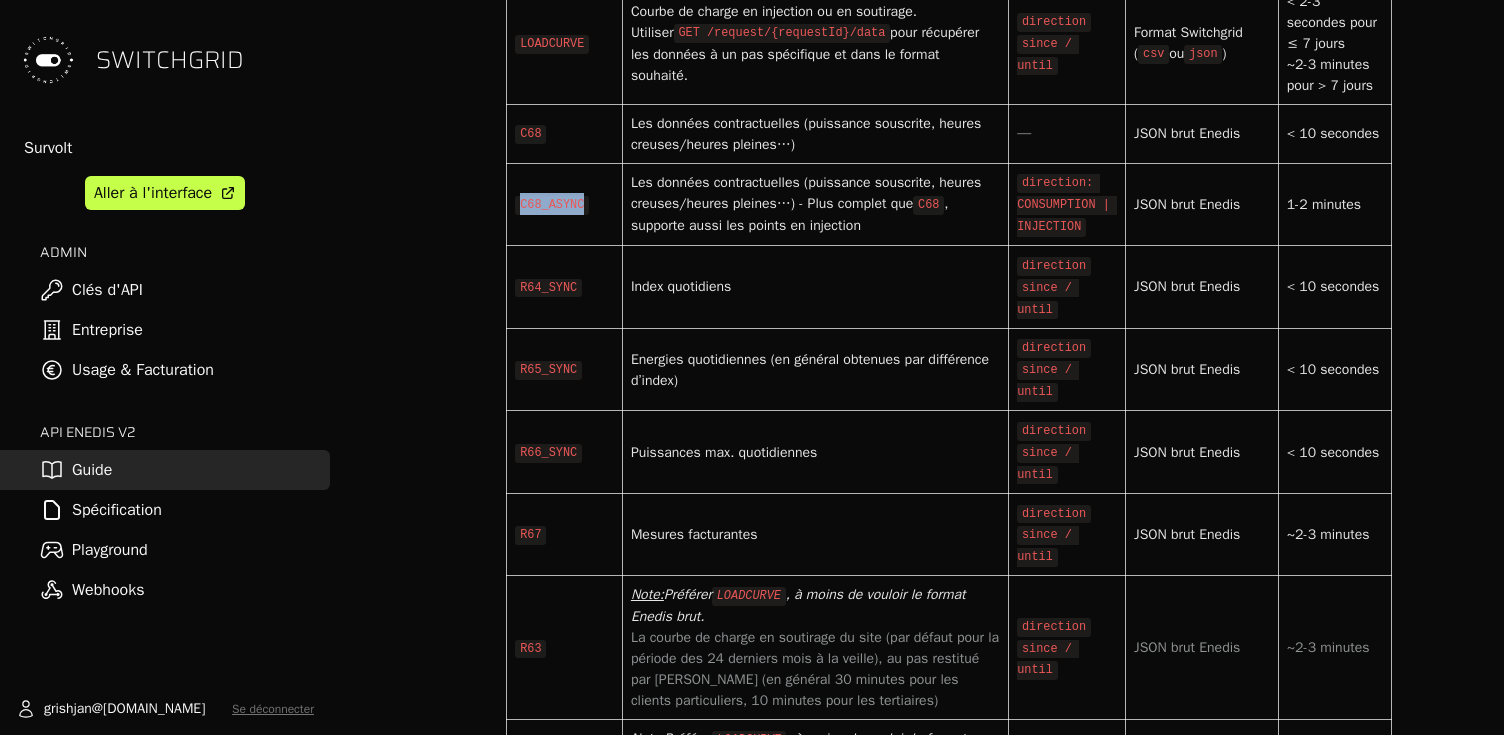 click on "C68_ASYNC" at bounding box center [565, 204] 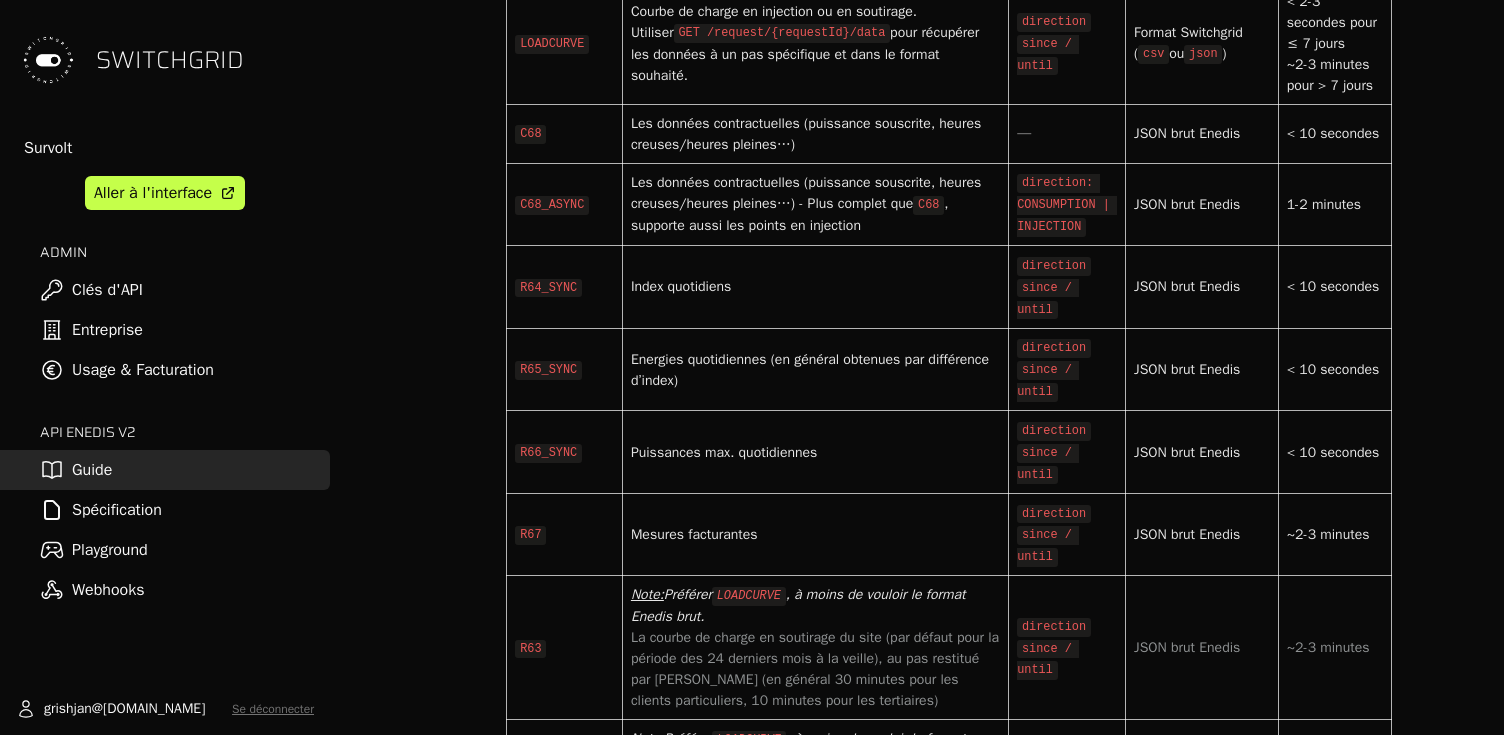 click on "C68_ASYNC" at bounding box center [552, 205] 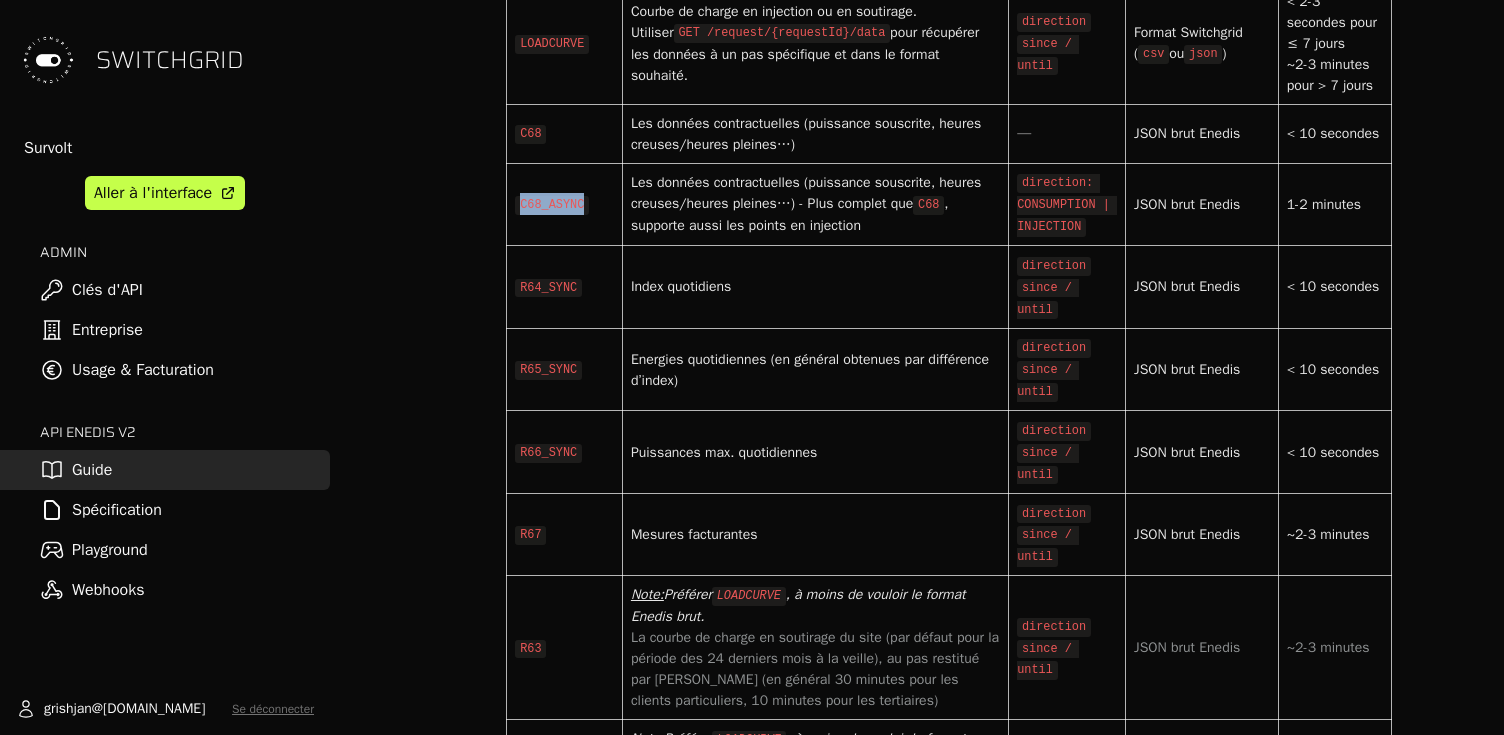 click on "C68_ASYNC" at bounding box center (552, 205) 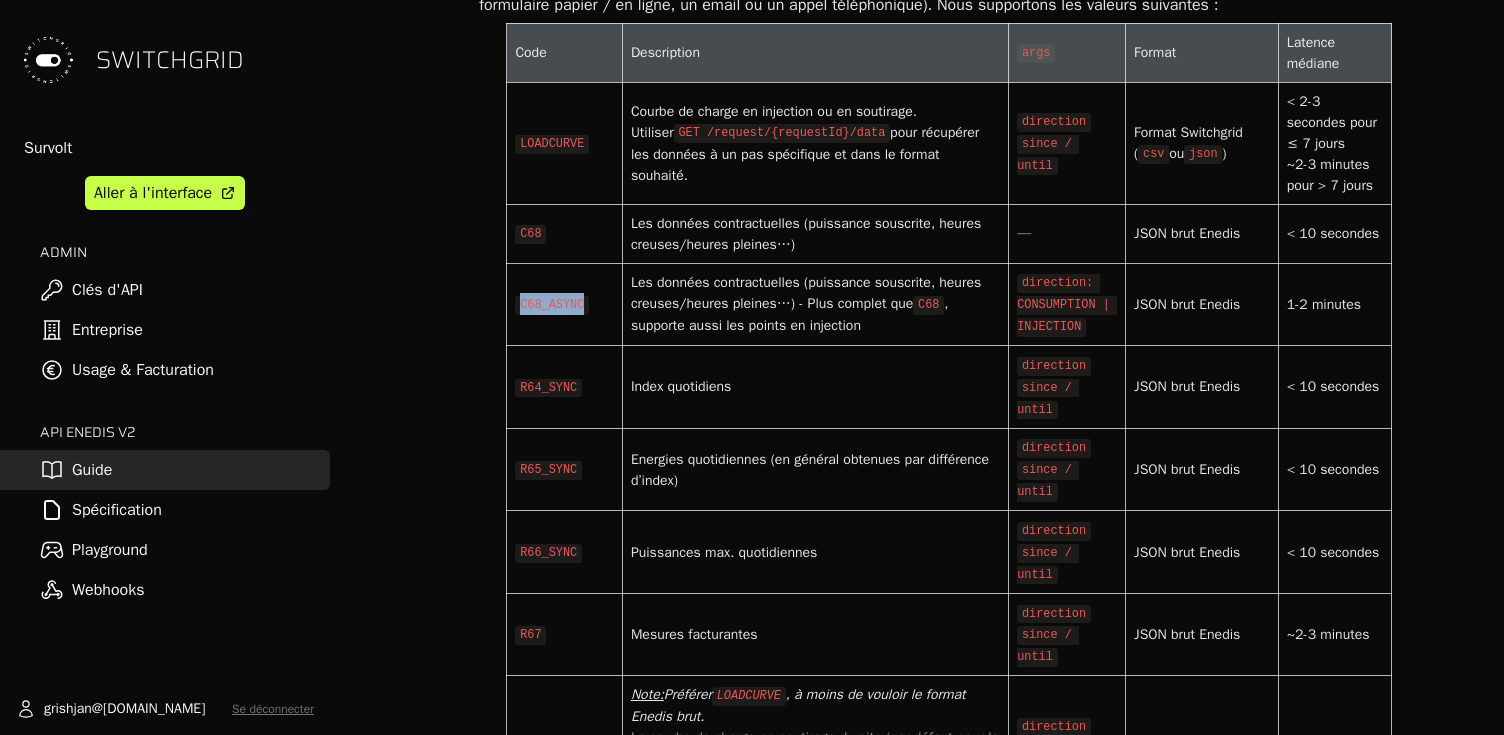 scroll, scrollTop: 7458, scrollLeft: 0, axis: vertical 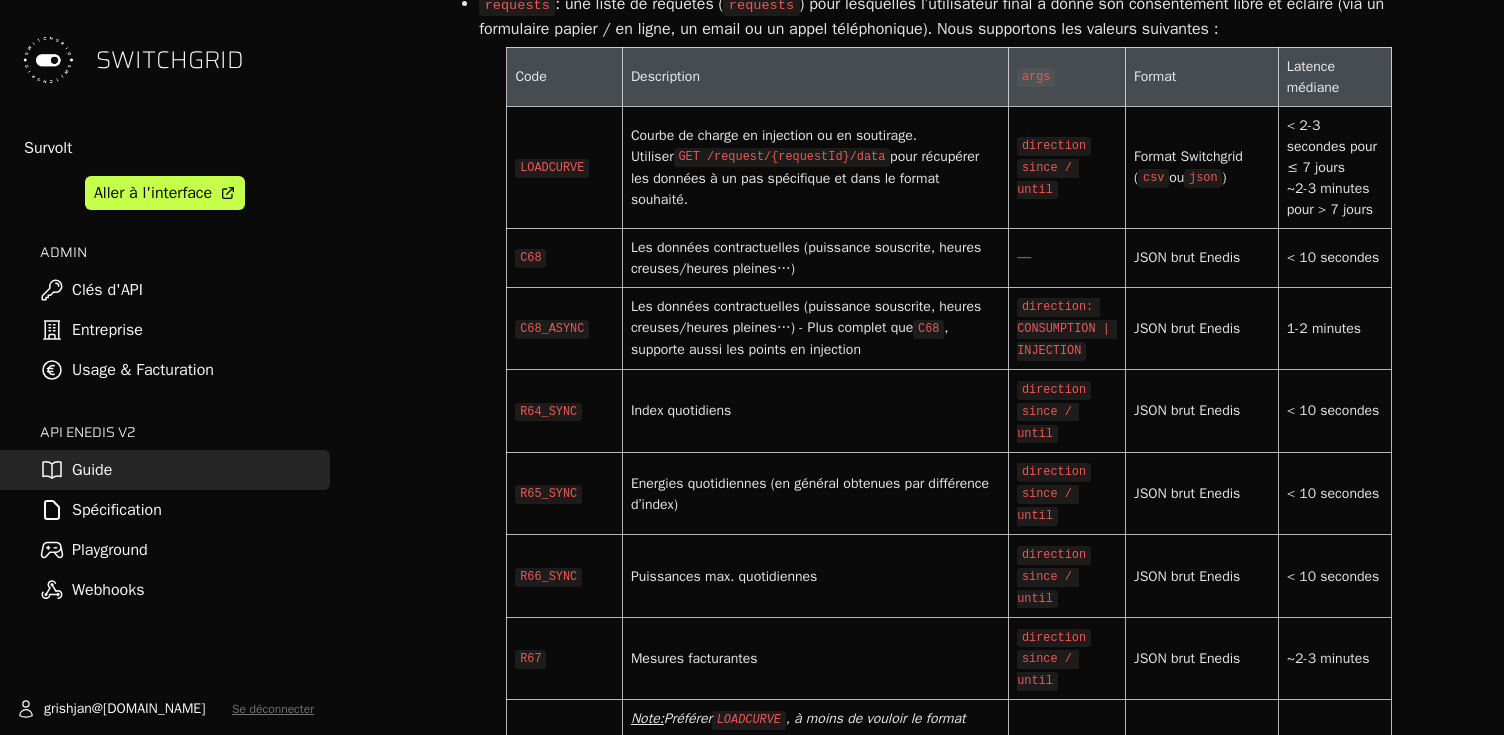 click on "Les données contractuelles (puissance souscrite, heures creuses/heures [PERSON_NAME]…) - Plus complet que  C68 , supporte aussi les points en injection" at bounding box center (815, 328) 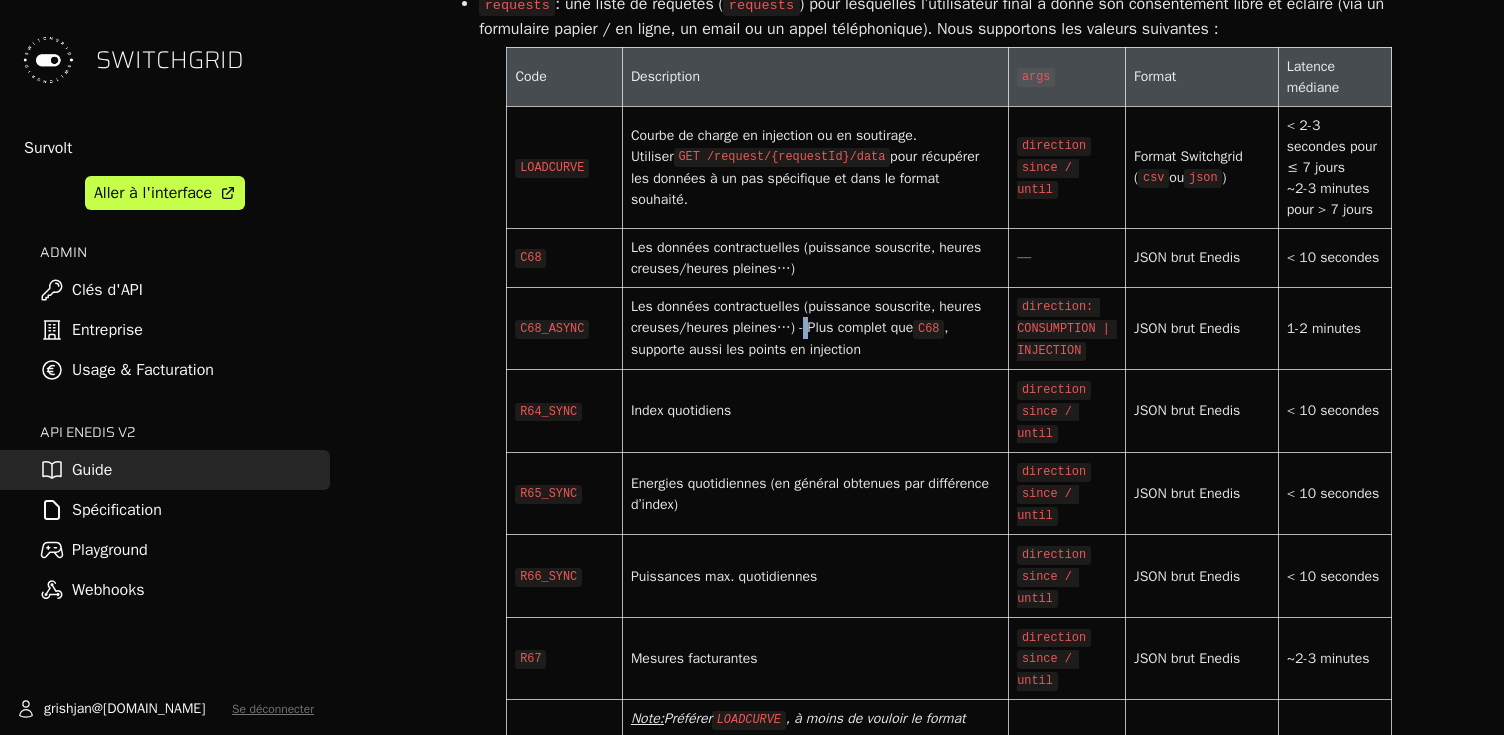 click on "Les données contractuelles (puissance souscrite, heures creuses/heures [PERSON_NAME]…) - Plus complet que  C68 , supporte aussi les points en injection" at bounding box center (815, 328) 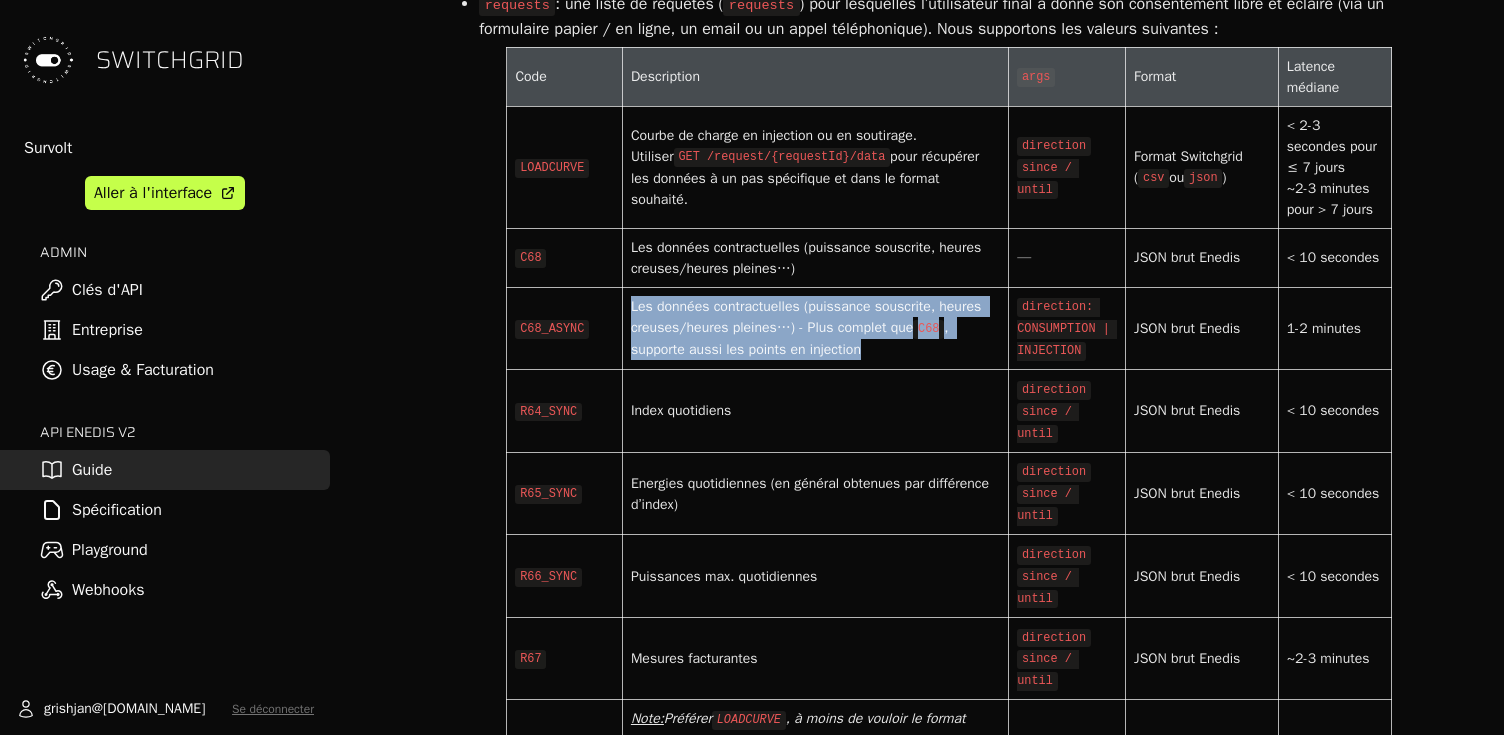 click on "Les données contractuelles (puissance souscrite, heures creuses/heures [PERSON_NAME]…) - Plus complet que  C68 , supporte aussi les points en injection" at bounding box center (815, 328) 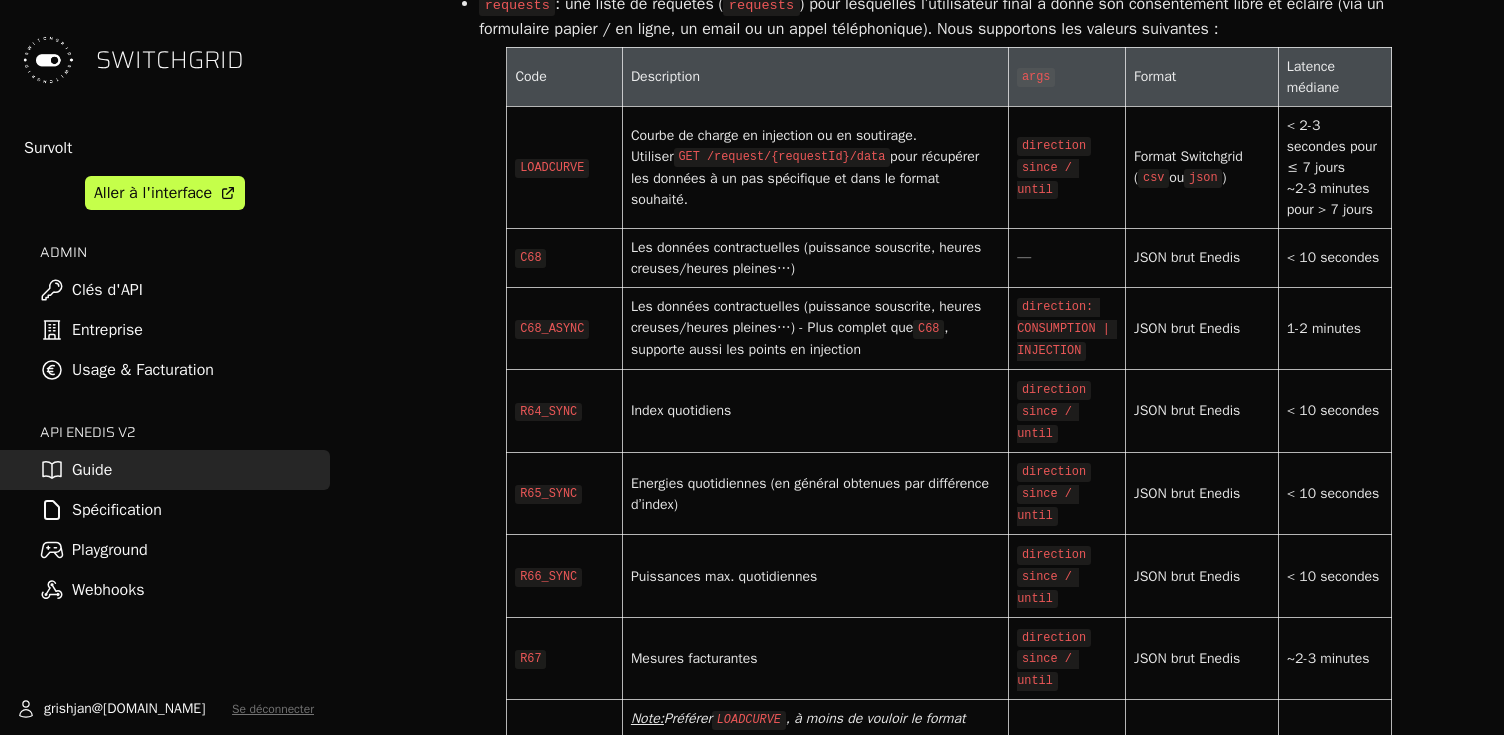 click on "1-2 minutes" at bounding box center (1334, 328) 